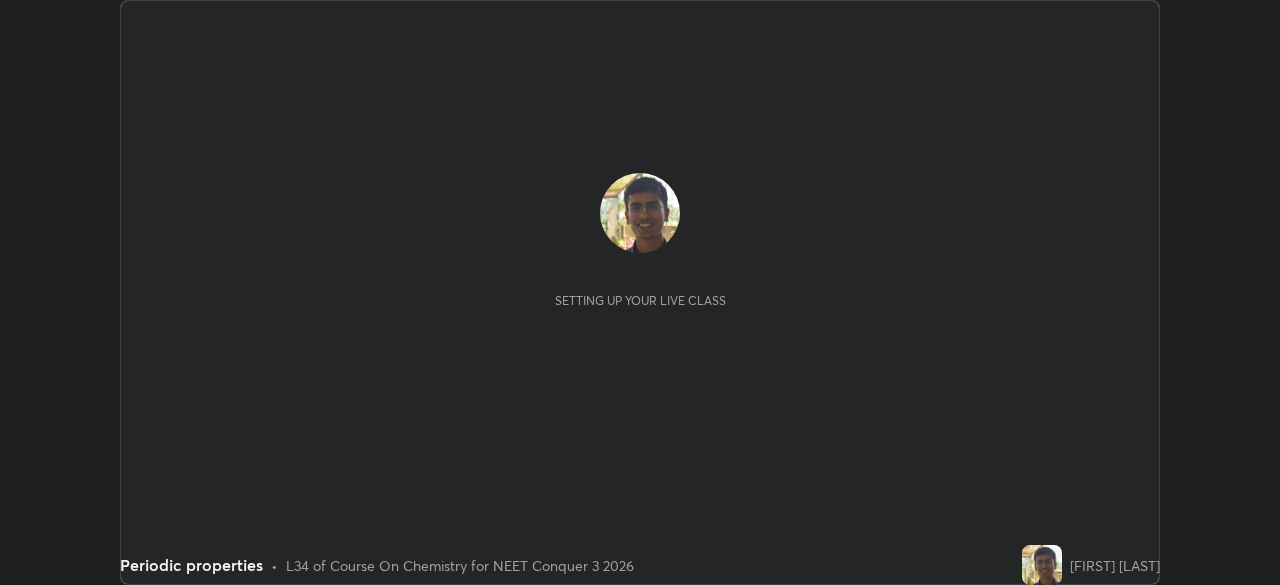 scroll, scrollTop: 0, scrollLeft: 0, axis: both 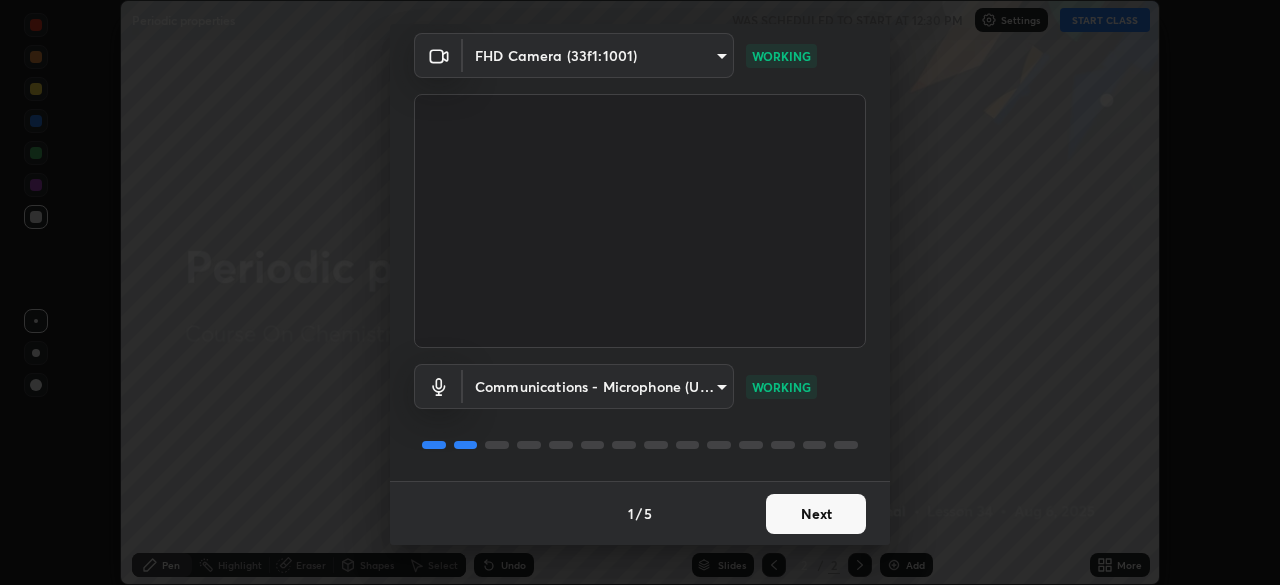 click on "Next" at bounding box center [816, 514] 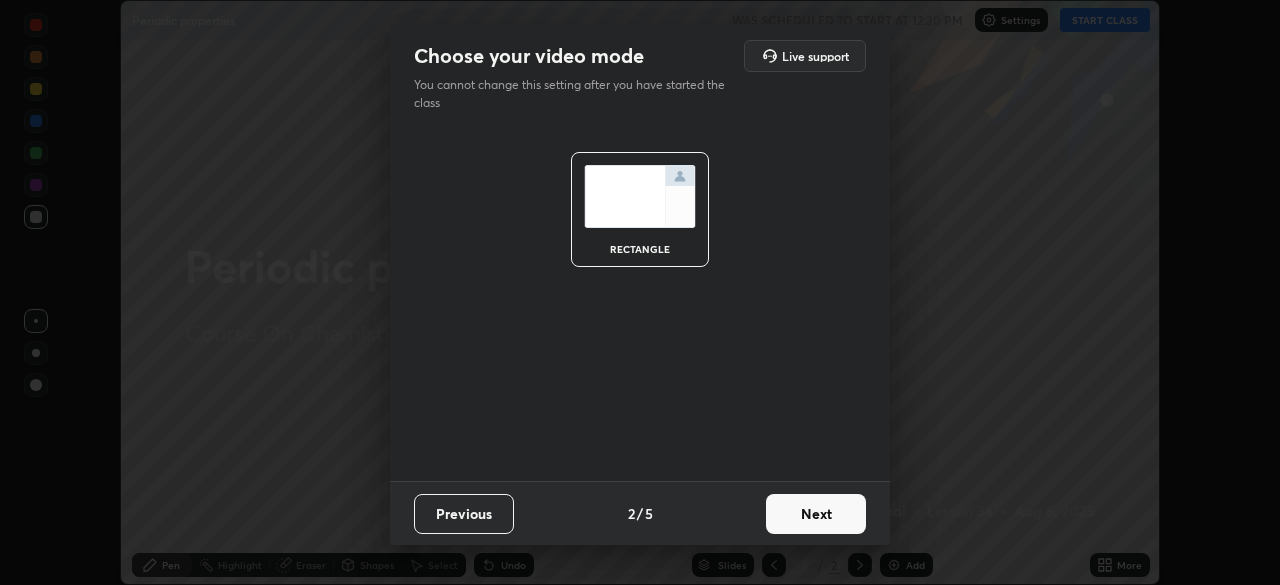 click on "rectangle" at bounding box center (640, 304) 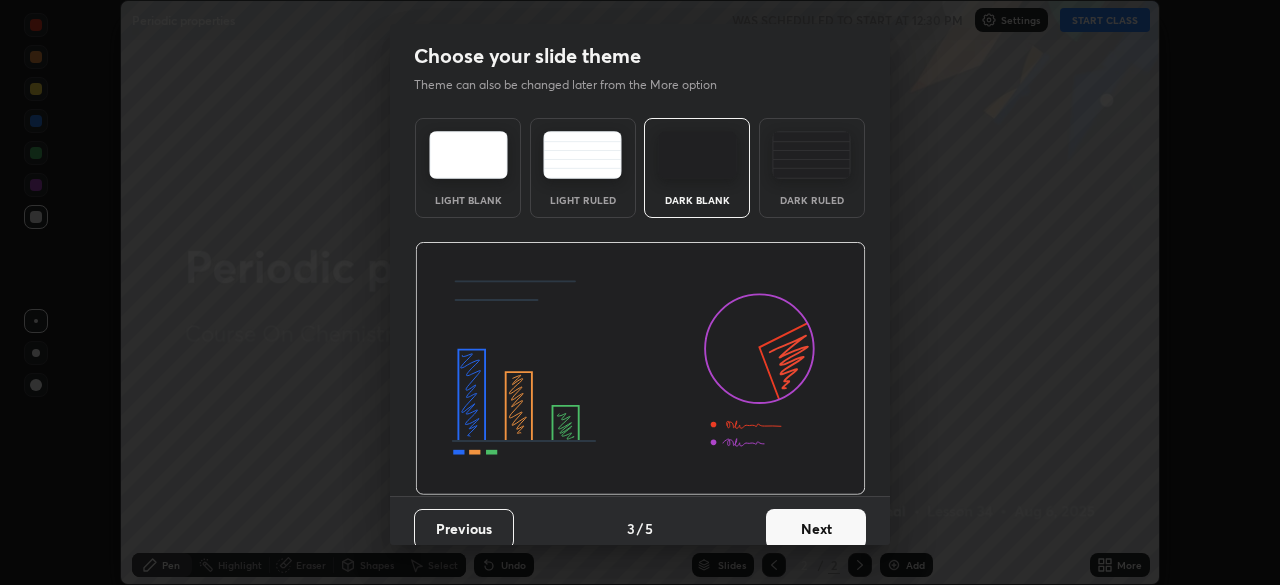 click on "Next" at bounding box center (816, 529) 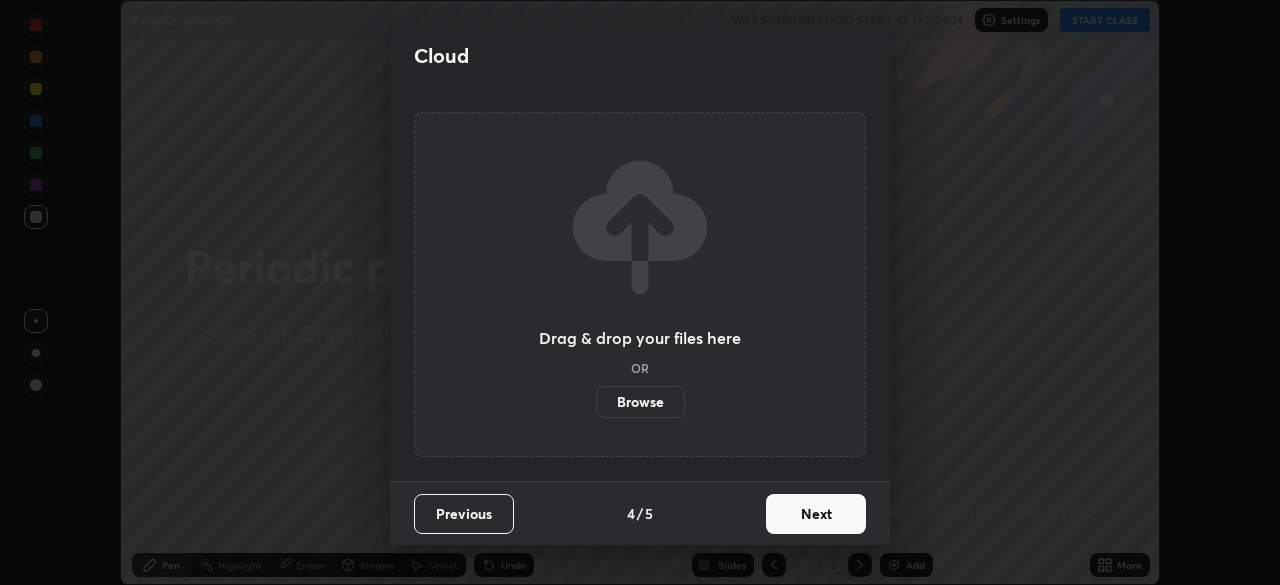 click on "Cloud Drag & drop your files here OR Browse Previous 4 / 5 Next" at bounding box center (640, 292) 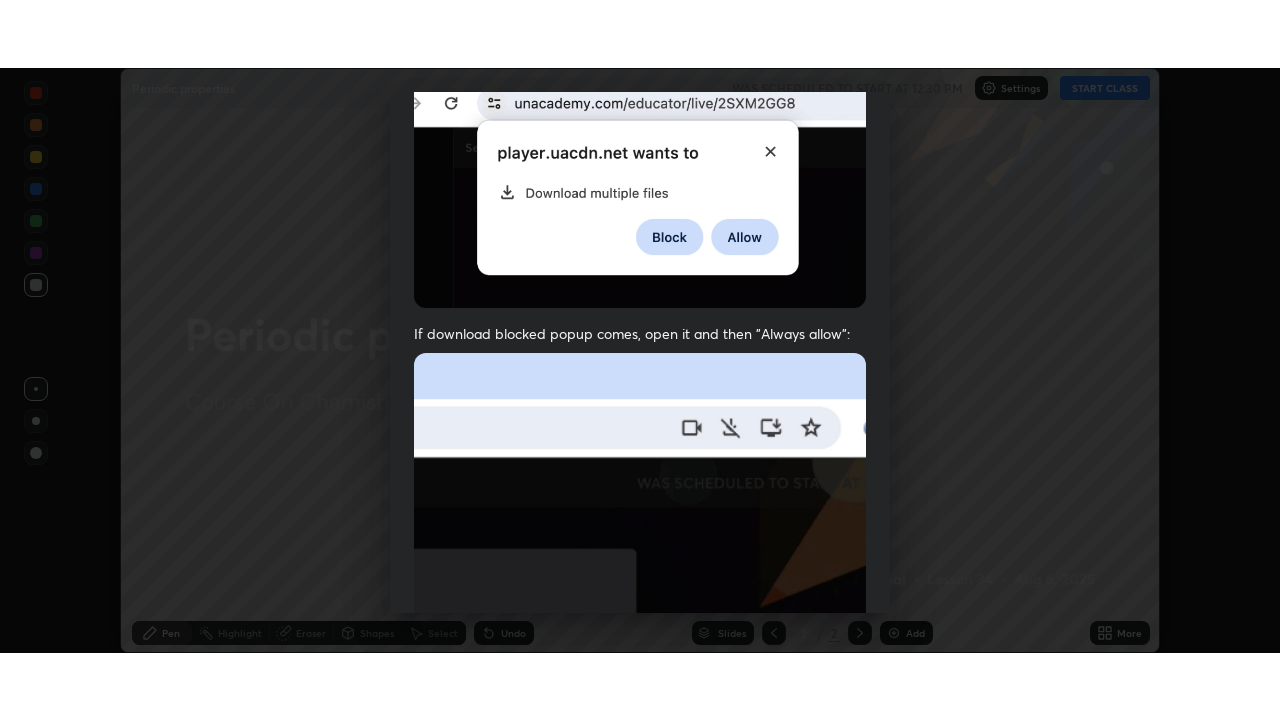 scroll, scrollTop: 479, scrollLeft: 0, axis: vertical 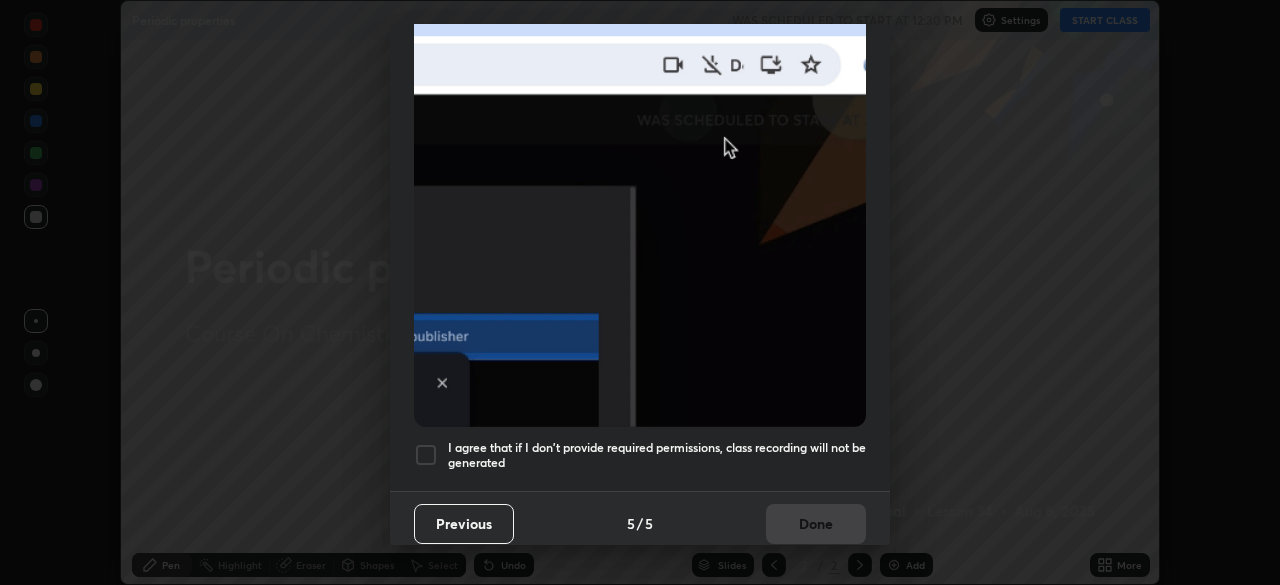 click on "I agree that if I don't provide required permissions, class recording will not be generated" at bounding box center [657, 455] 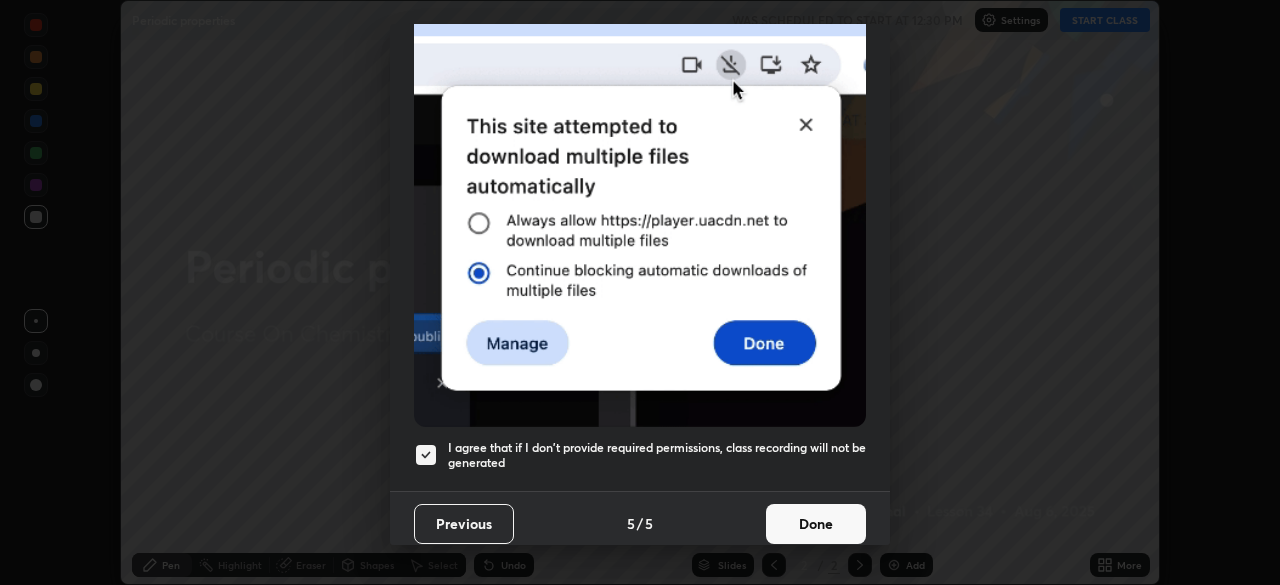 click on "Done" at bounding box center [816, 524] 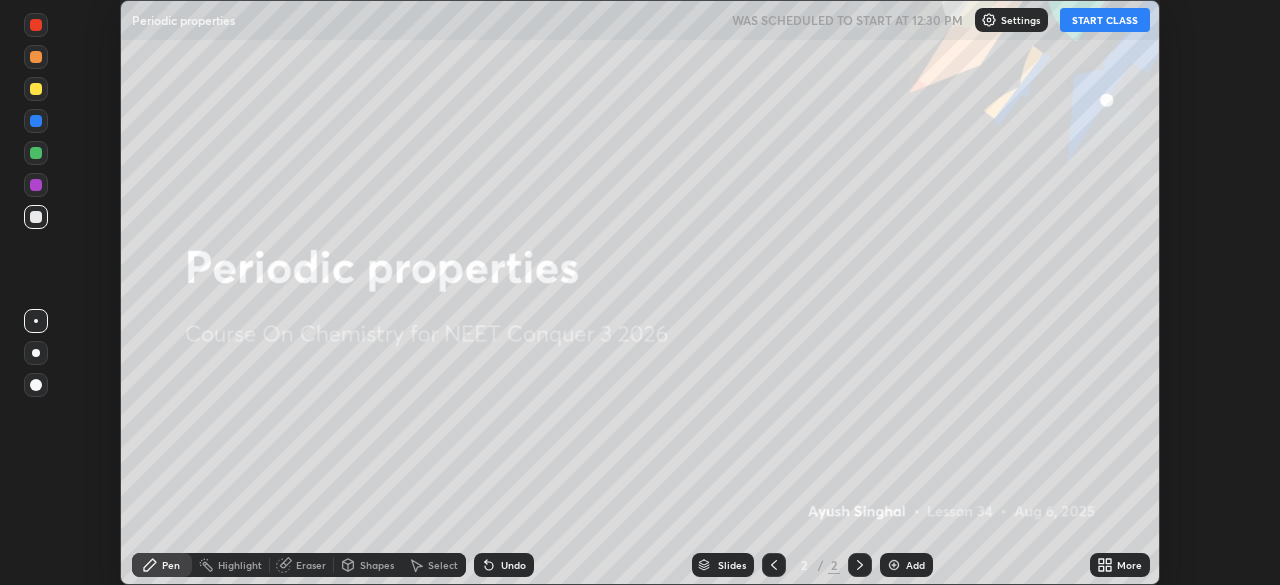 click on "More" at bounding box center [1129, 565] 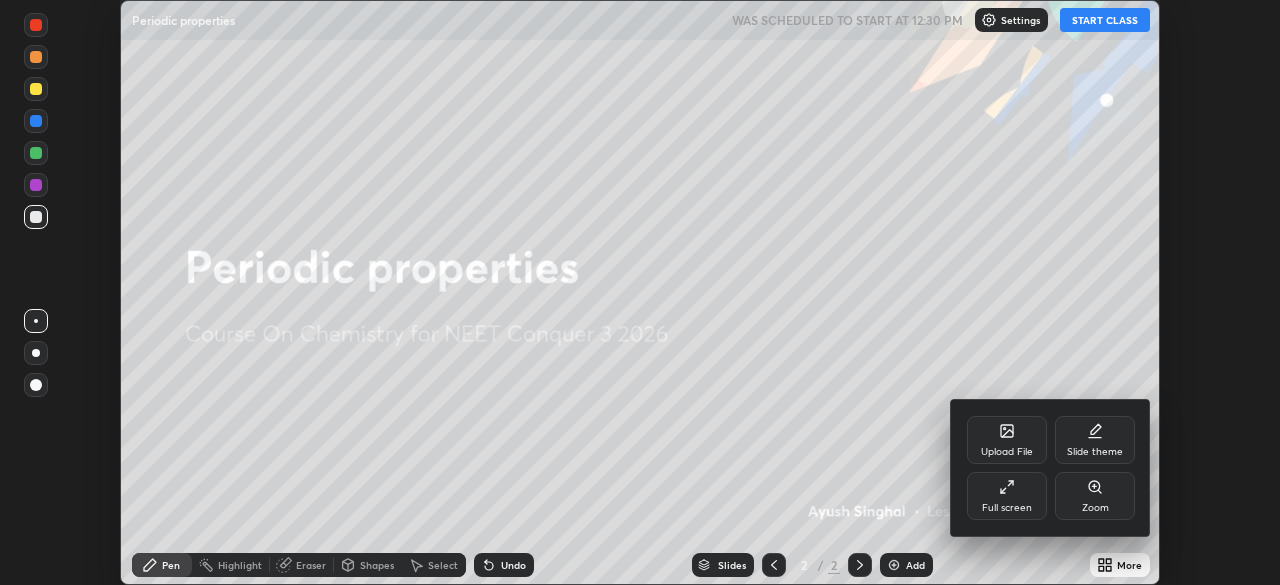 click on "Full screen" at bounding box center [1007, 508] 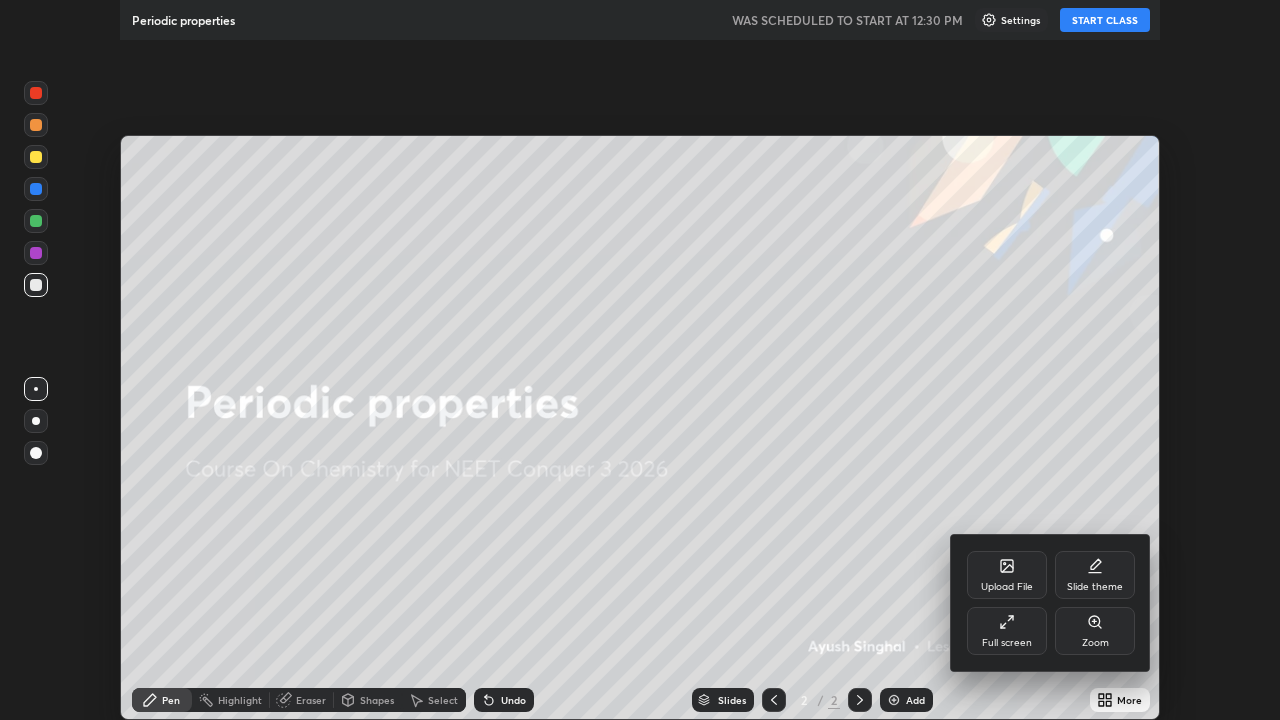 scroll, scrollTop: 99280, scrollLeft: 98720, axis: both 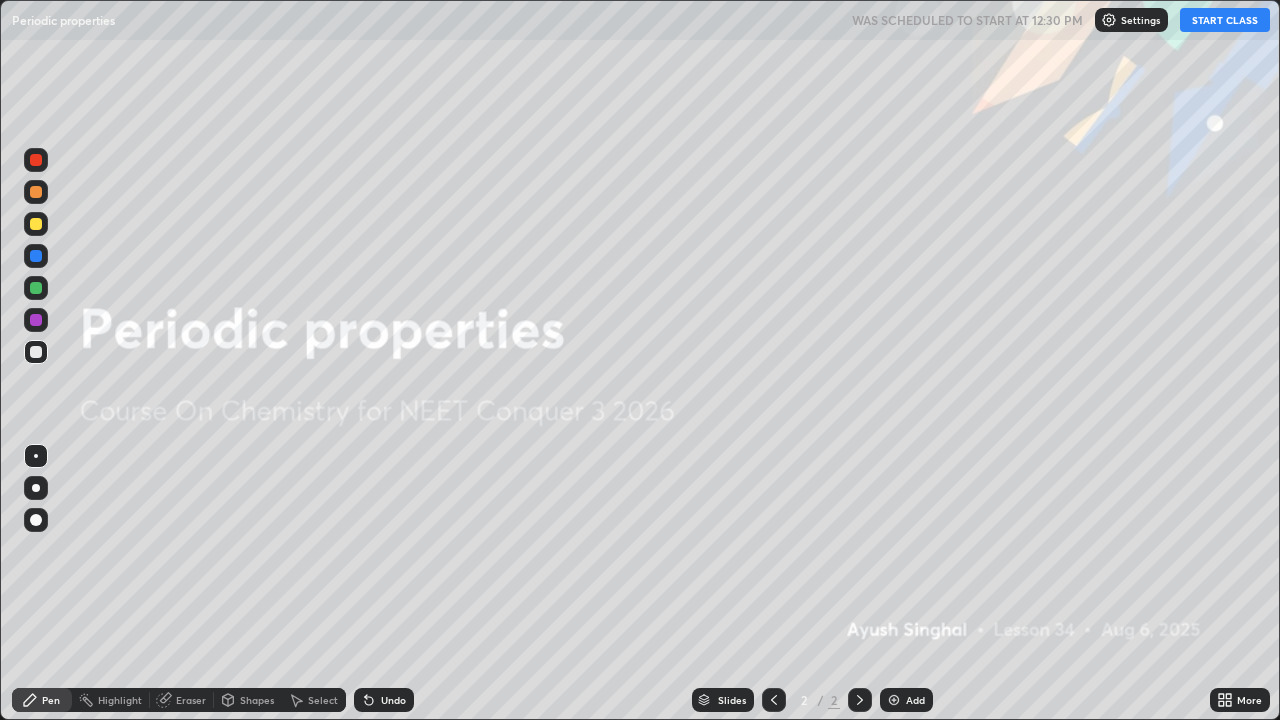 click 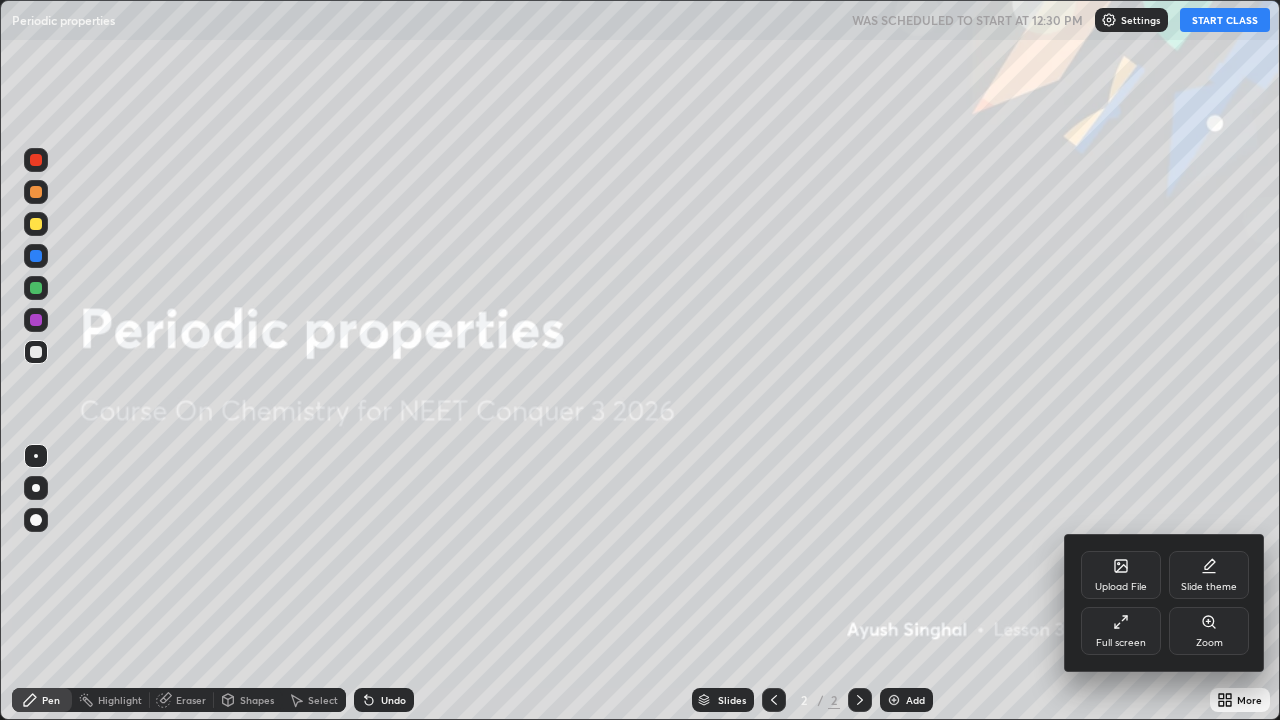 click at bounding box center [640, 360] 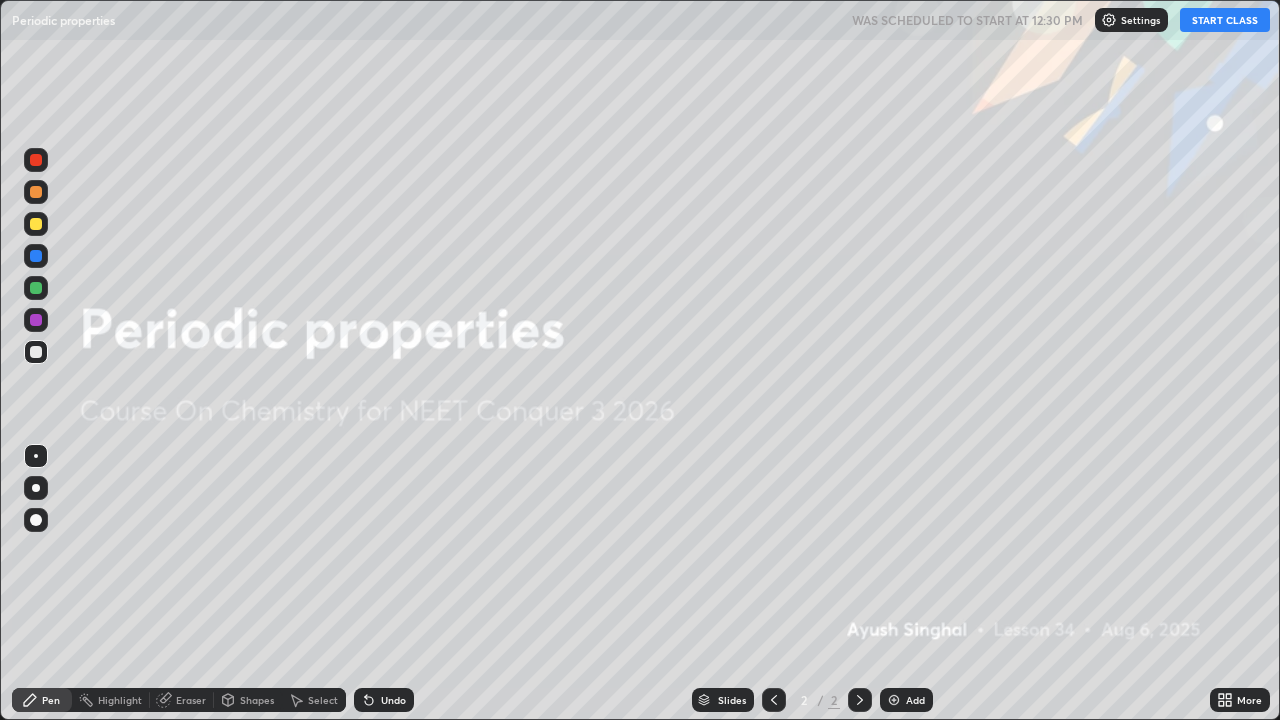 click on "Add" at bounding box center (906, 700) 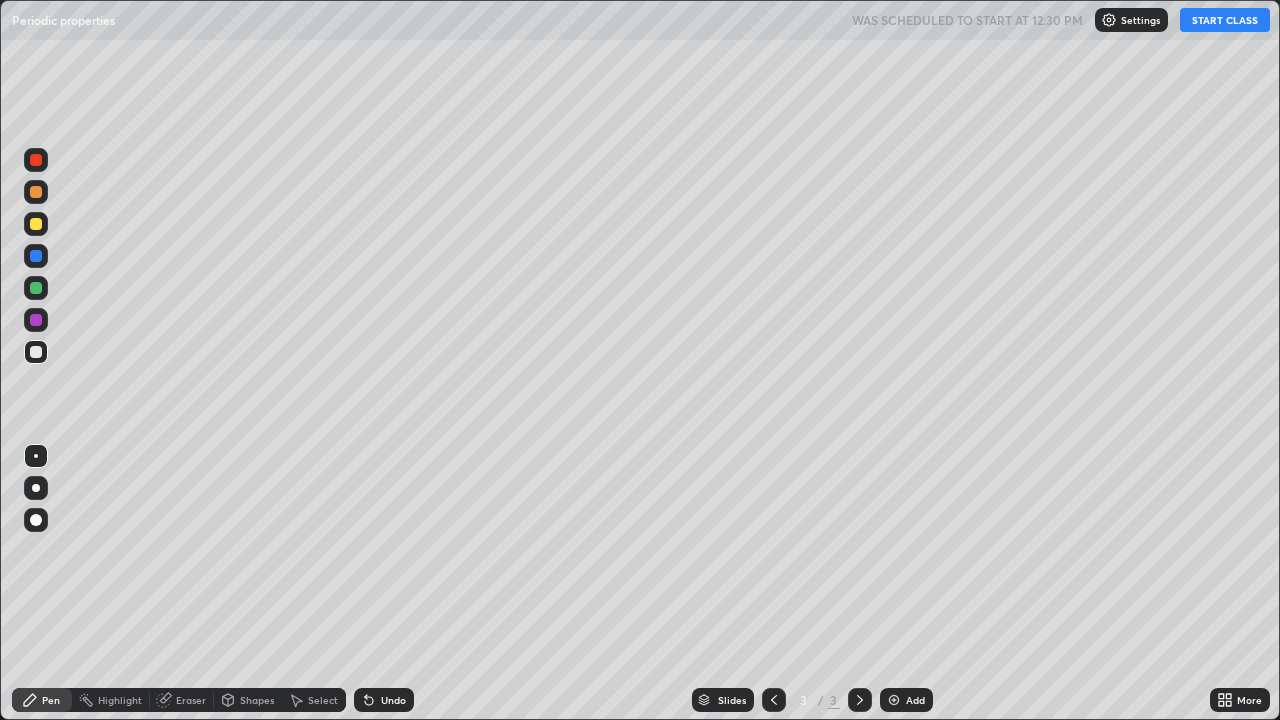 click on "START CLASS" at bounding box center [1225, 20] 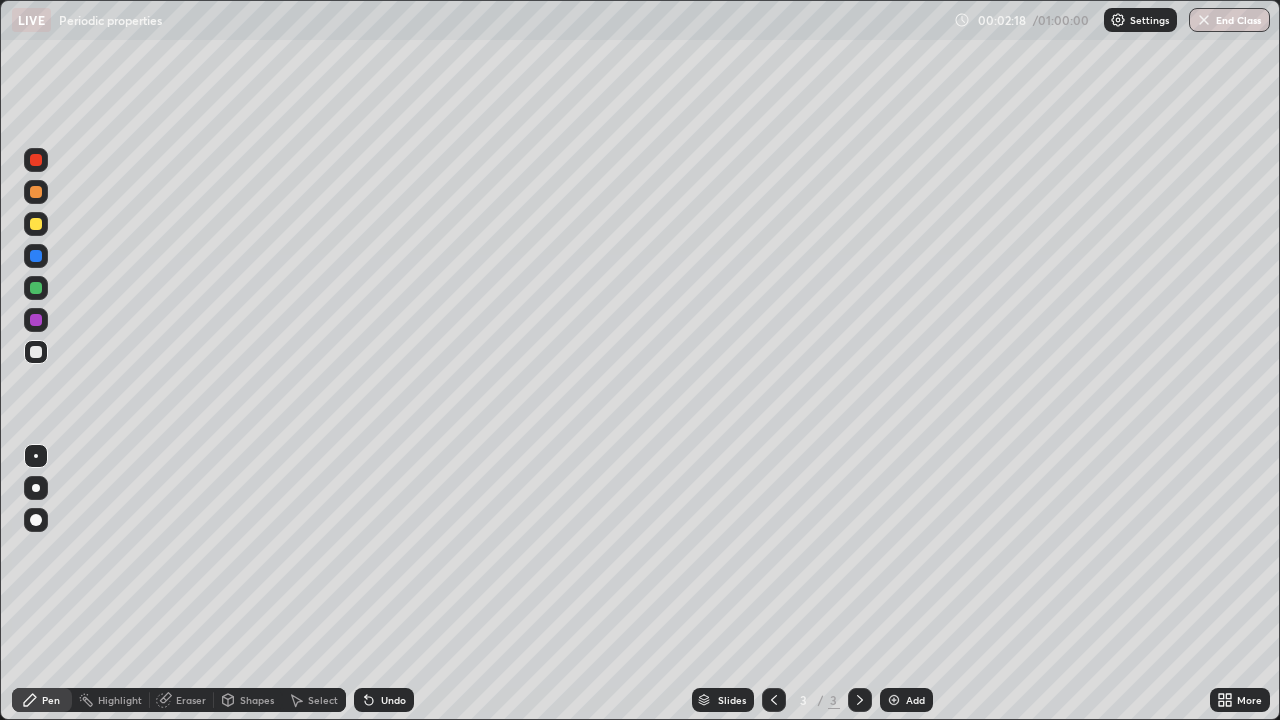 click at bounding box center (36, 224) 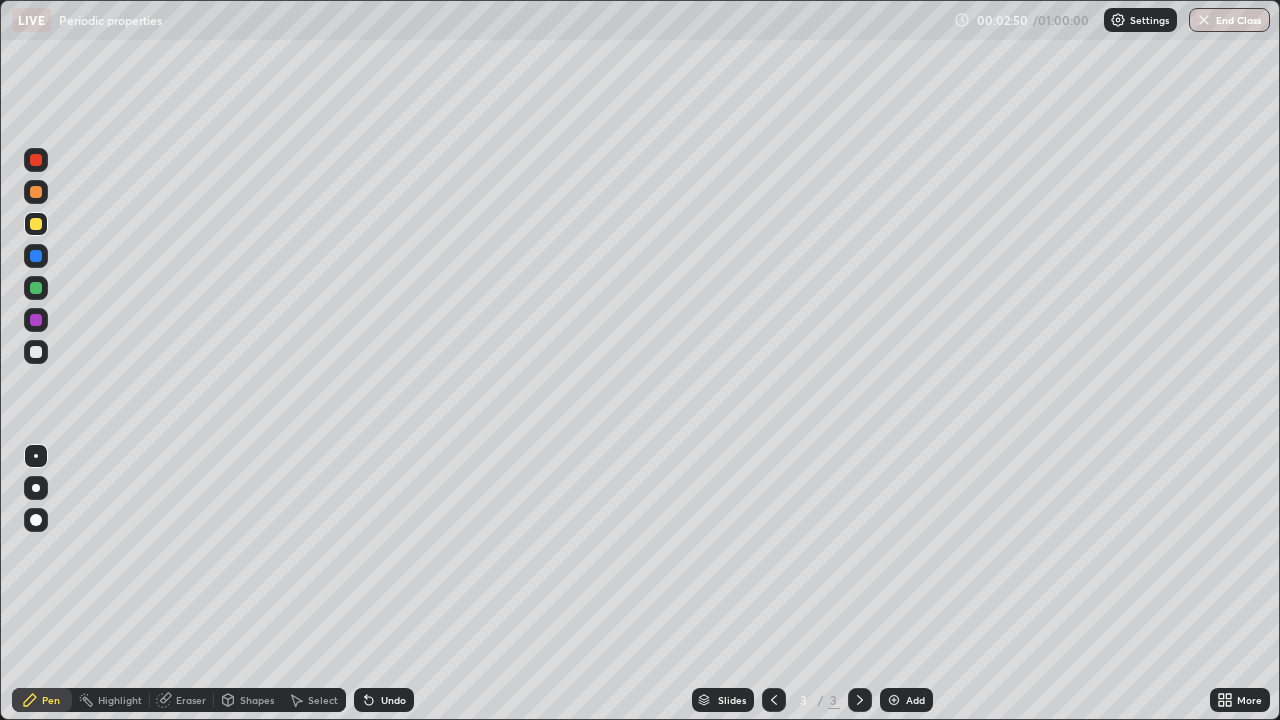 click at bounding box center [36, 352] 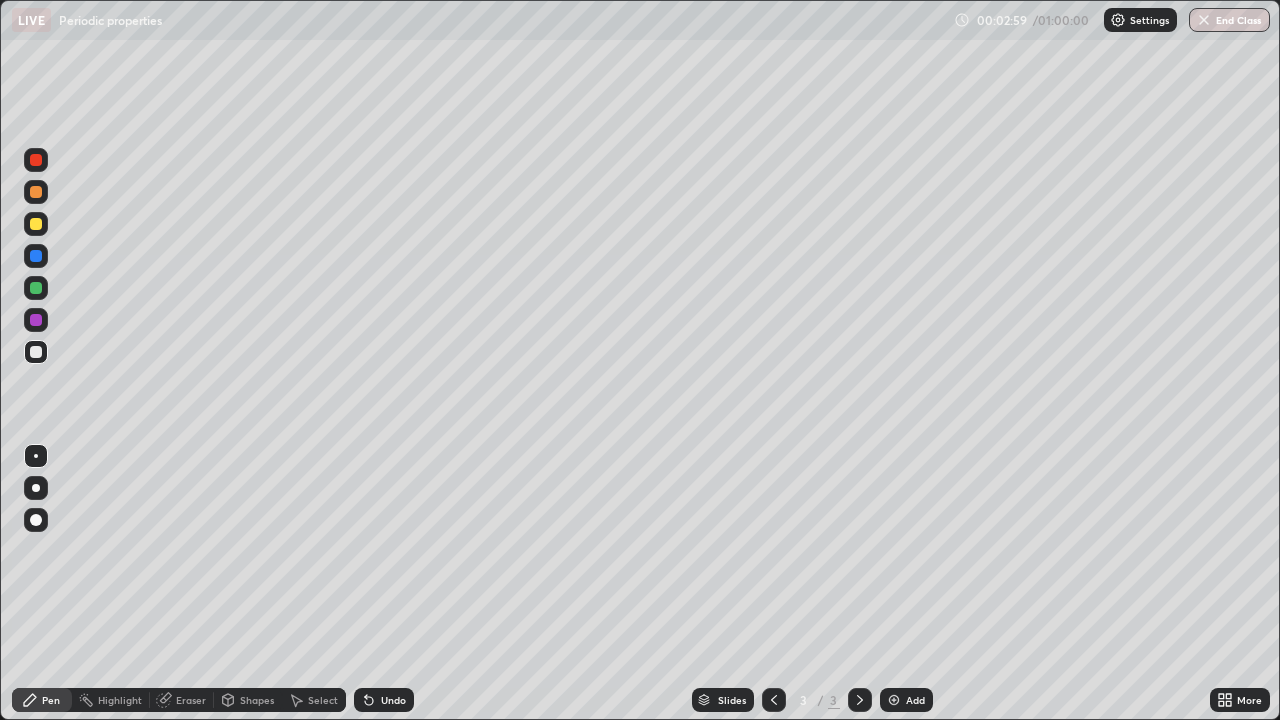 click at bounding box center [36, 288] 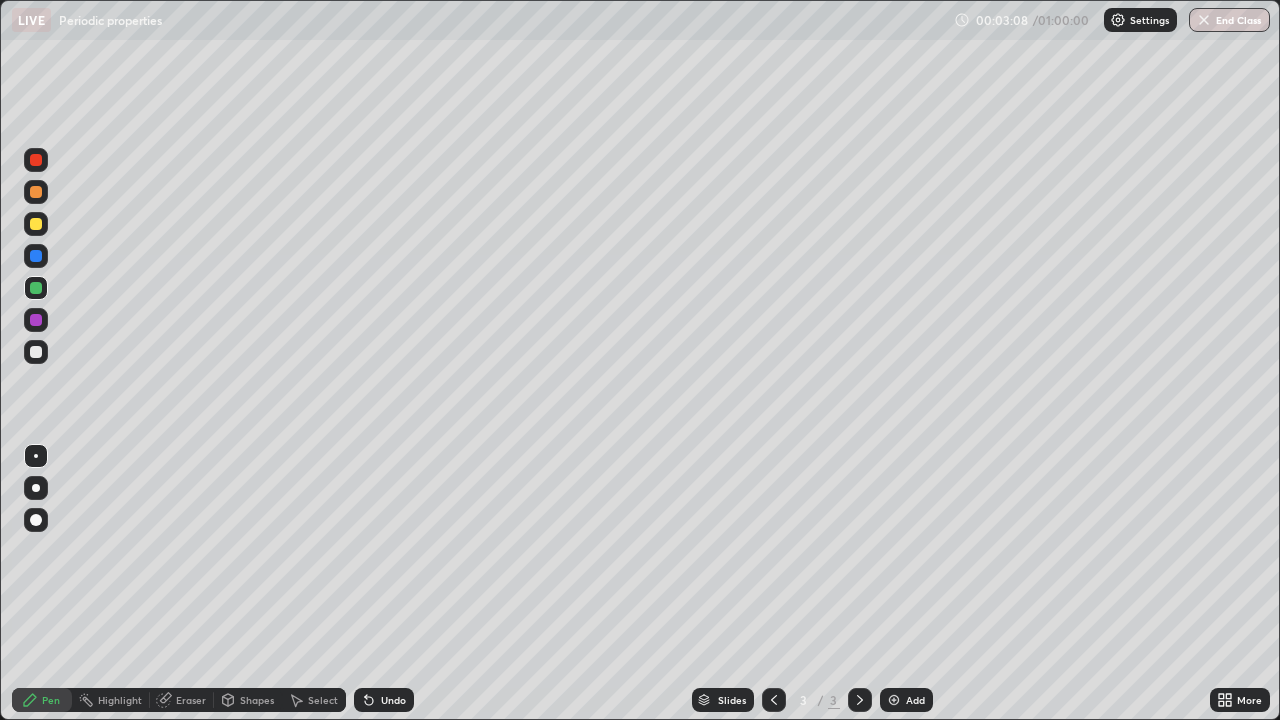 click at bounding box center [36, 352] 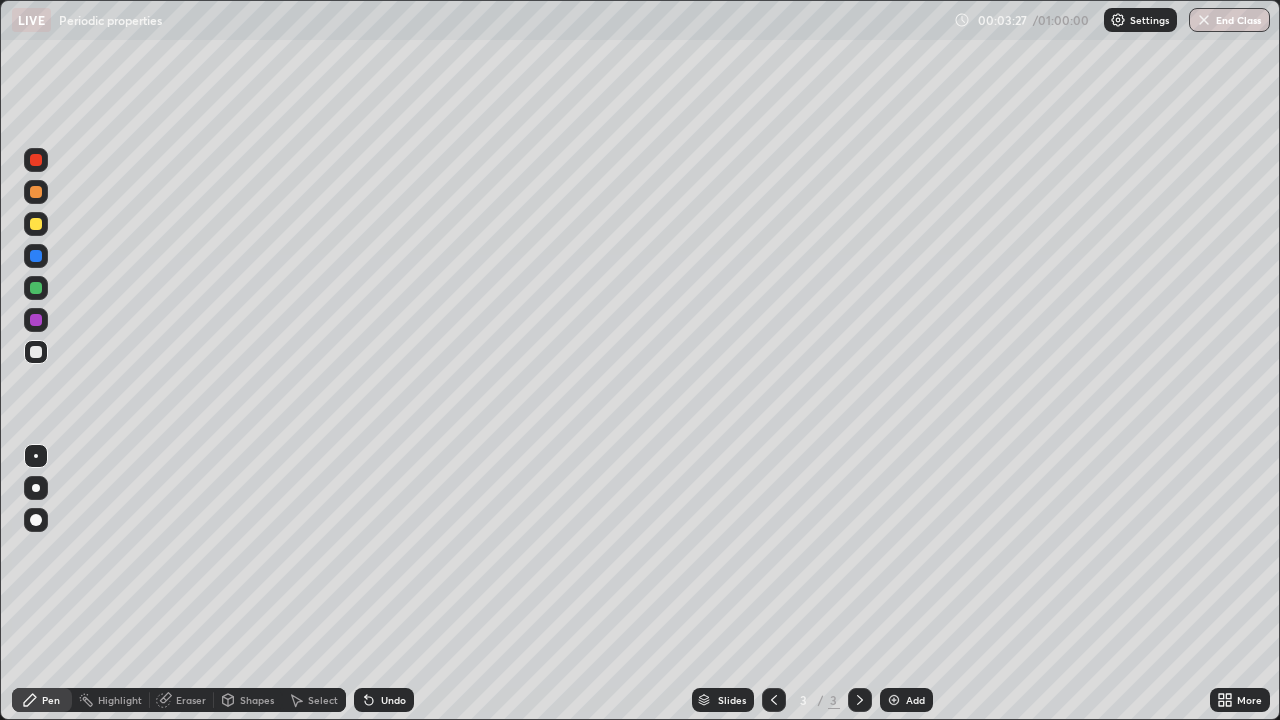 click on "Eraser" at bounding box center [182, 700] 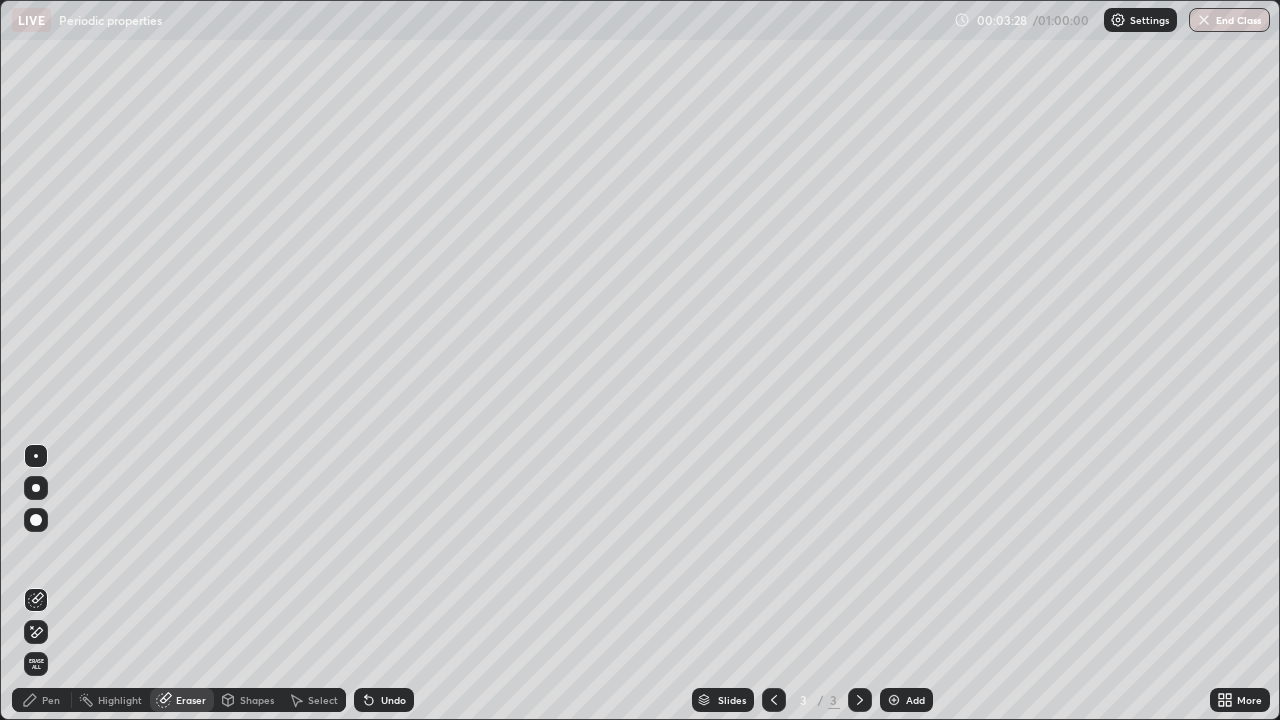 click on "Shapes" at bounding box center (257, 700) 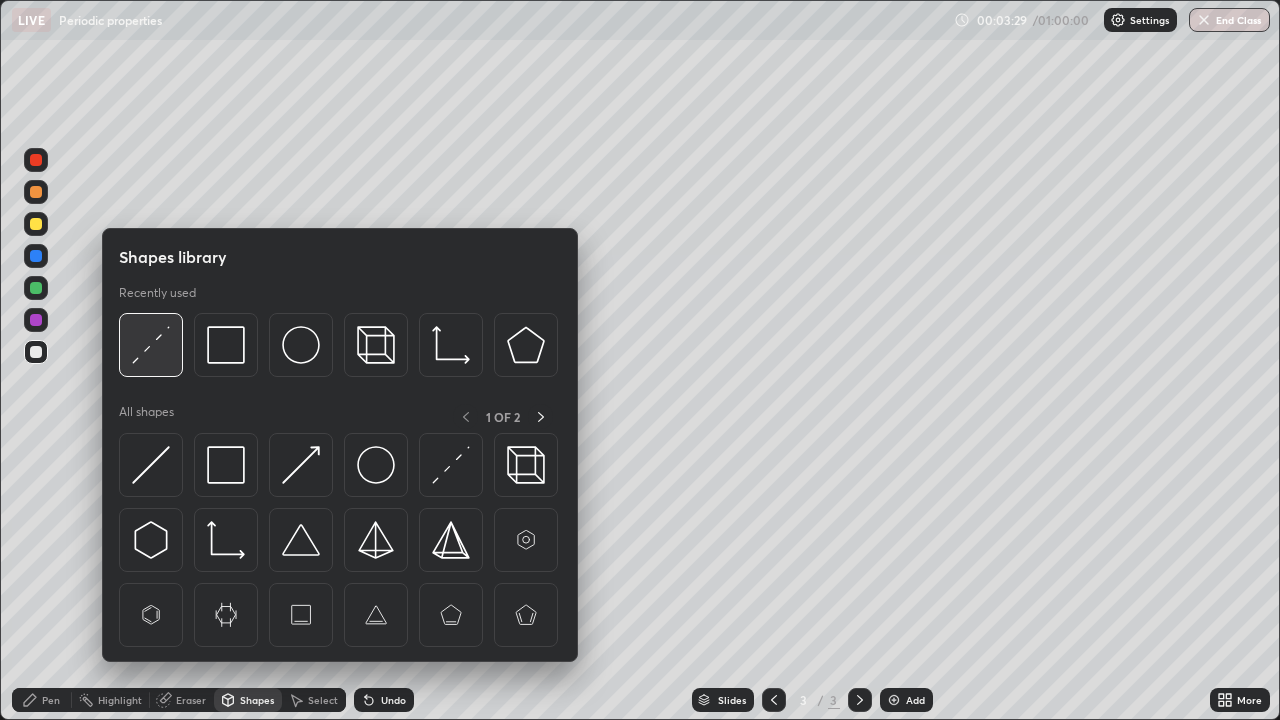 click at bounding box center [151, 345] 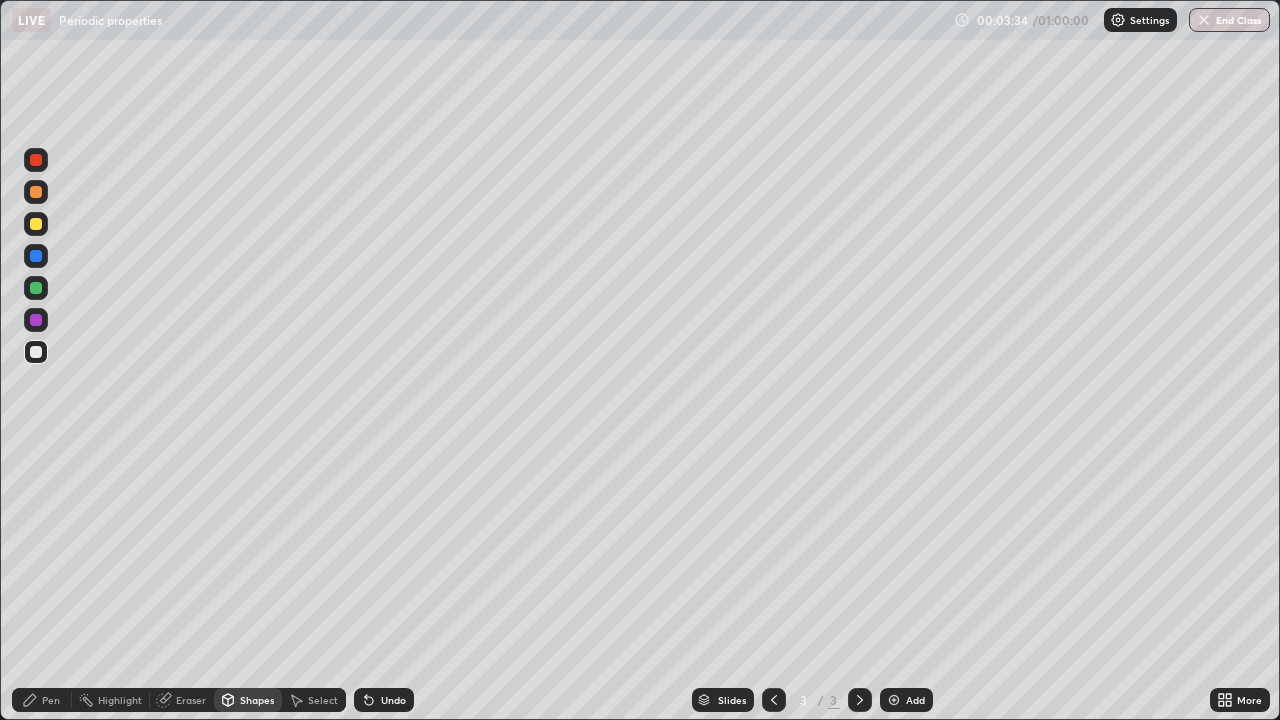 click on "Select" at bounding box center (314, 700) 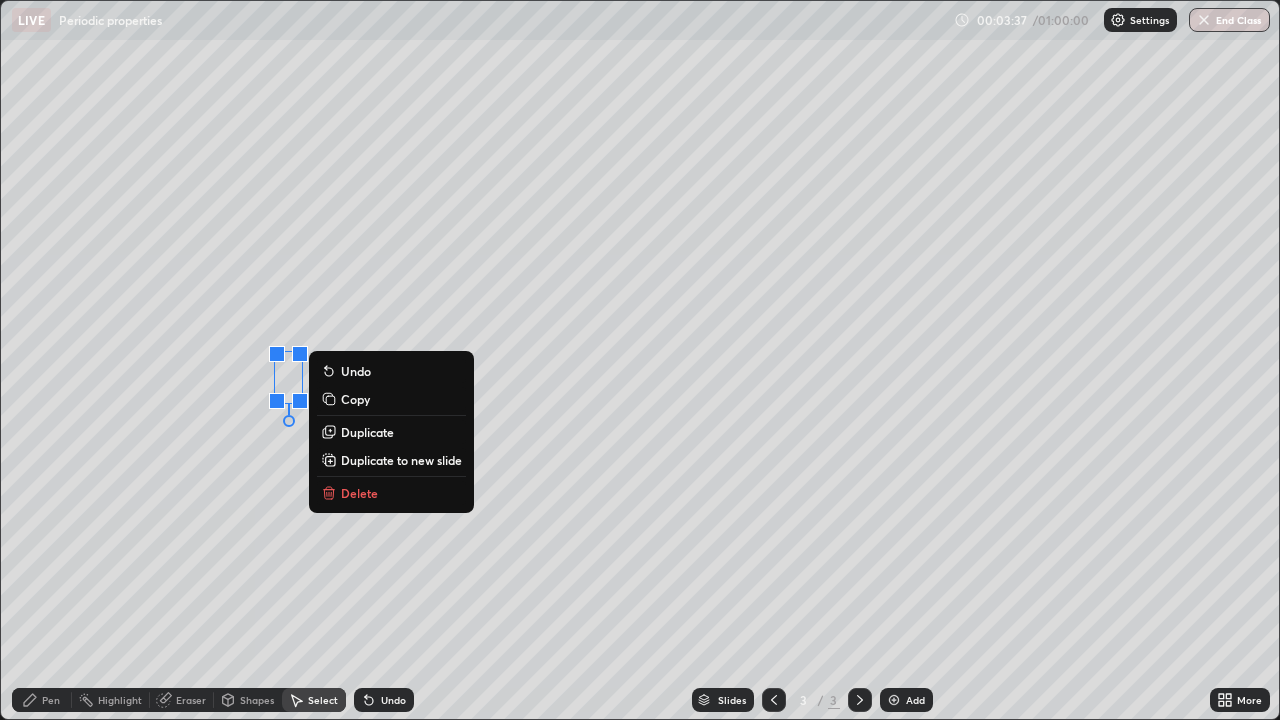 click on "Pen" at bounding box center (42, 700) 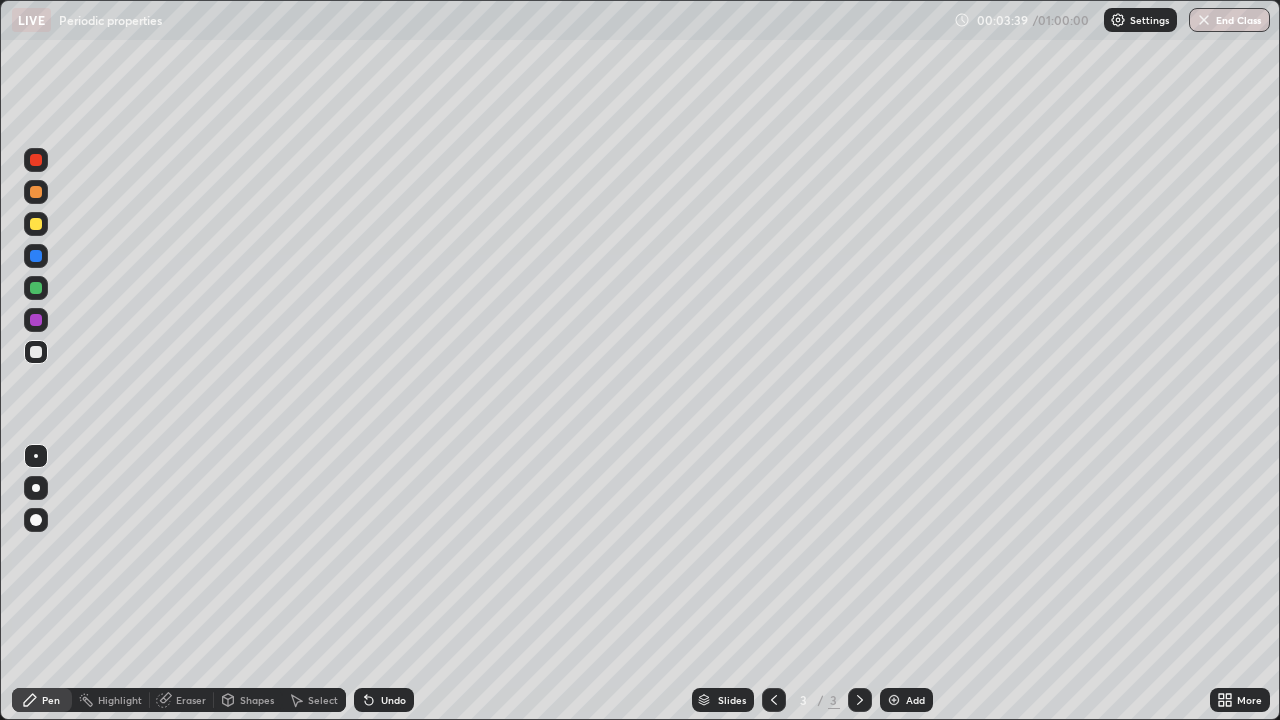 click on "Shapes" at bounding box center (248, 700) 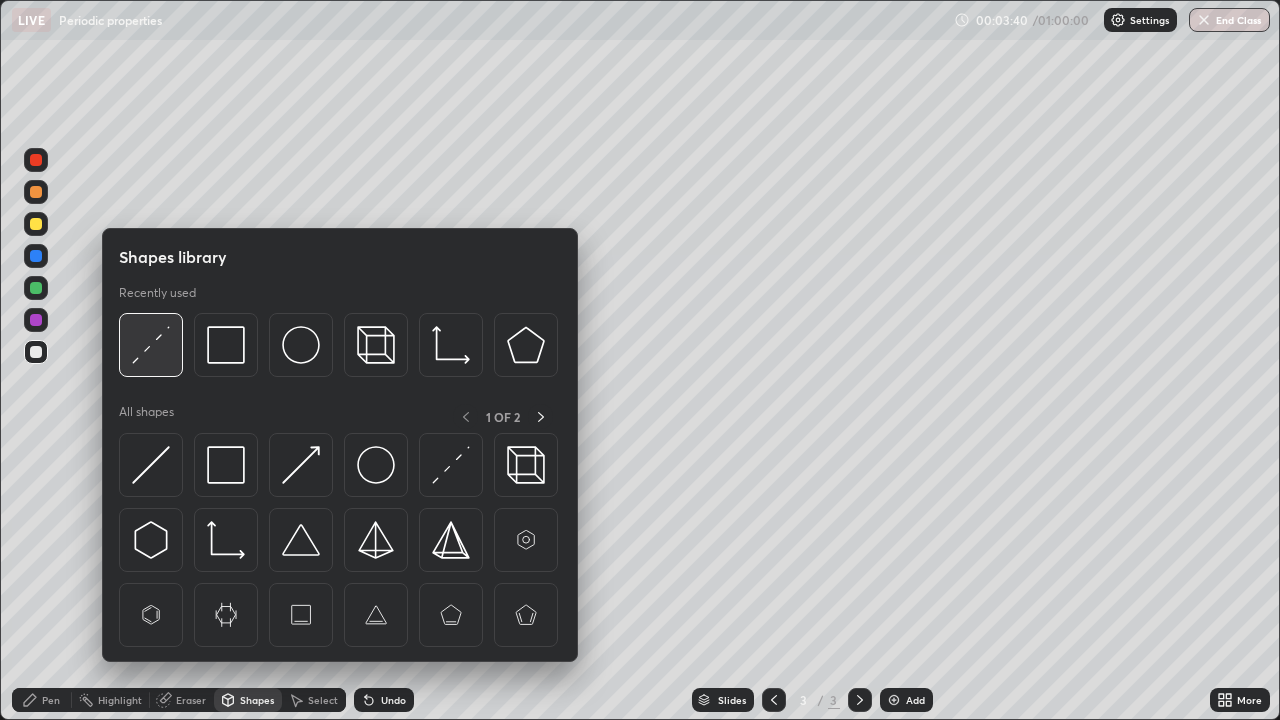 click at bounding box center [151, 345] 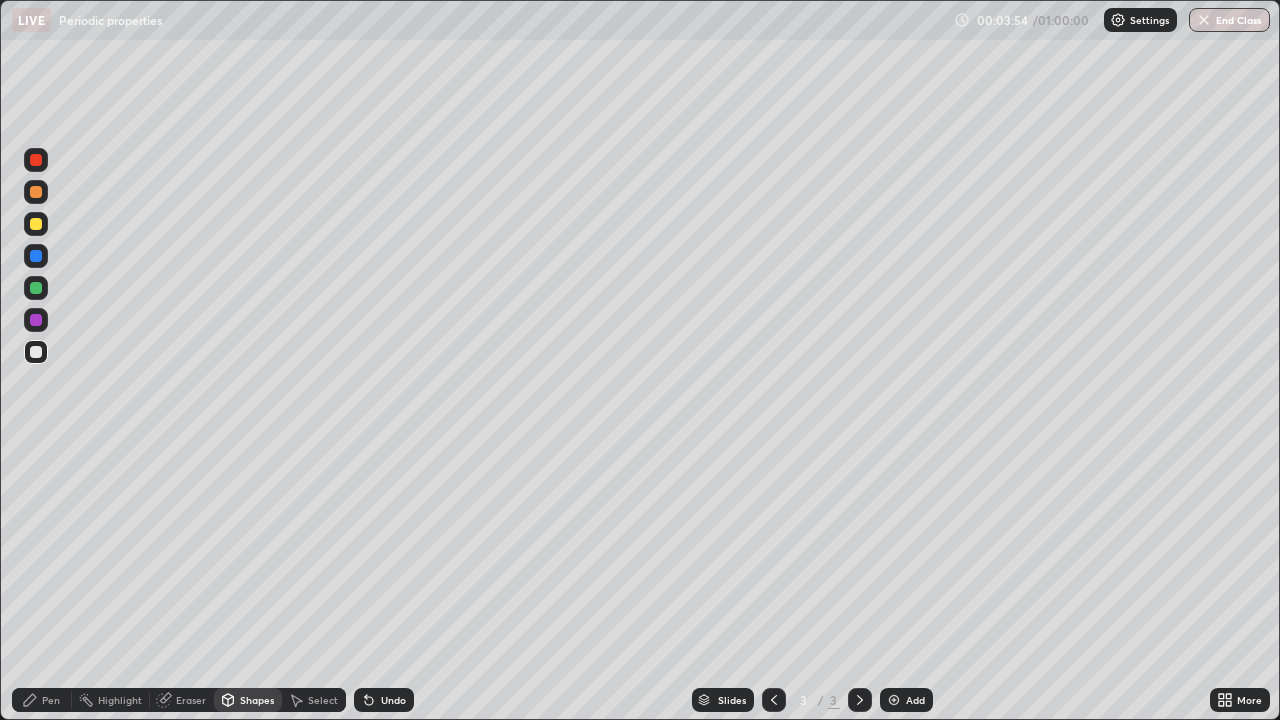 click 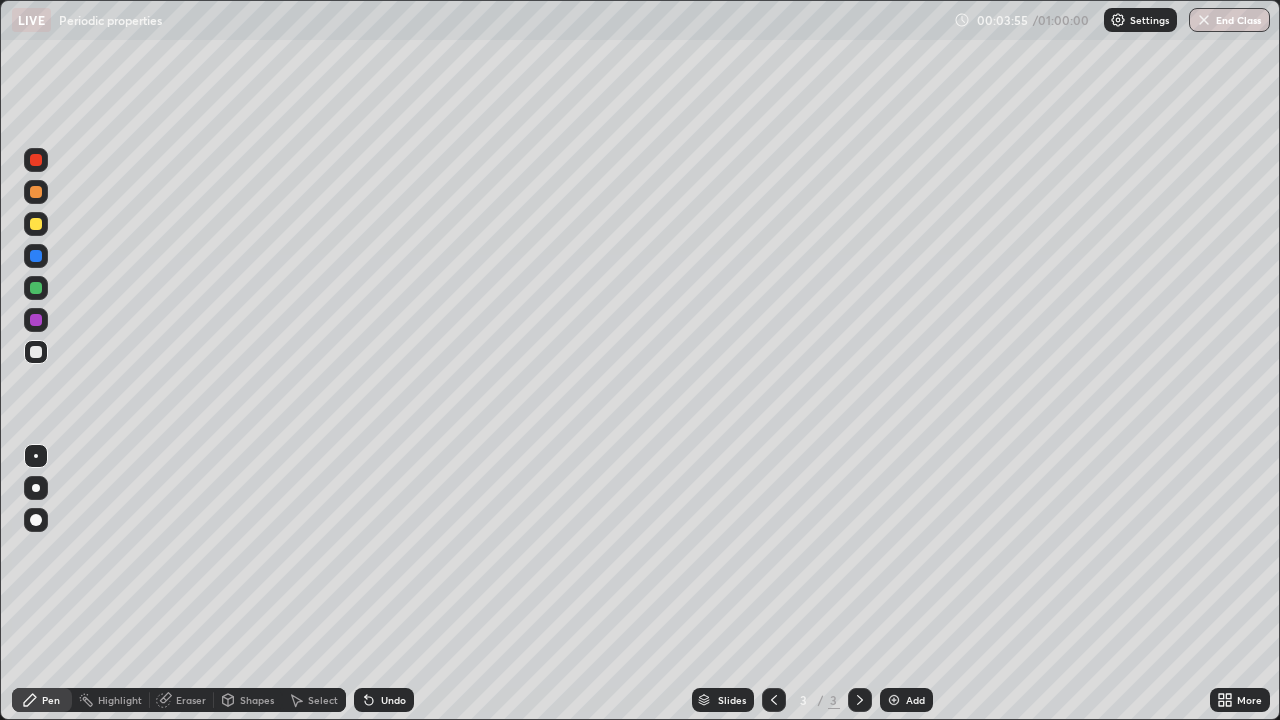 click at bounding box center (36, 320) 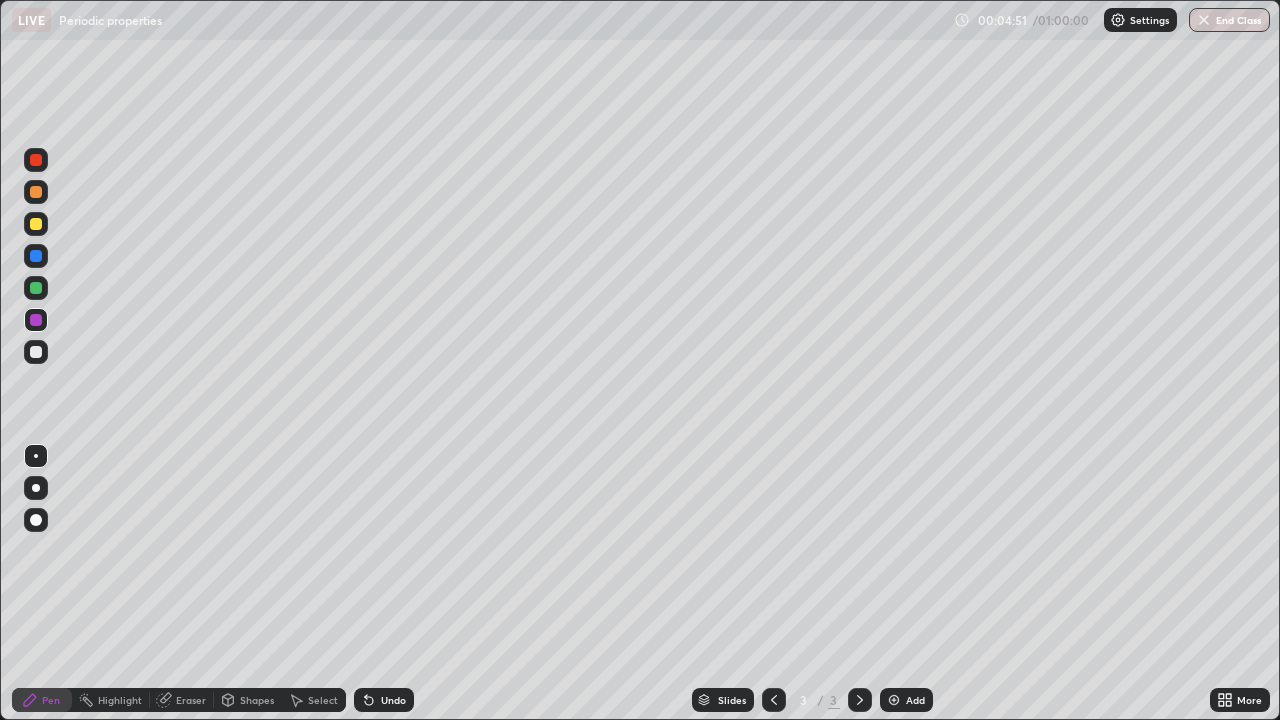 click at bounding box center (36, 288) 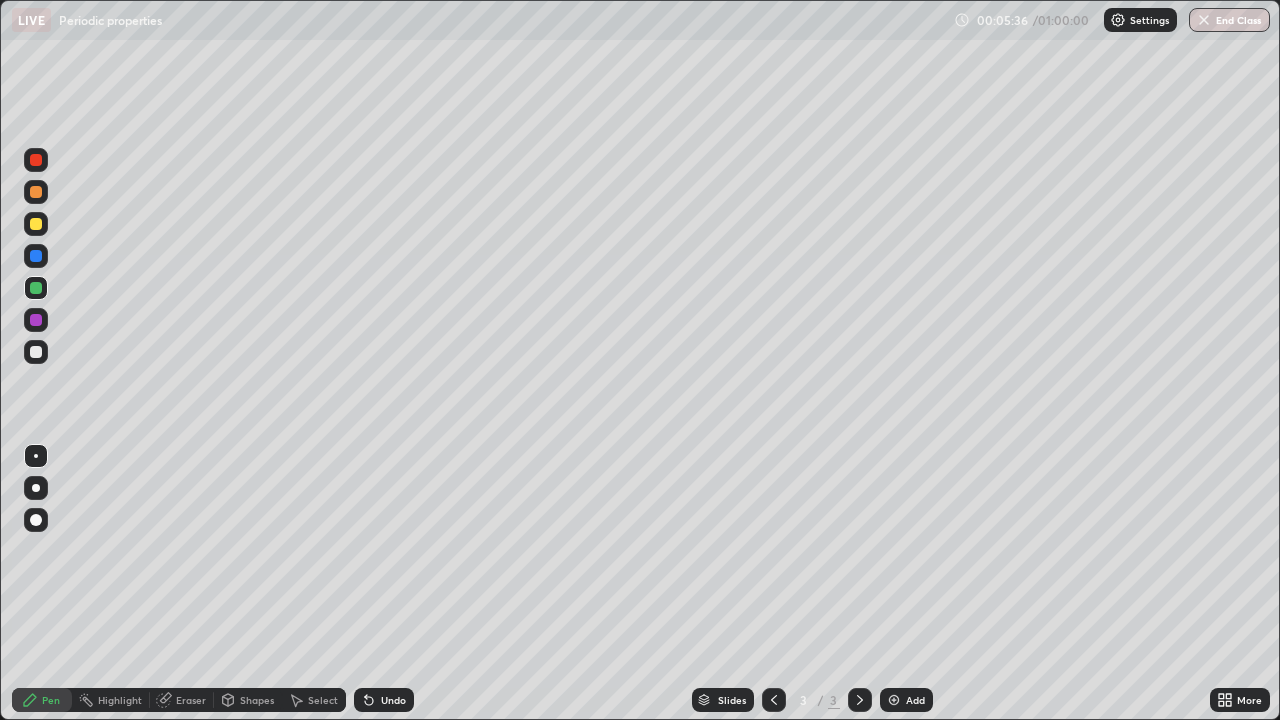 click at bounding box center [36, 256] 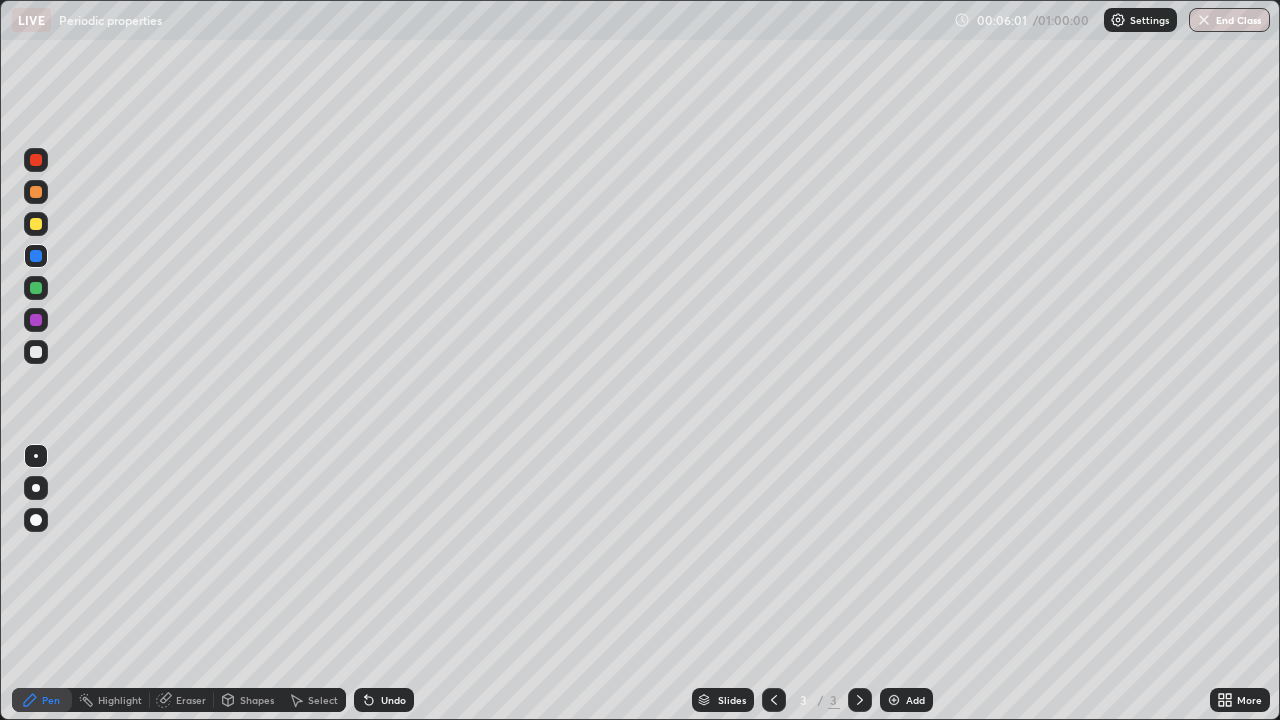 click on "Undo" at bounding box center (384, 700) 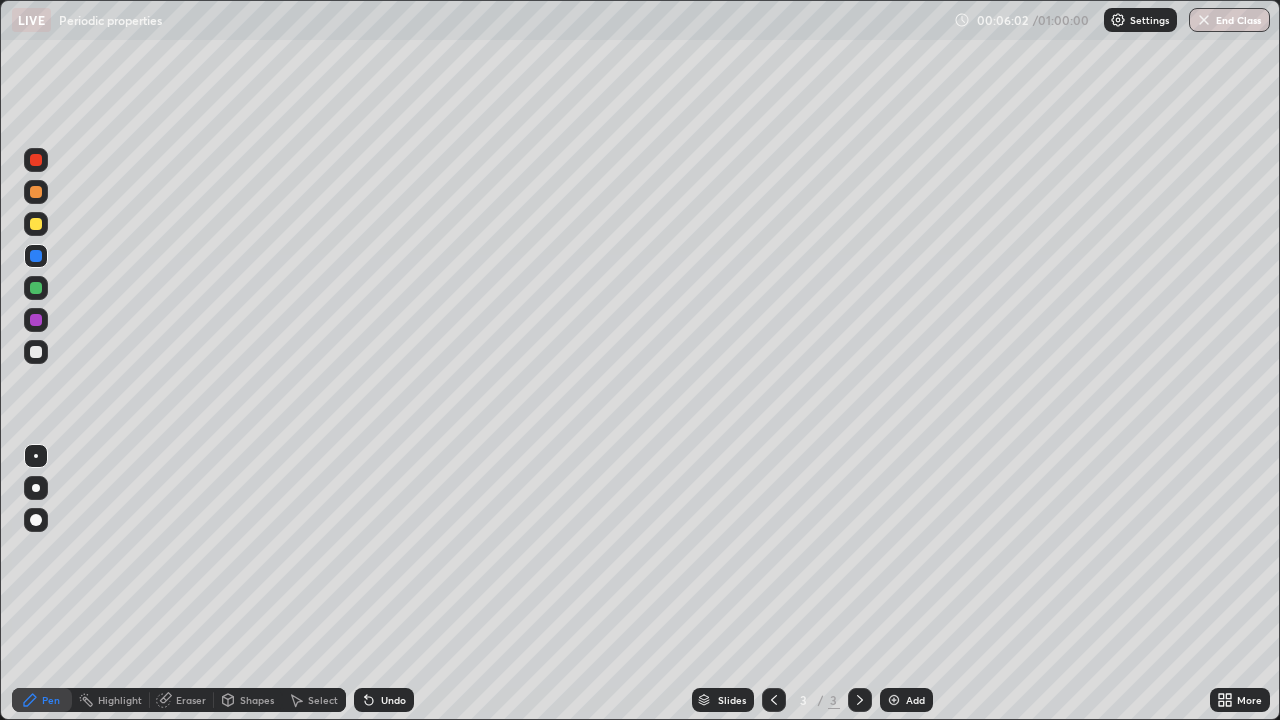 click on "Undo" at bounding box center [384, 700] 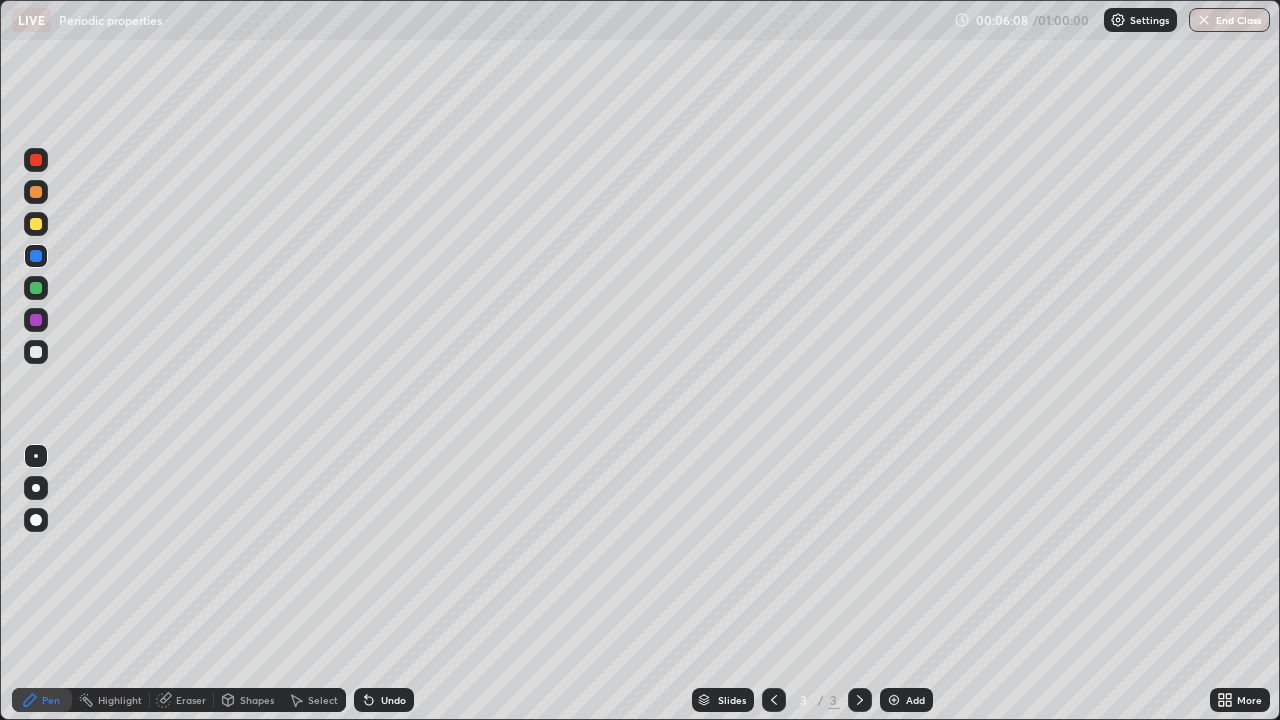 click on "Undo" at bounding box center (384, 700) 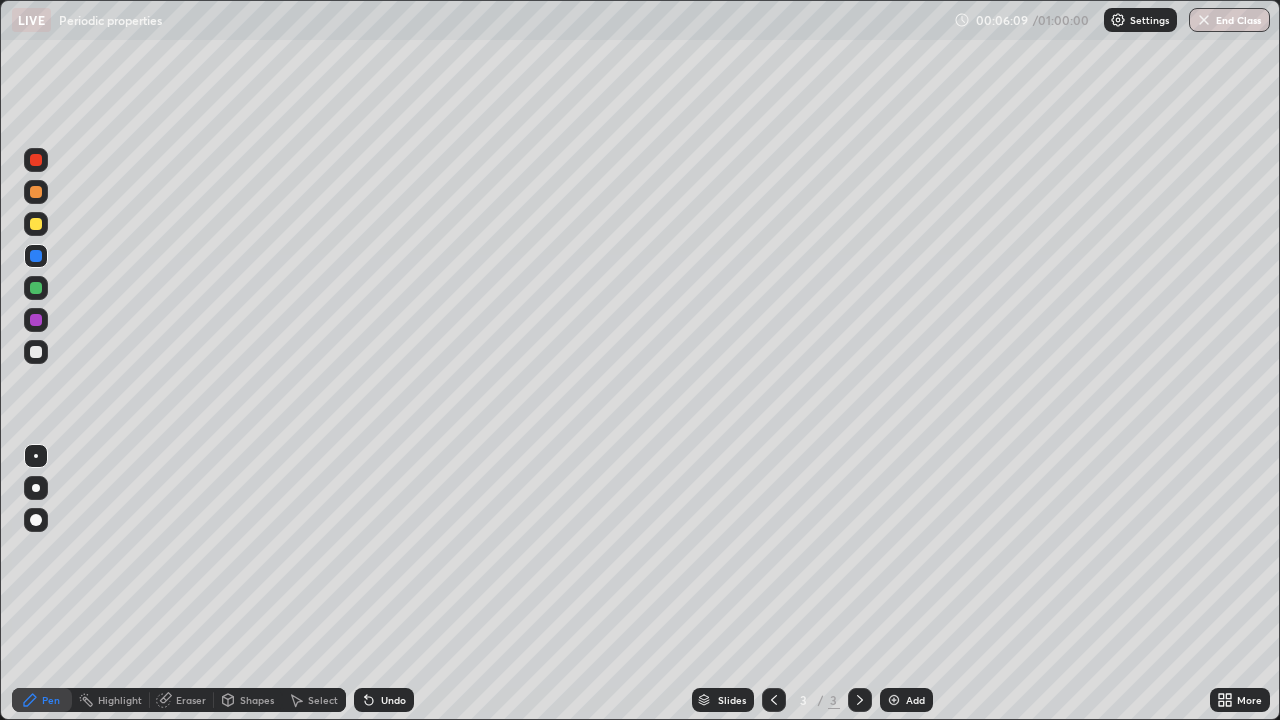 click 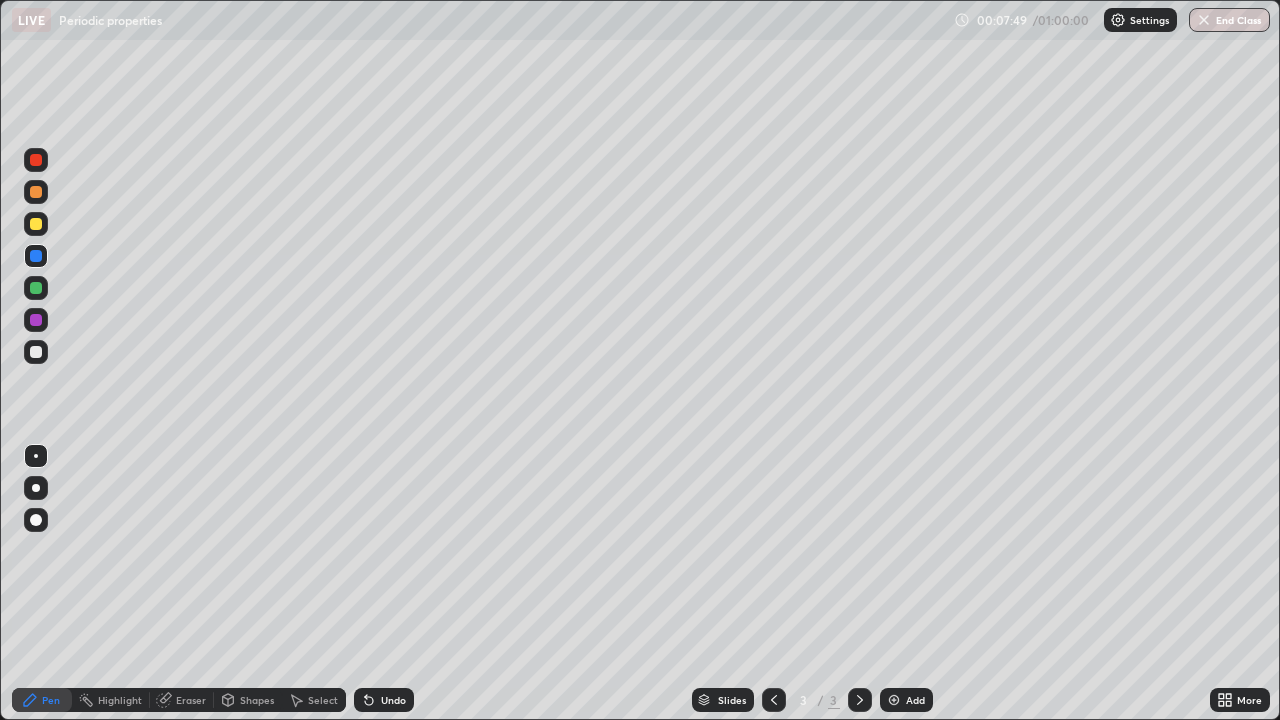 click on "Undo" at bounding box center (393, 700) 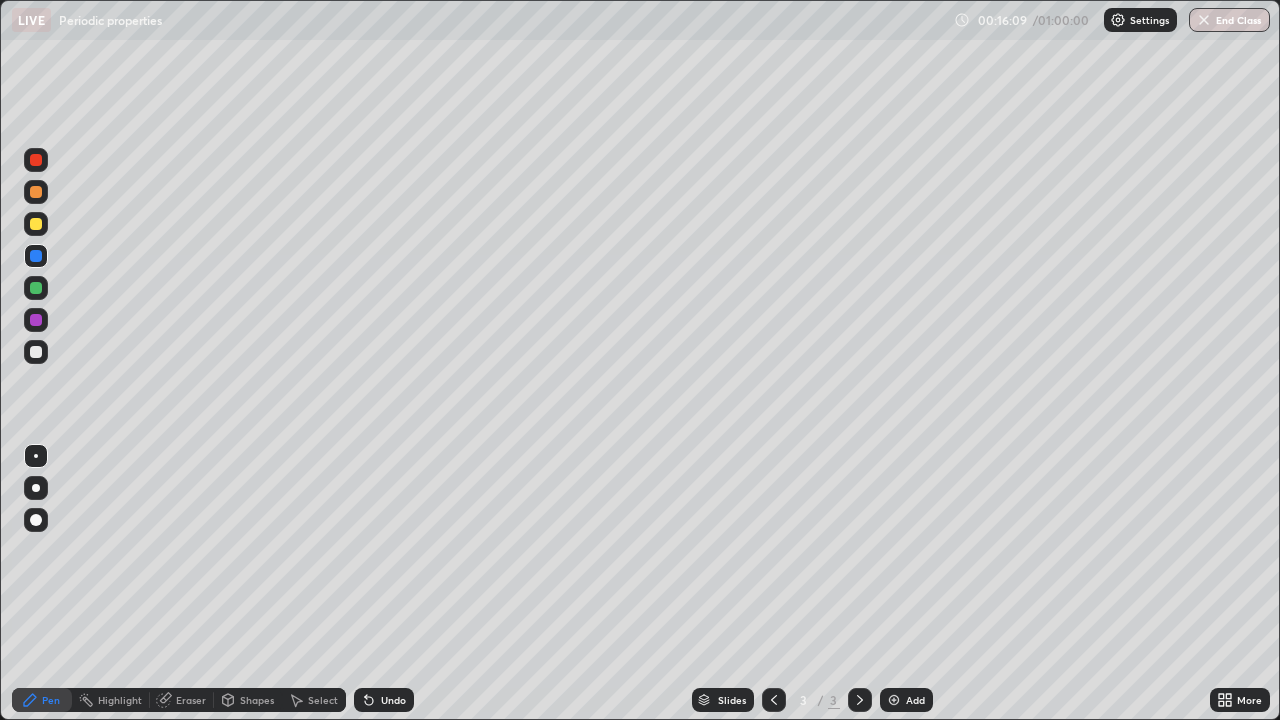 click at bounding box center [894, 700] 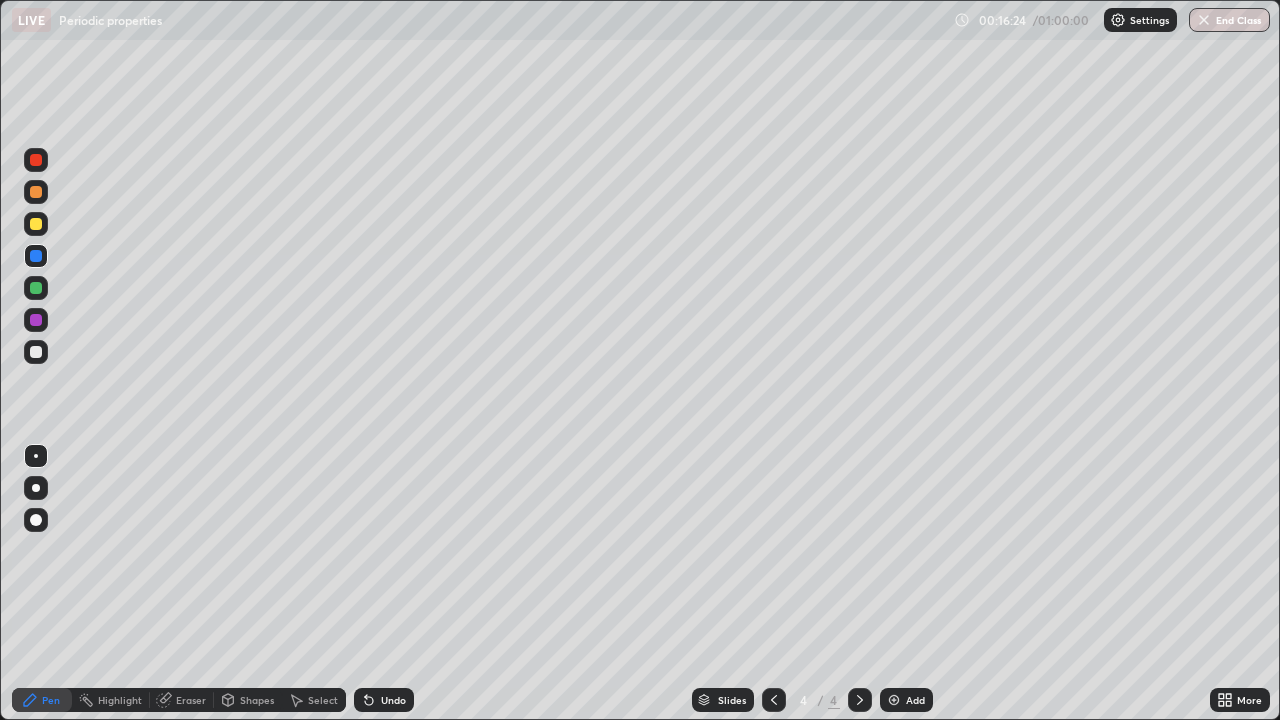 click at bounding box center (36, 352) 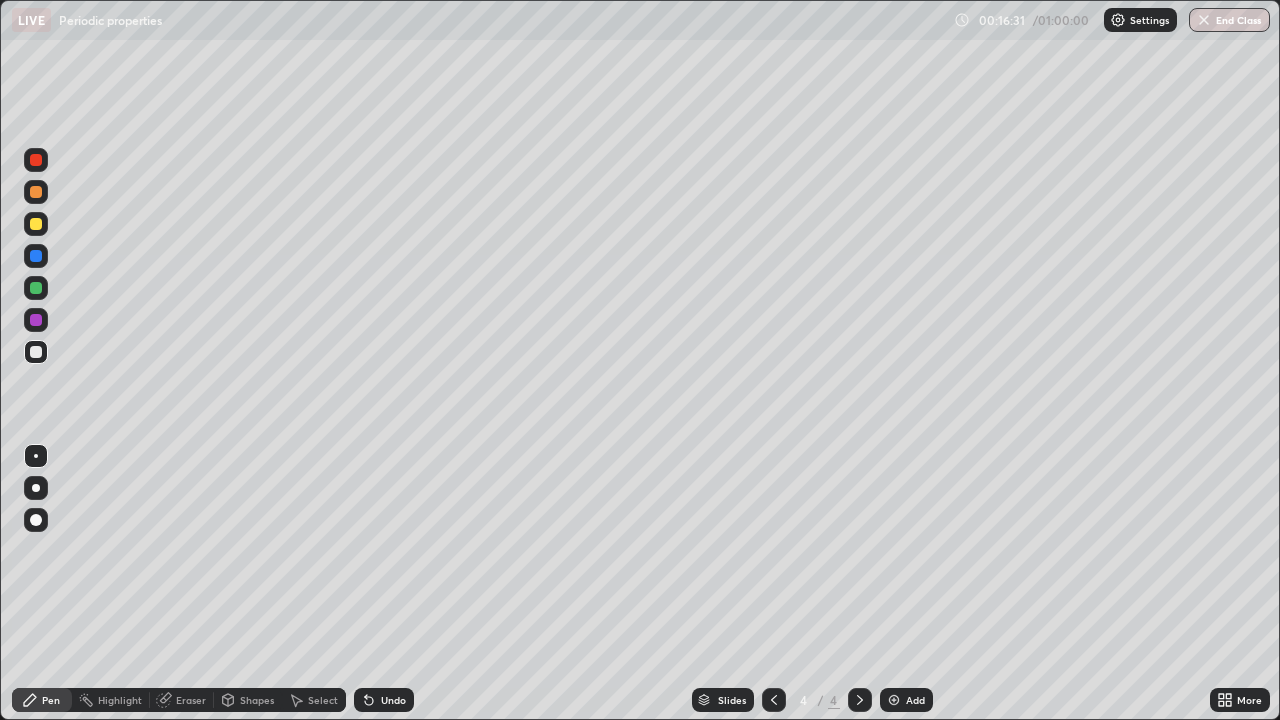 click 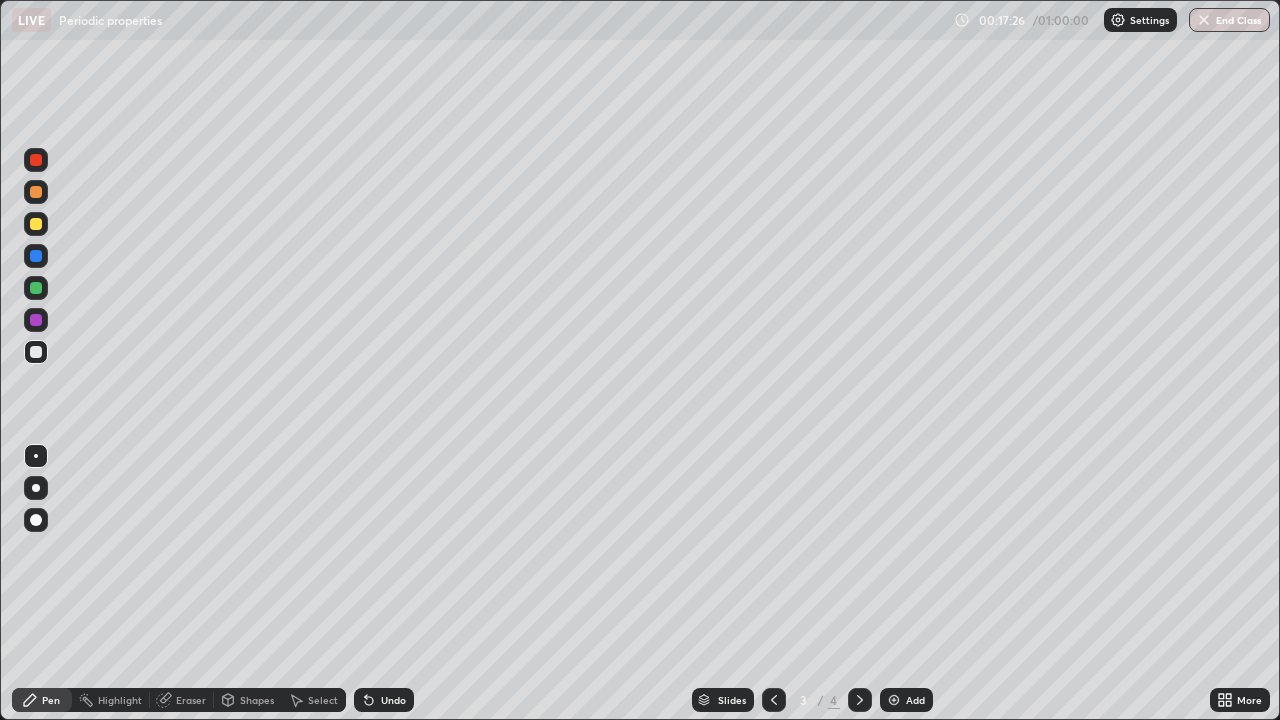 click 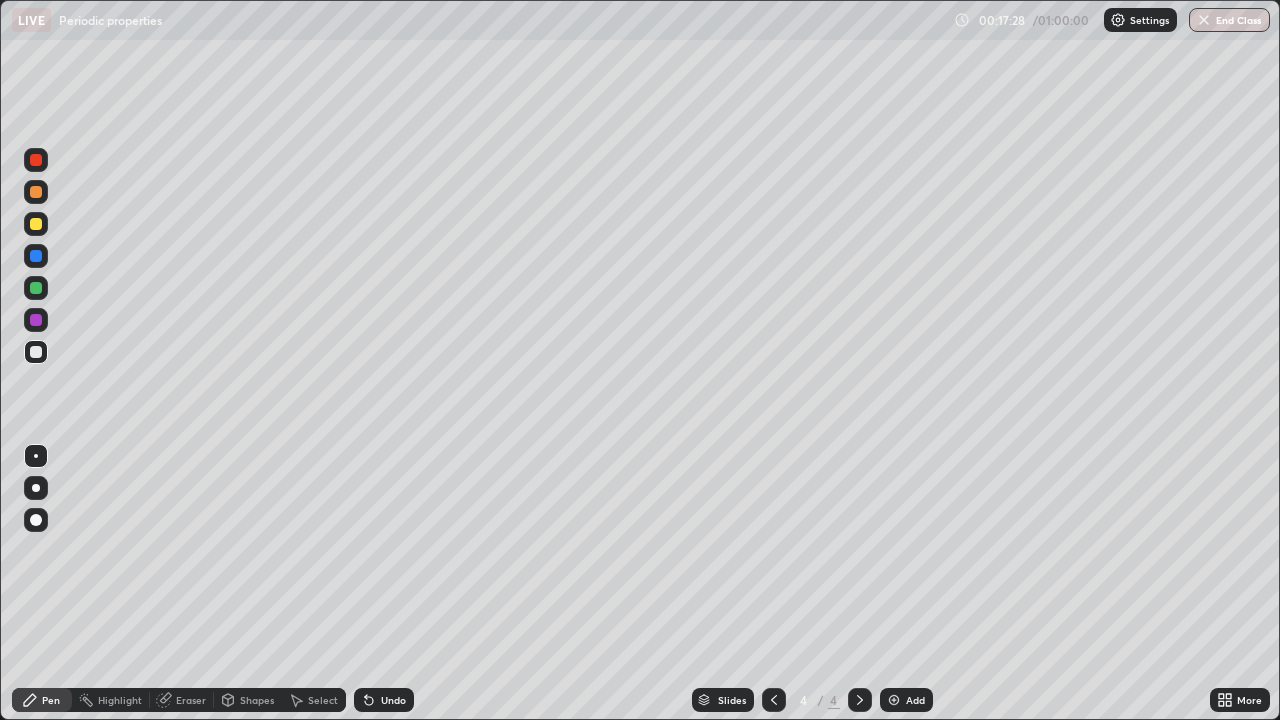 click at bounding box center [36, 352] 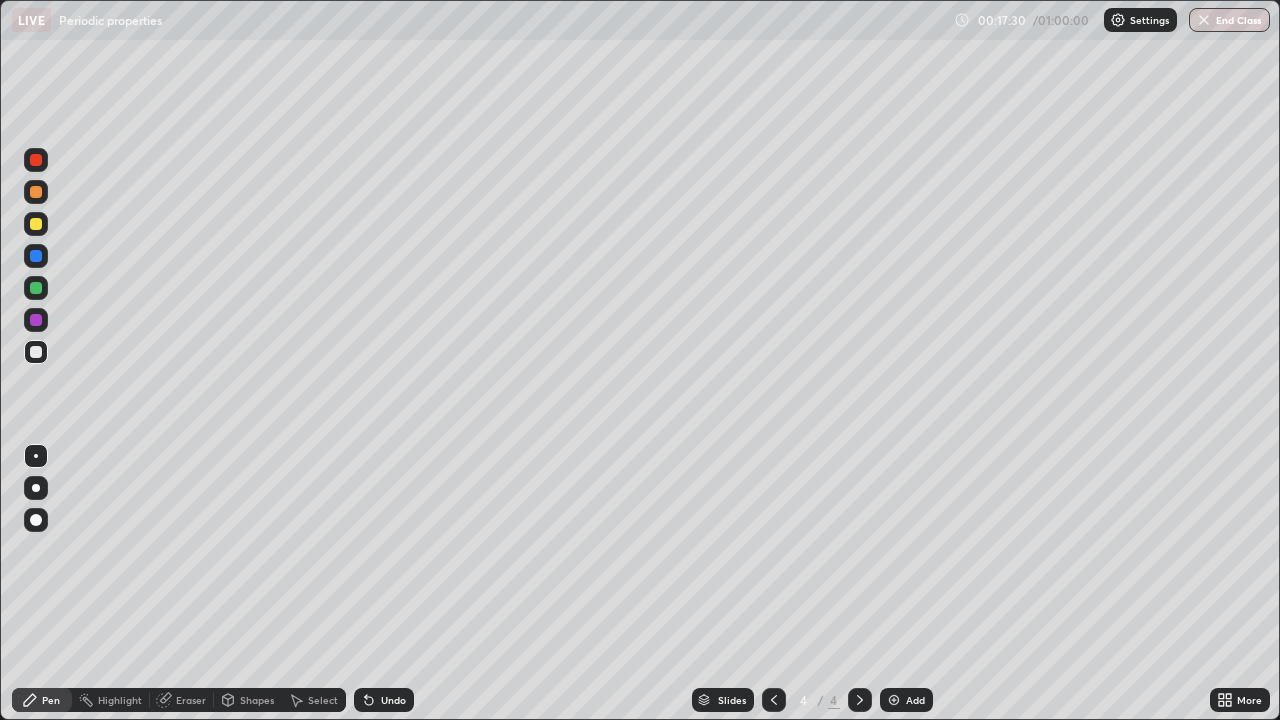 click on "Shapes" at bounding box center [257, 700] 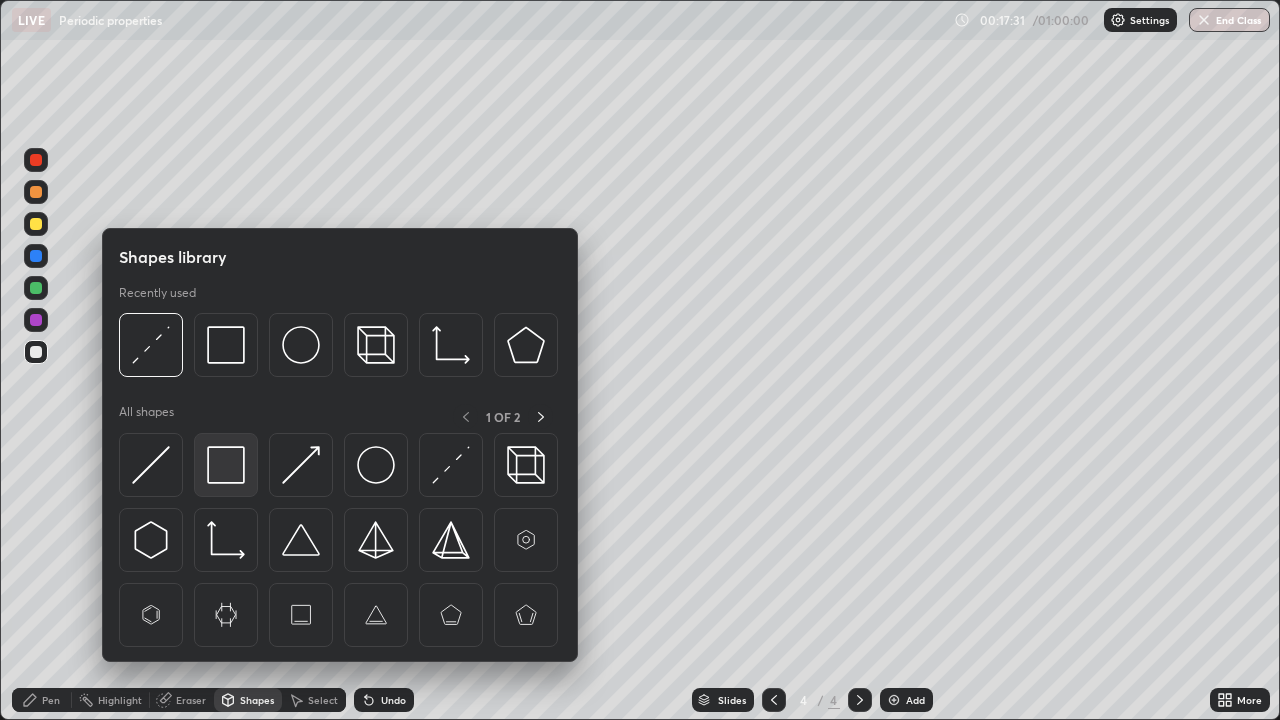 click at bounding box center [226, 465] 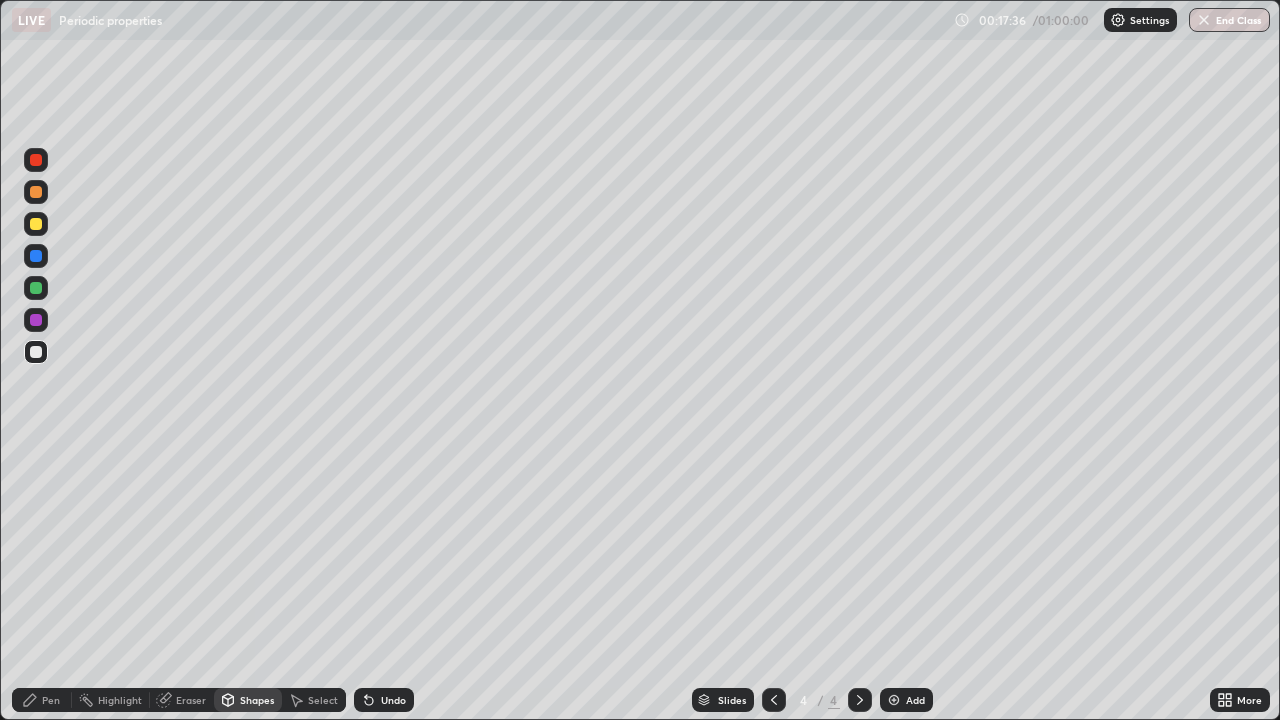 click on "Shapes" at bounding box center [257, 700] 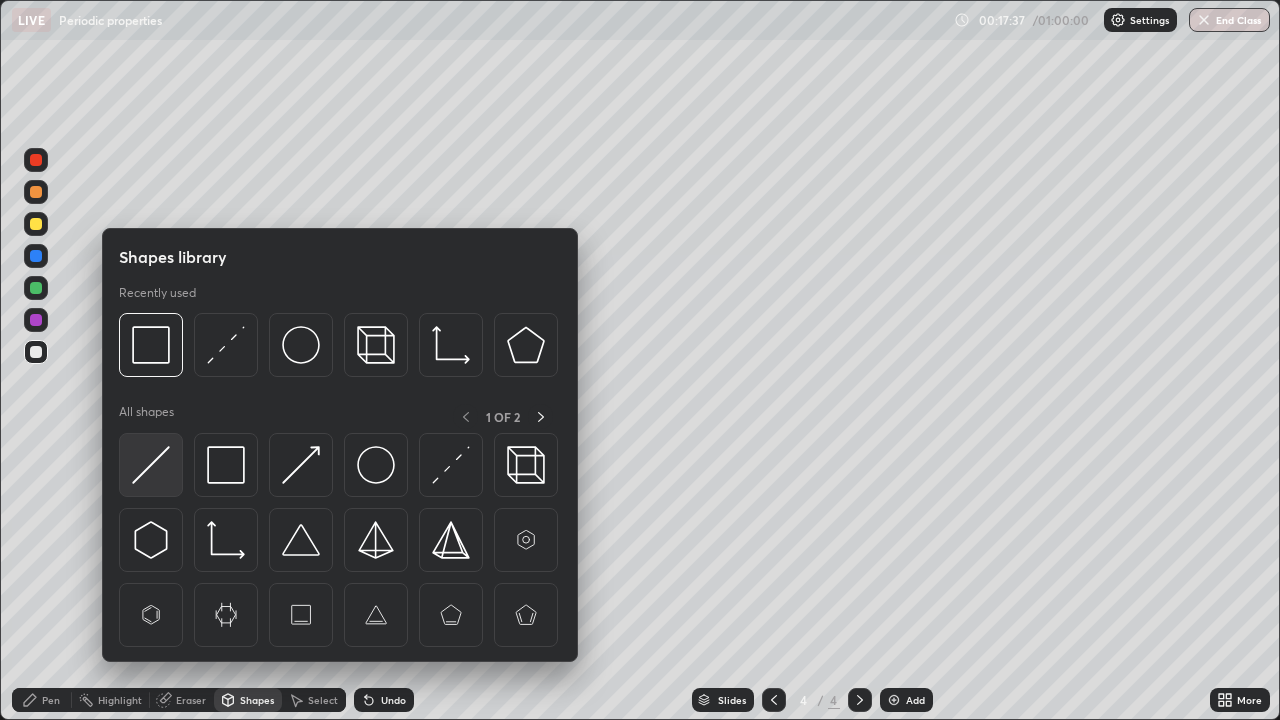 click at bounding box center [151, 465] 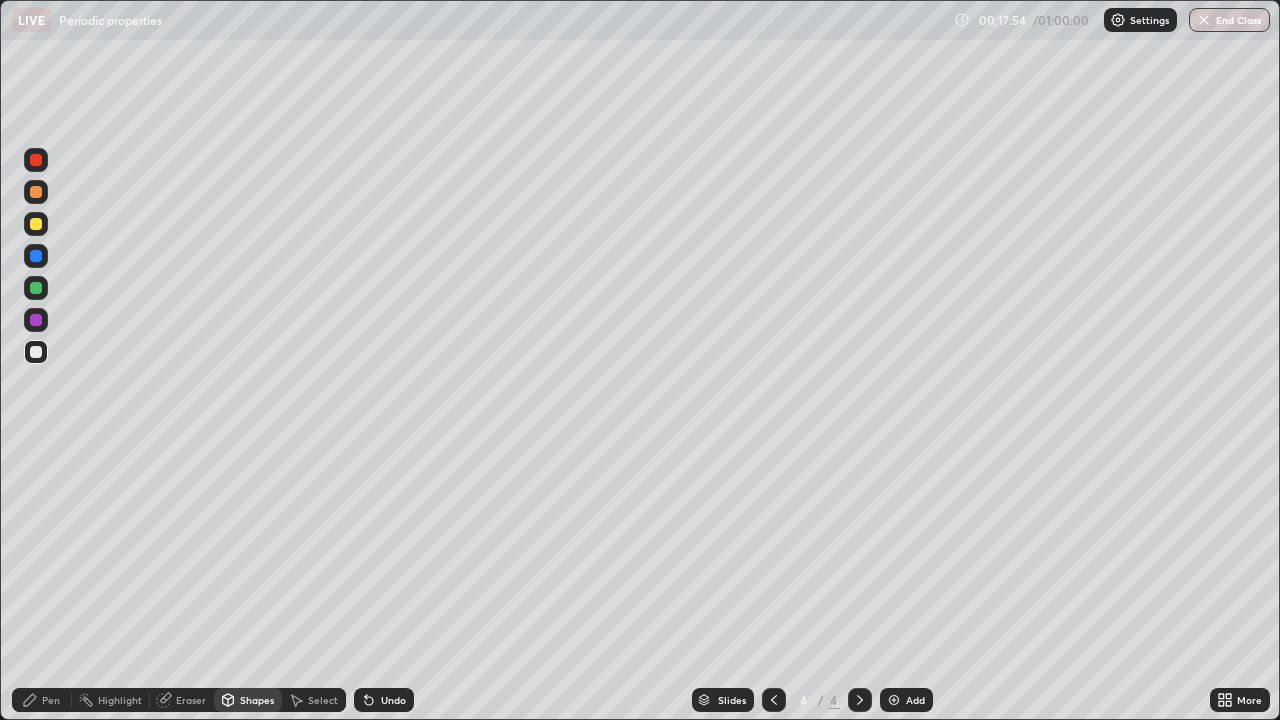 click on "Eraser" at bounding box center [191, 700] 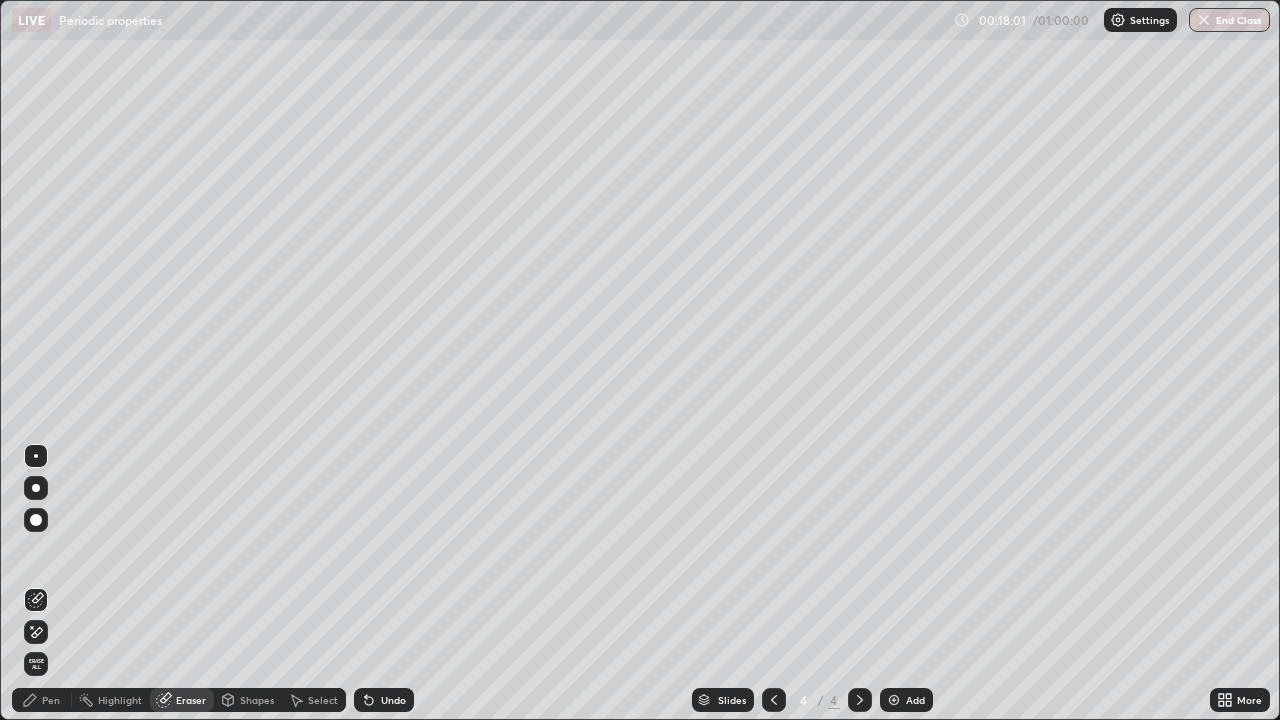 click on "Undo" at bounding box center (384, 700) 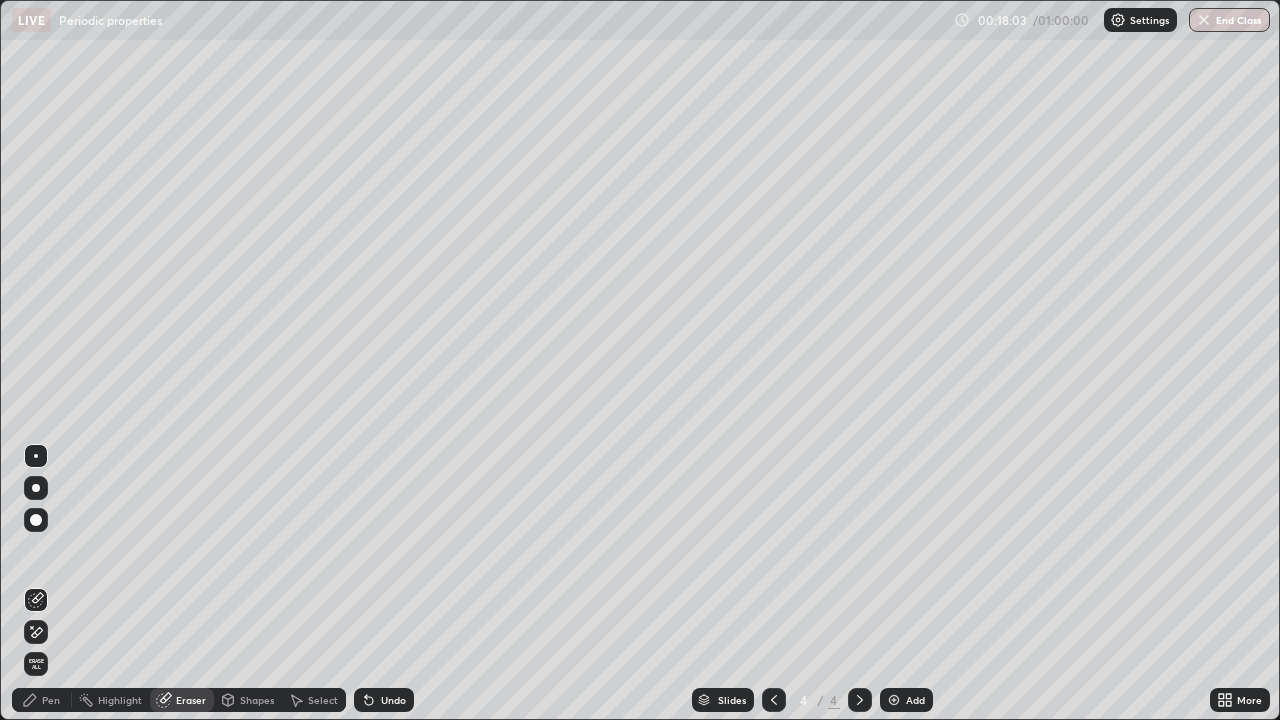 click on "Eraser" at bounding box center [191, 700] 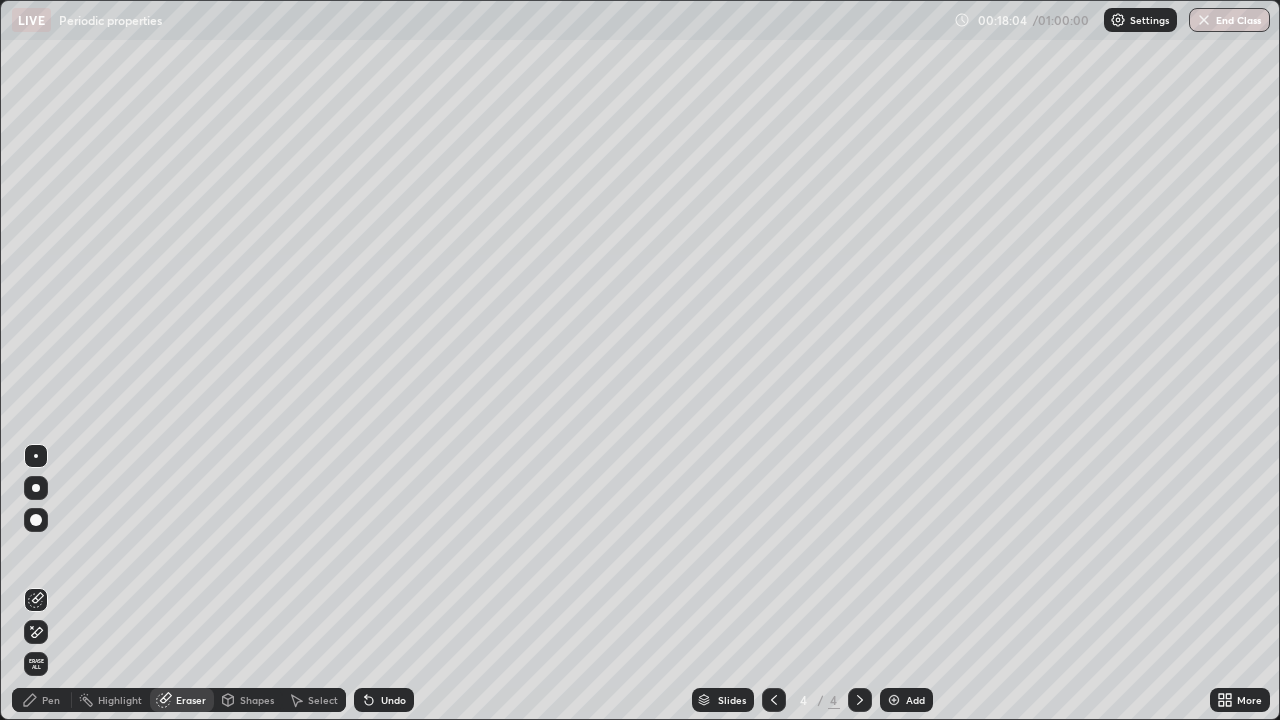 click on "Shapes" at bounding box center [248, 700] 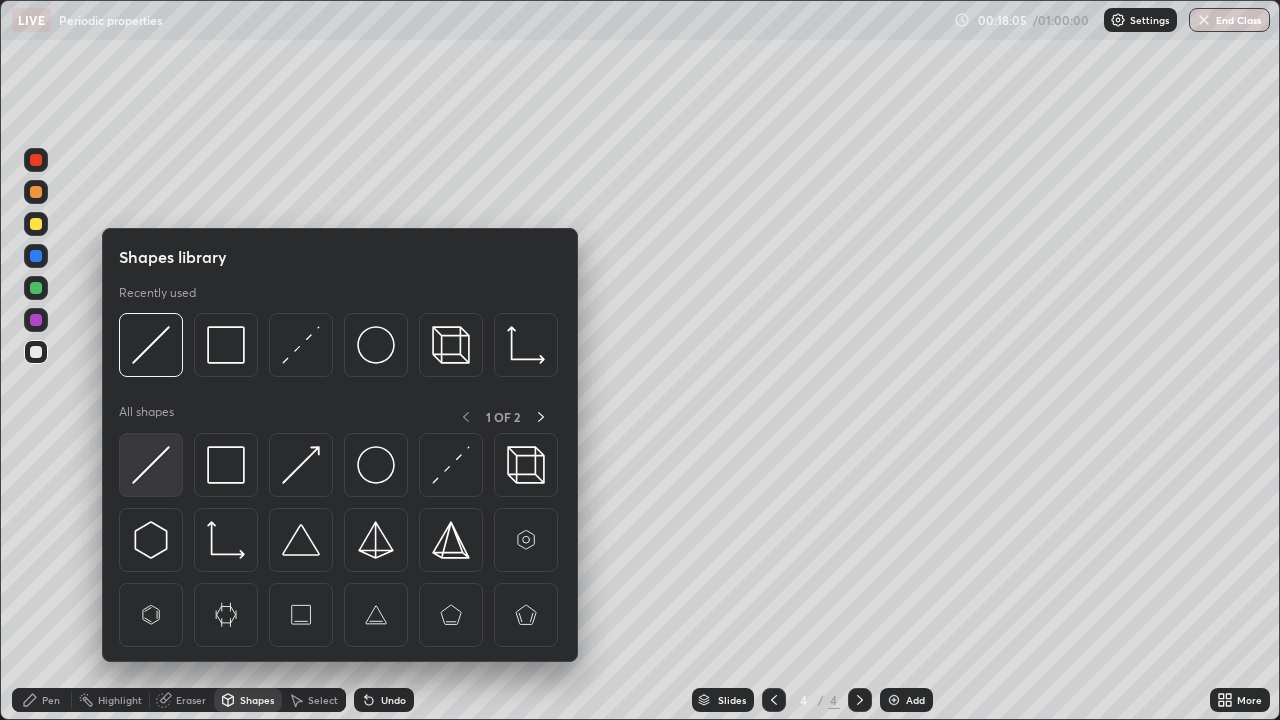 click at bounding box center [151, 465] 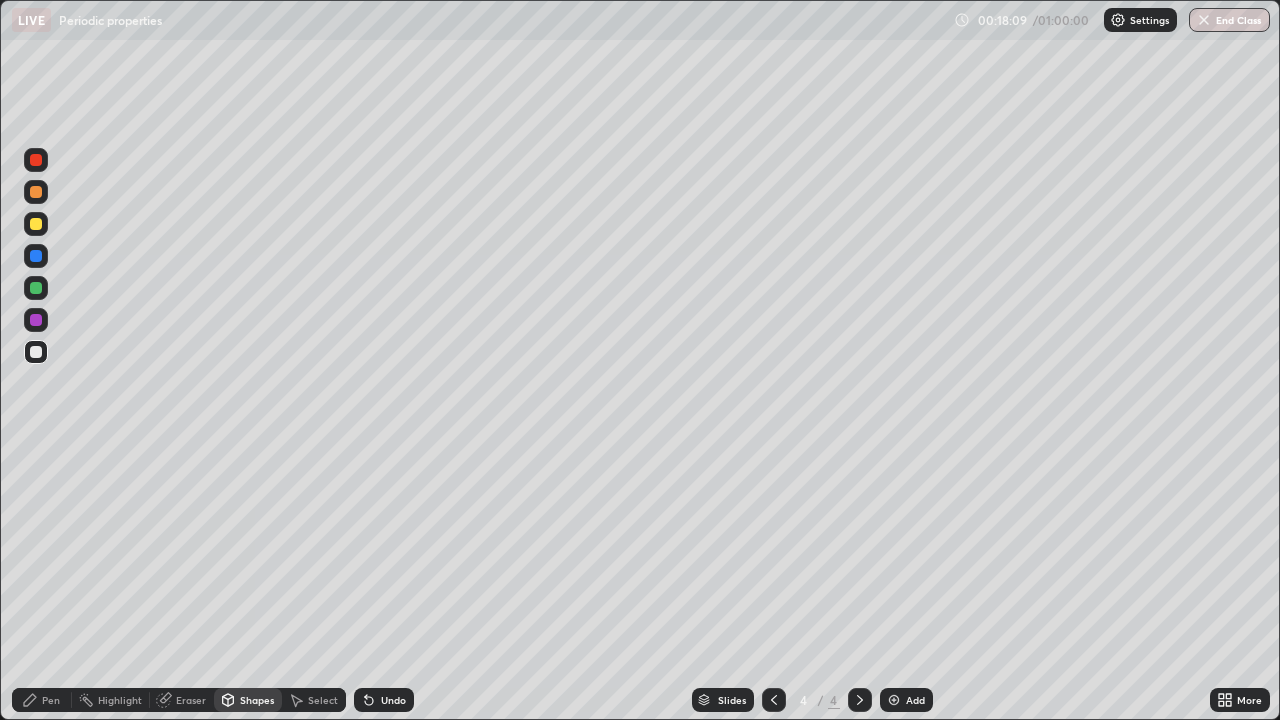 click on "Eraser" at bounding box center (191, 700) 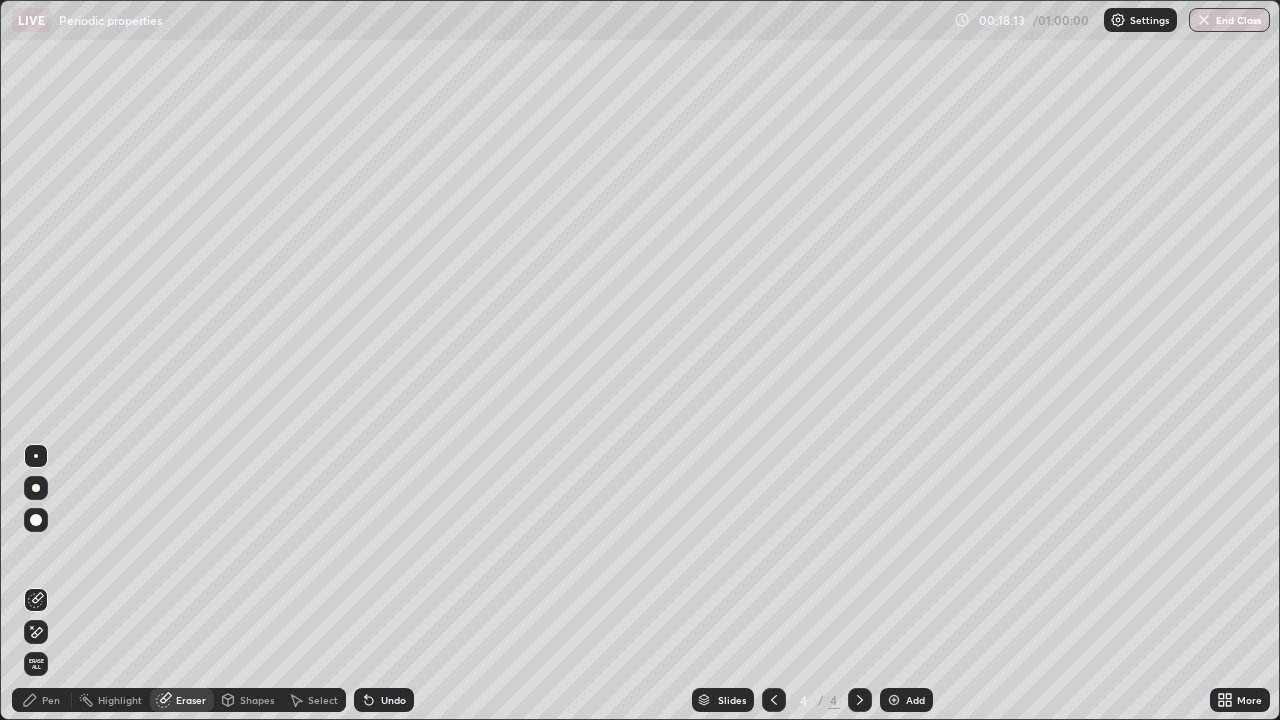 click on "Pen" at bounding box center [51, 700] 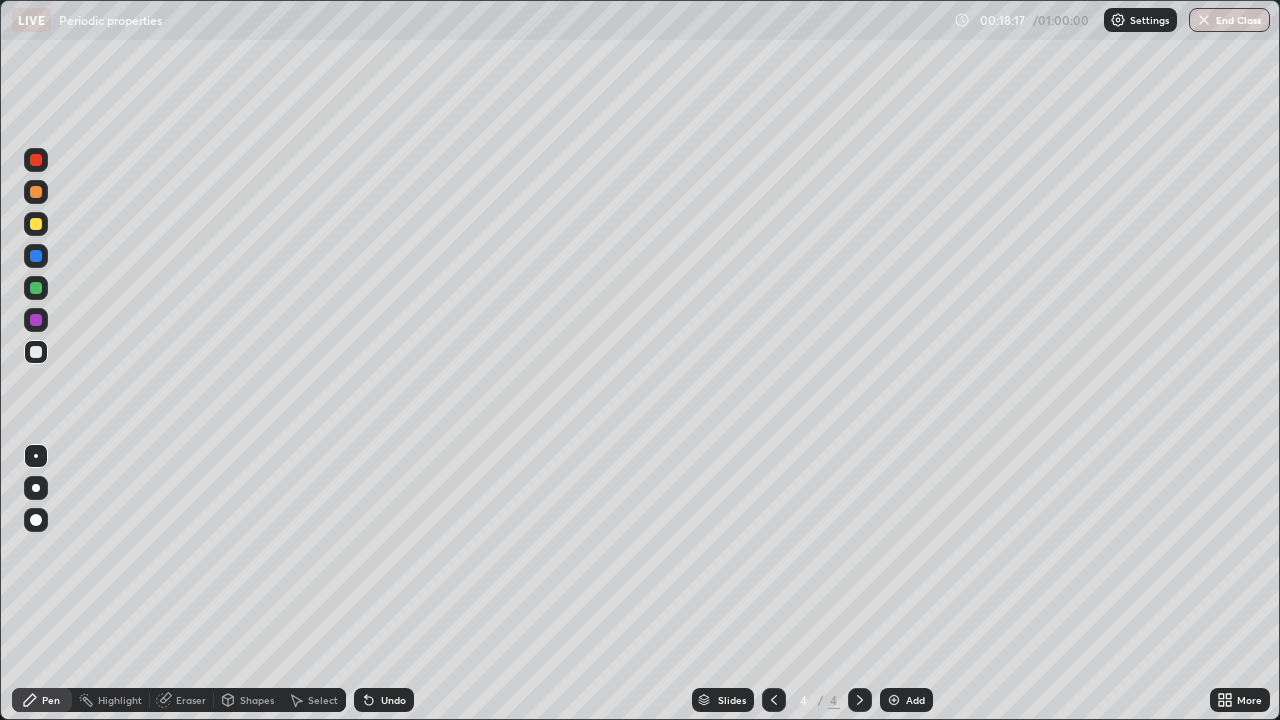 click on "Eraser" at bounding box center (191, 700) 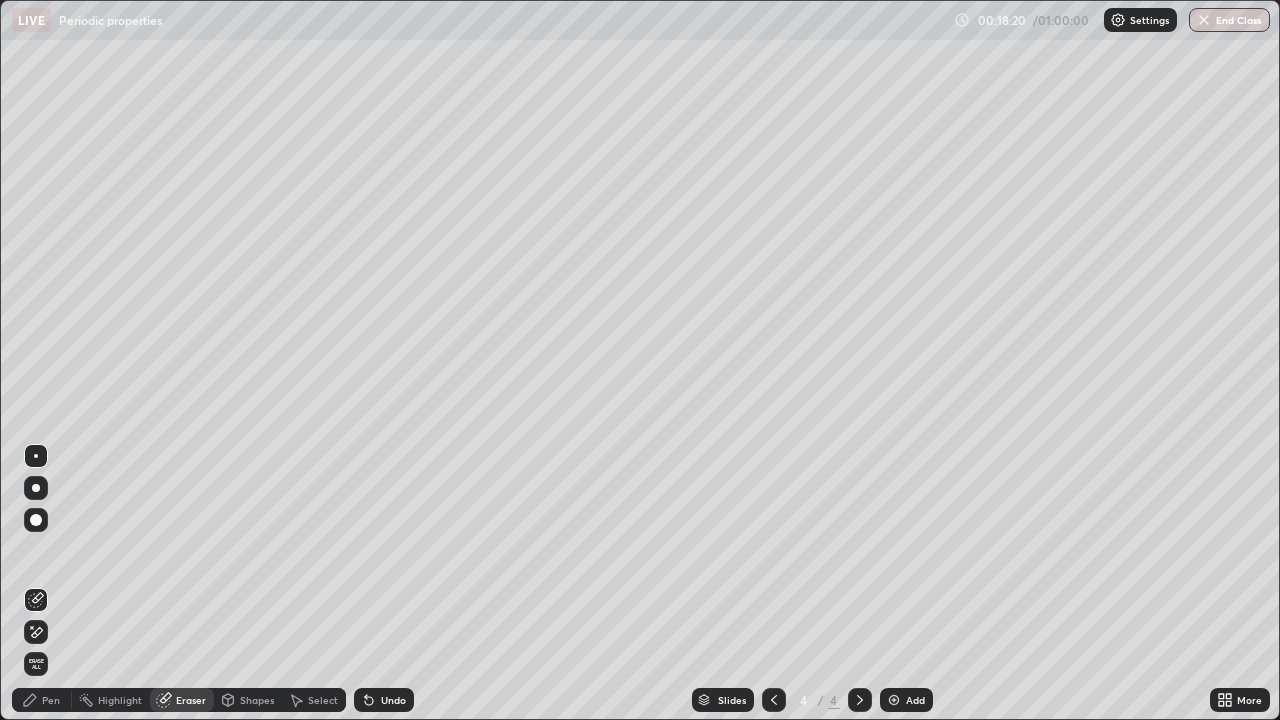 click 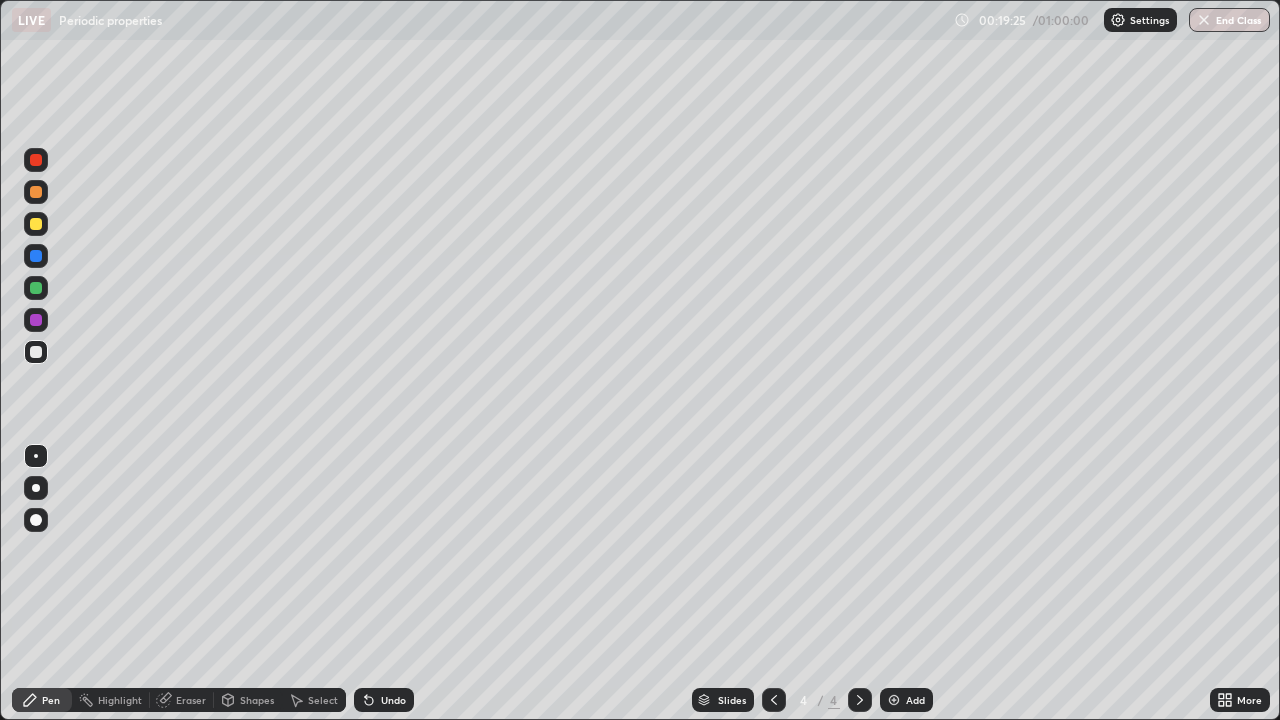 click at bounding box center [36, 288] 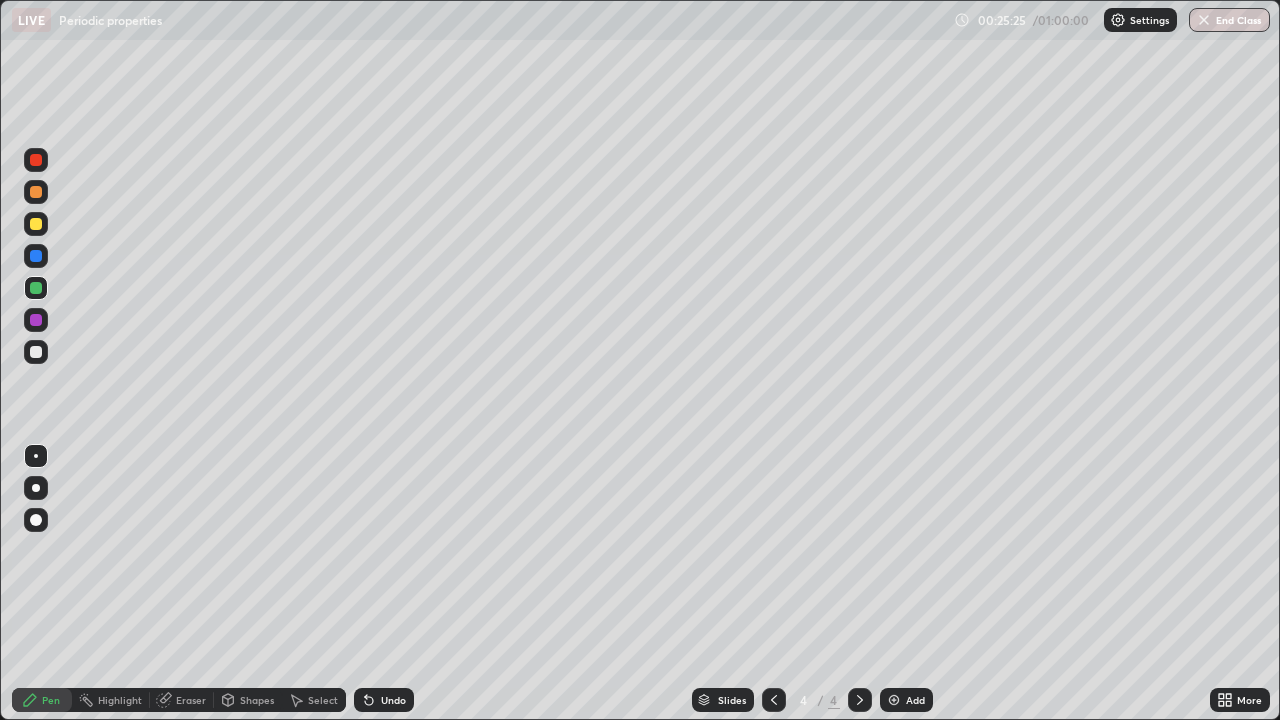 click at bounding box center [894, 700] 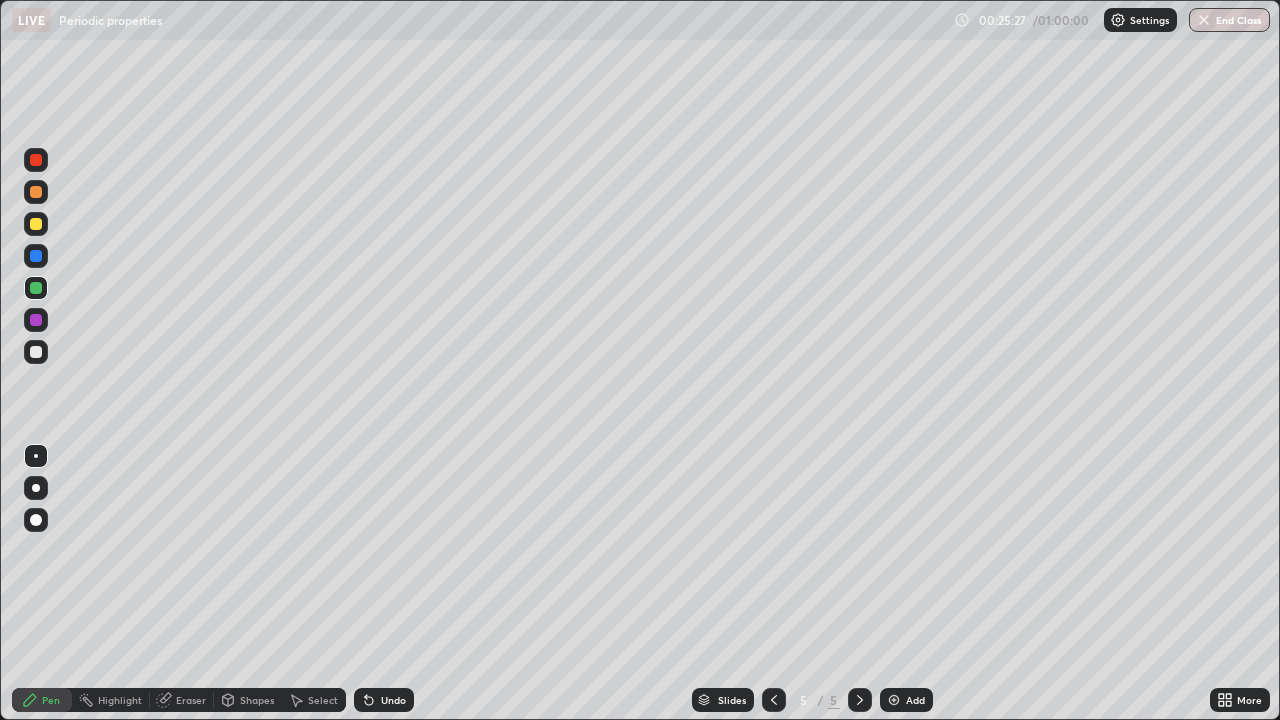 click at bounding box center (36, 352) 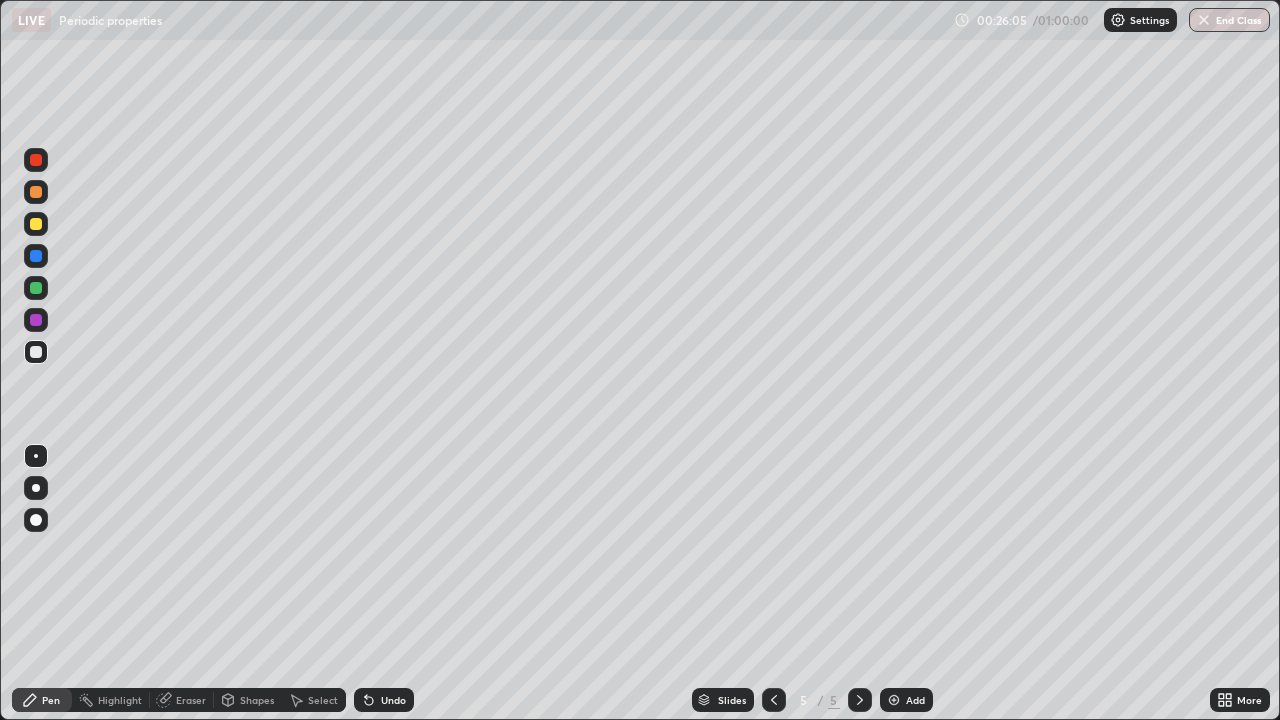 click 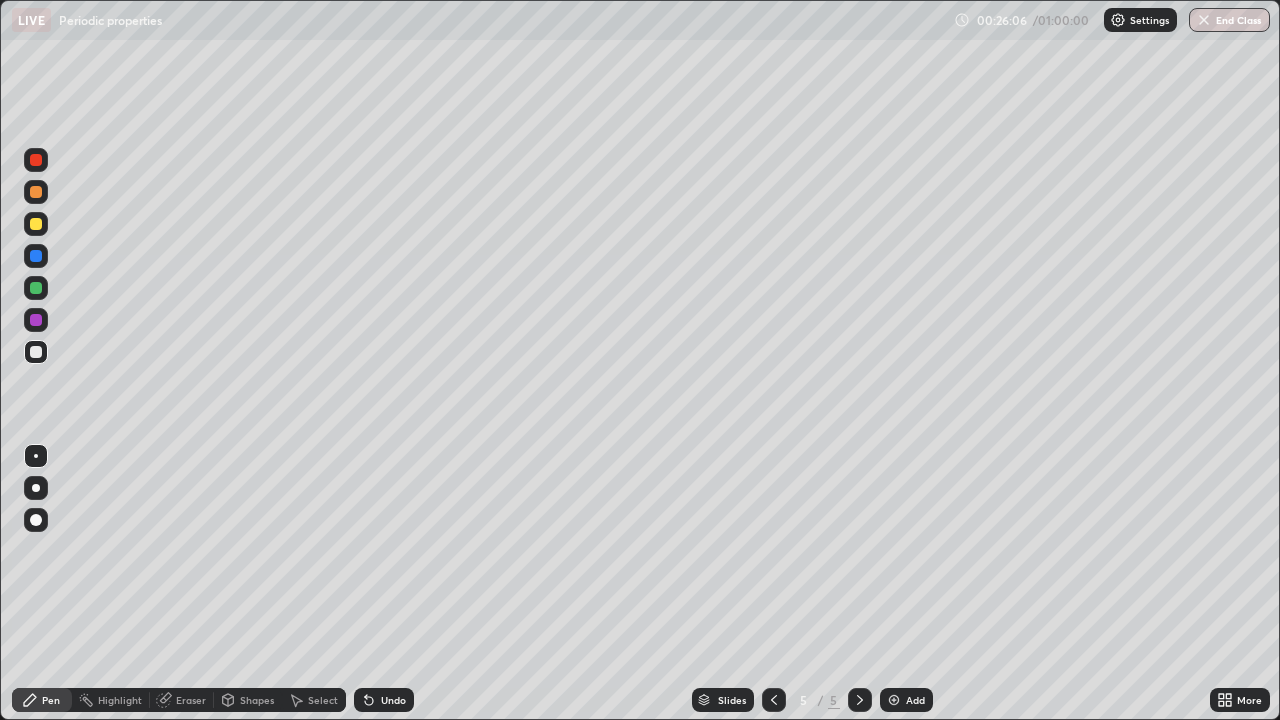 click 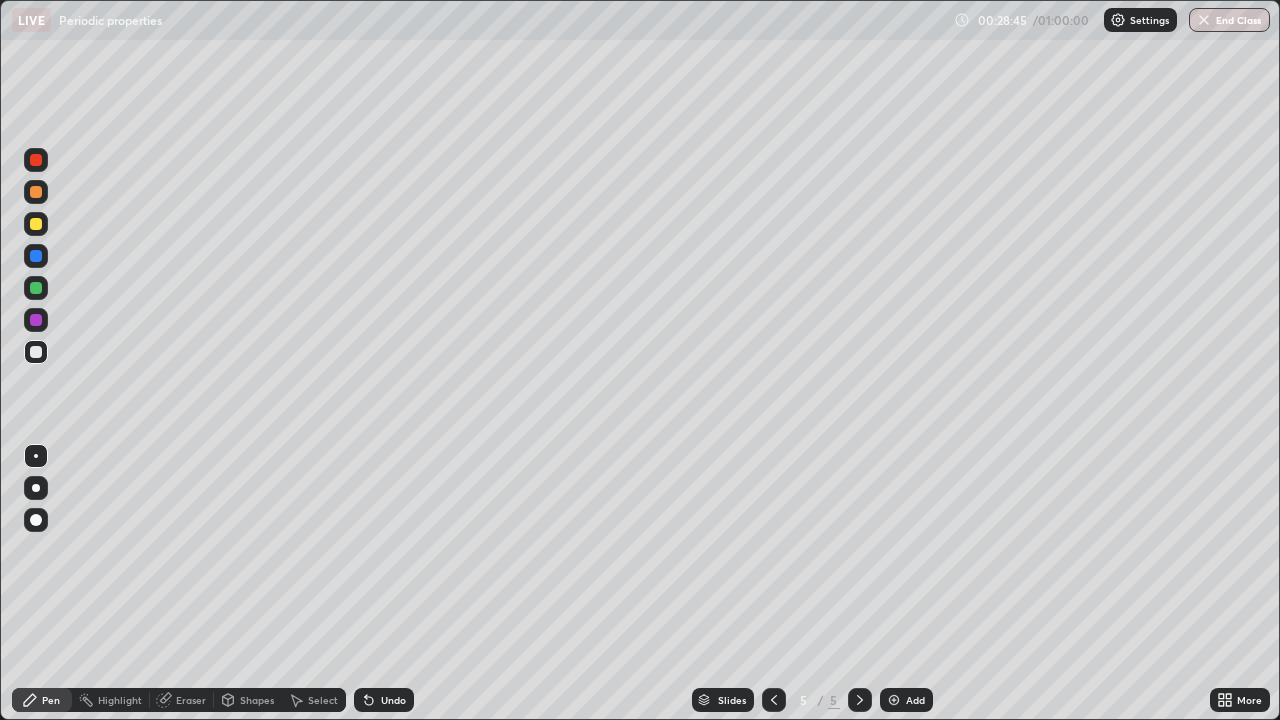 click at bounding box center (36, 288) 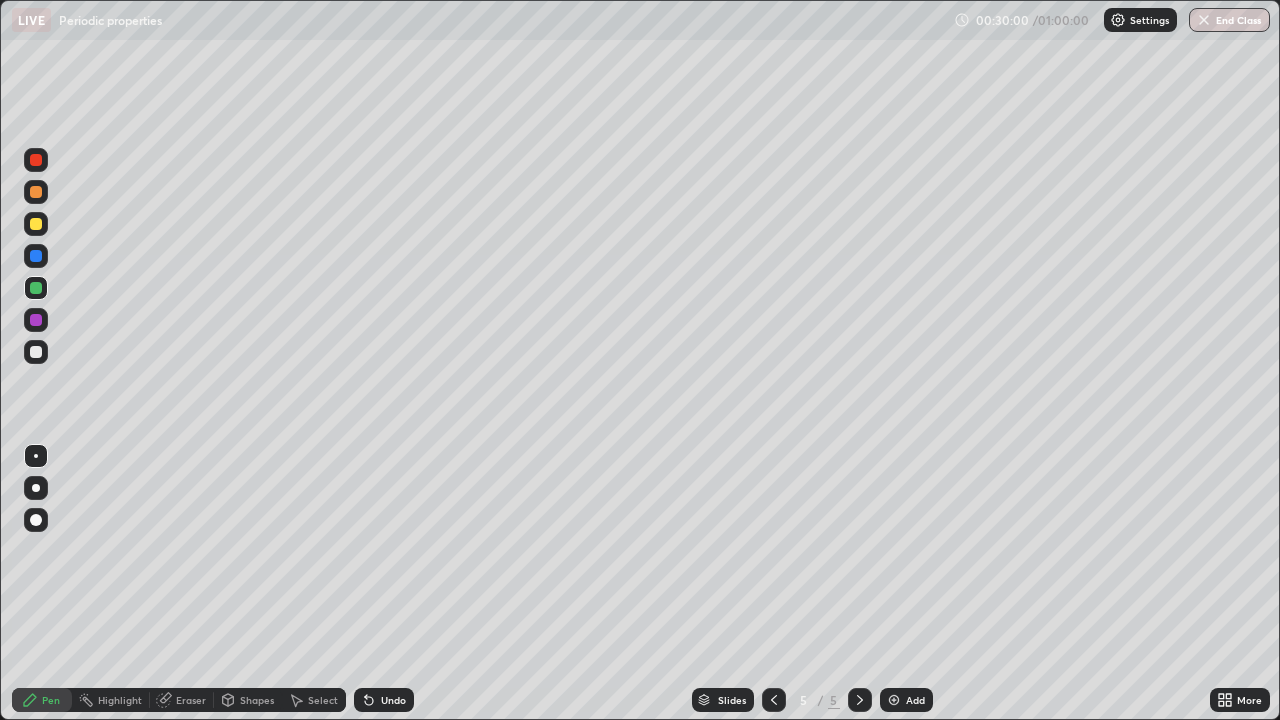 click at bounding box center (36, 288) 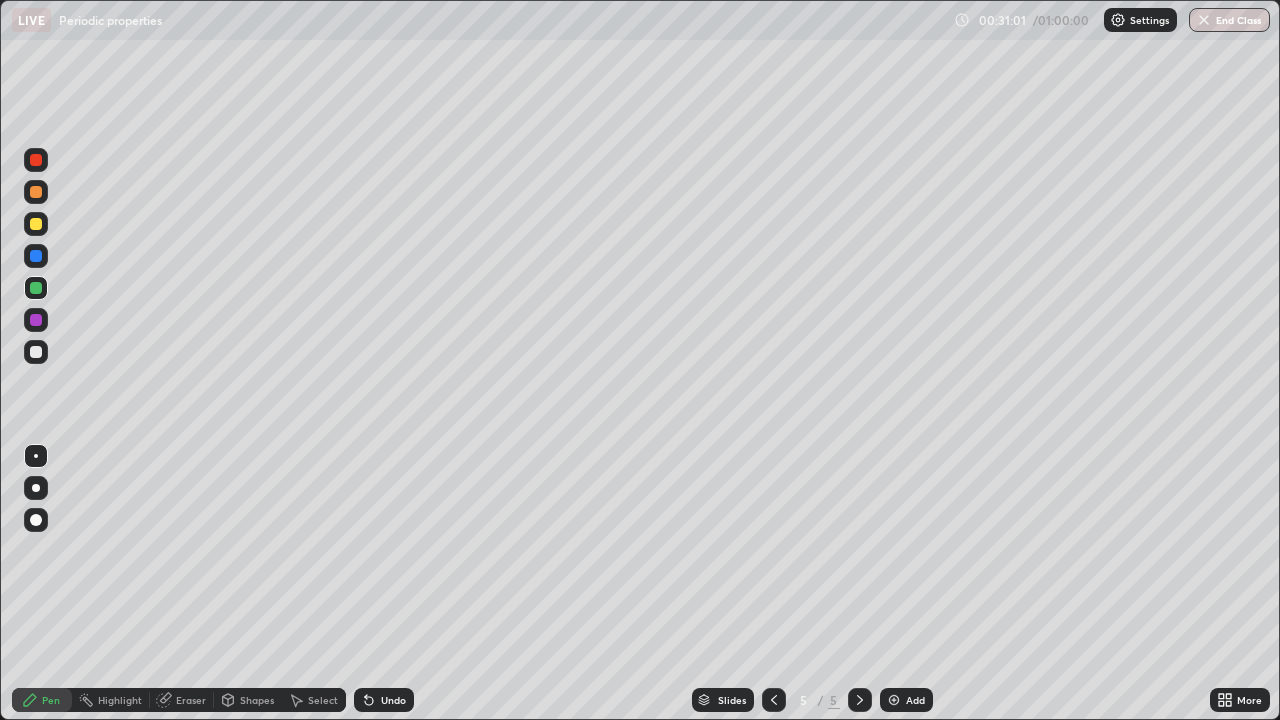 click at bounding box center (36, 352) 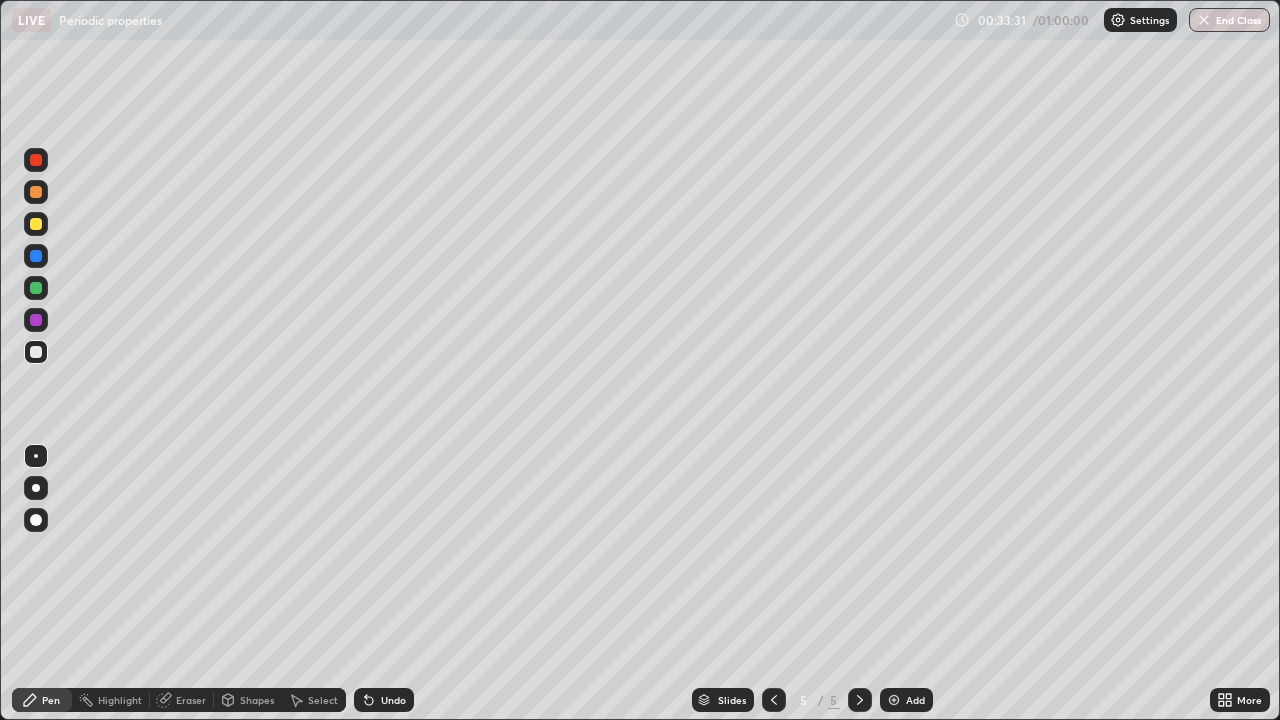 click on "Select" at bounding box center (323, 700) 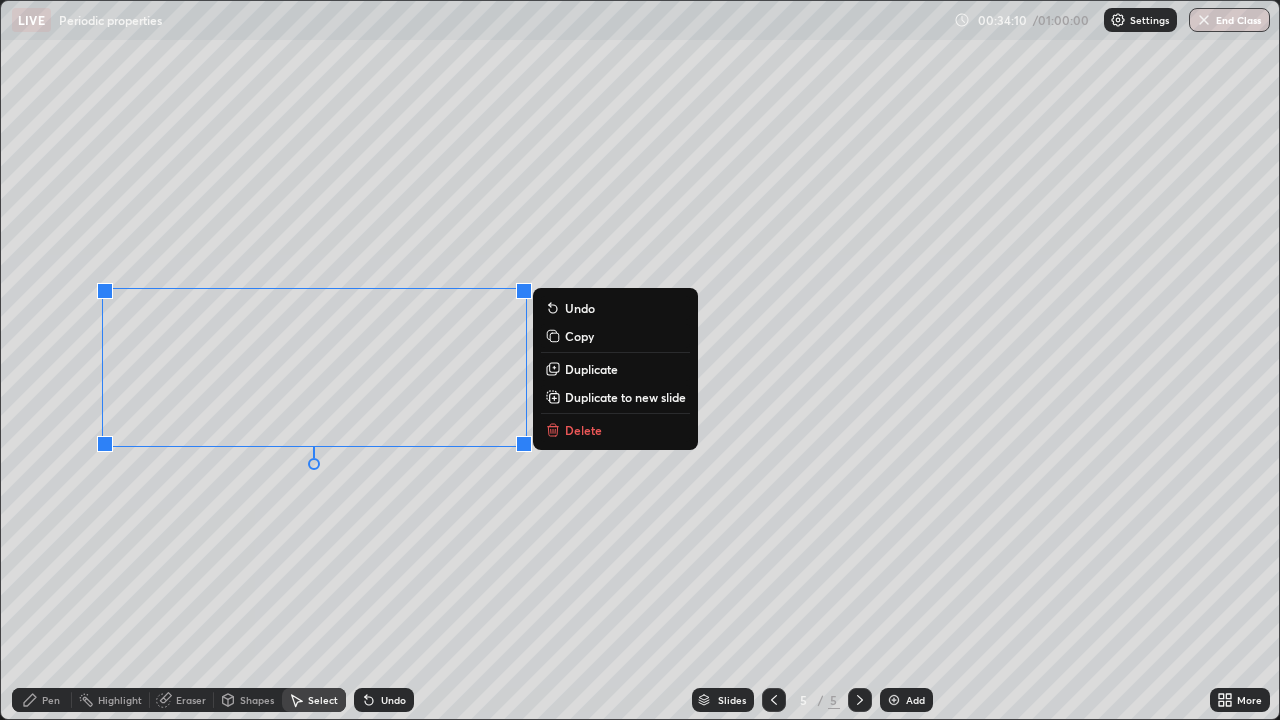 click on "Duplicate to new slide" at bounding box center (625, 397) 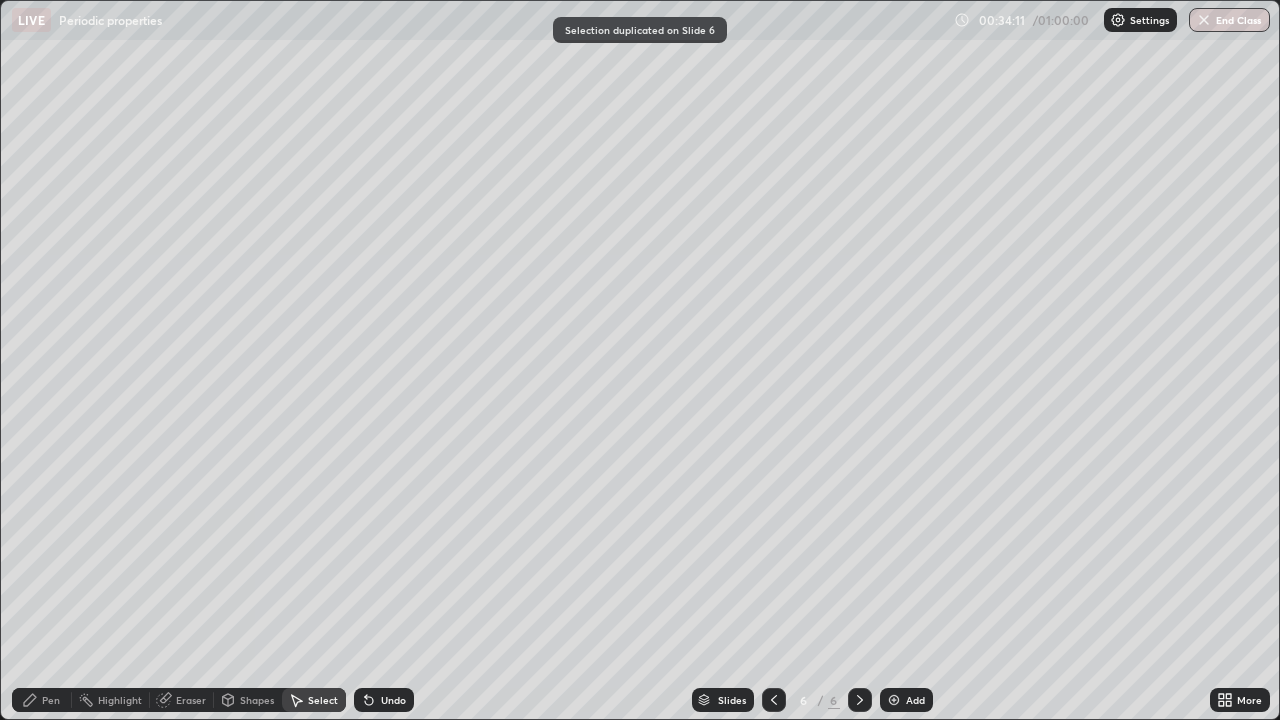 click on "Pen" at bounding box center [42, 700] 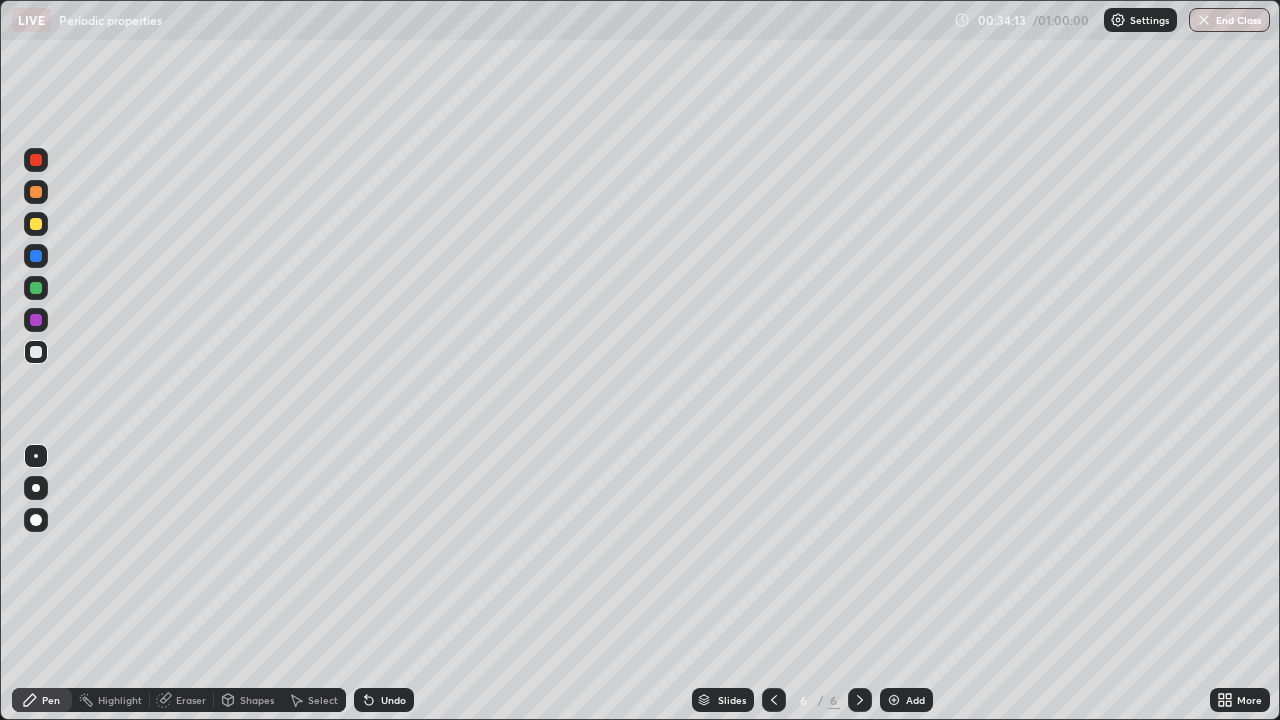 click at bounding box center (36, 288) 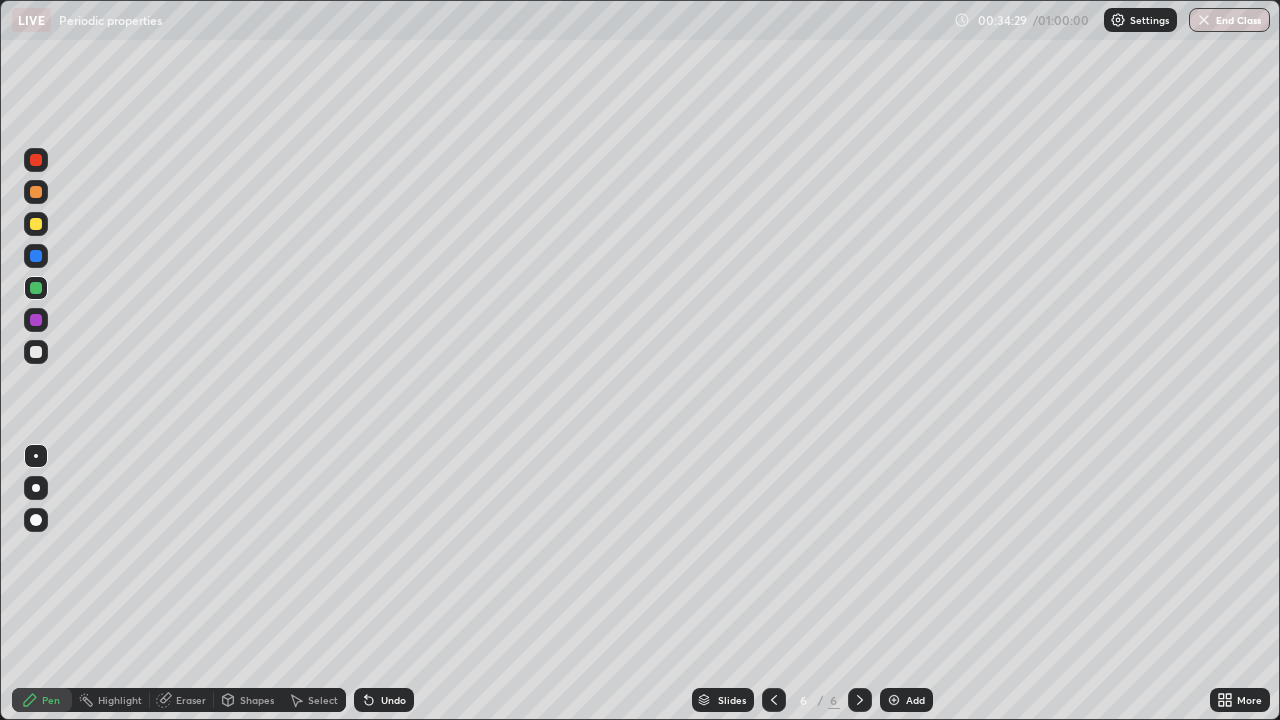 click on "Undo" at bounding box center (393, 700) 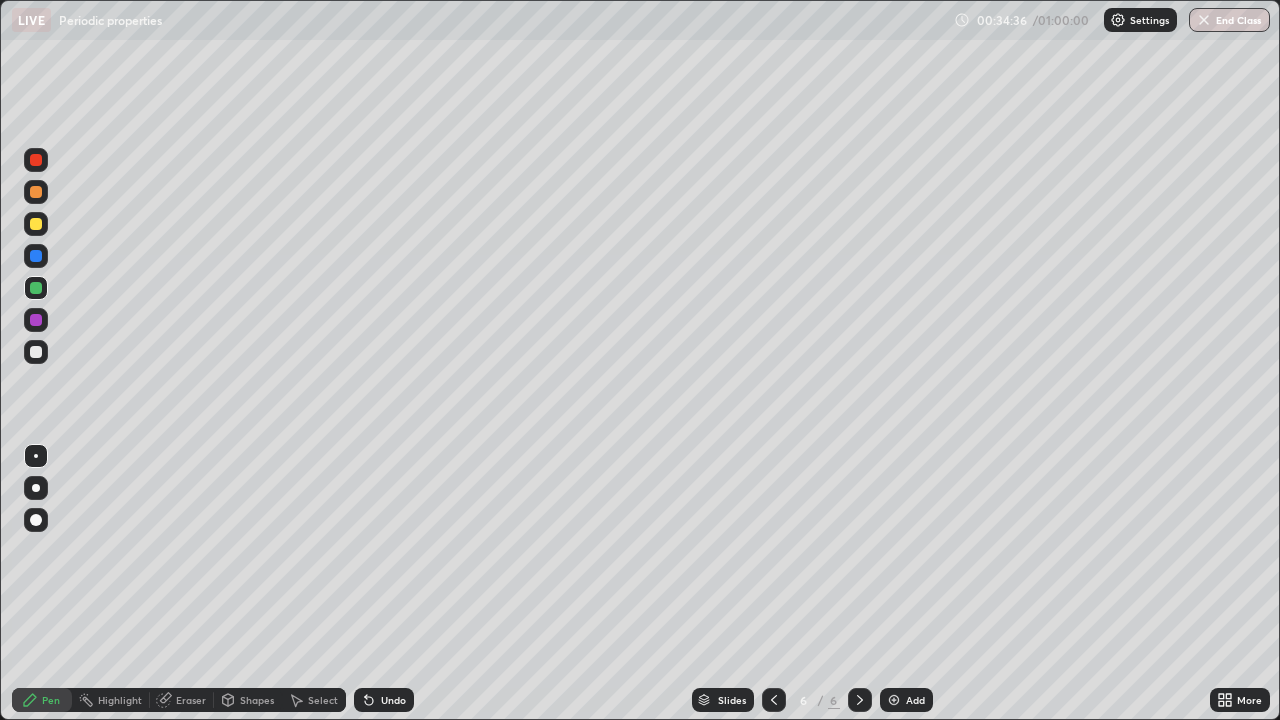 click on "Undo" at bounding box center [393, 700] 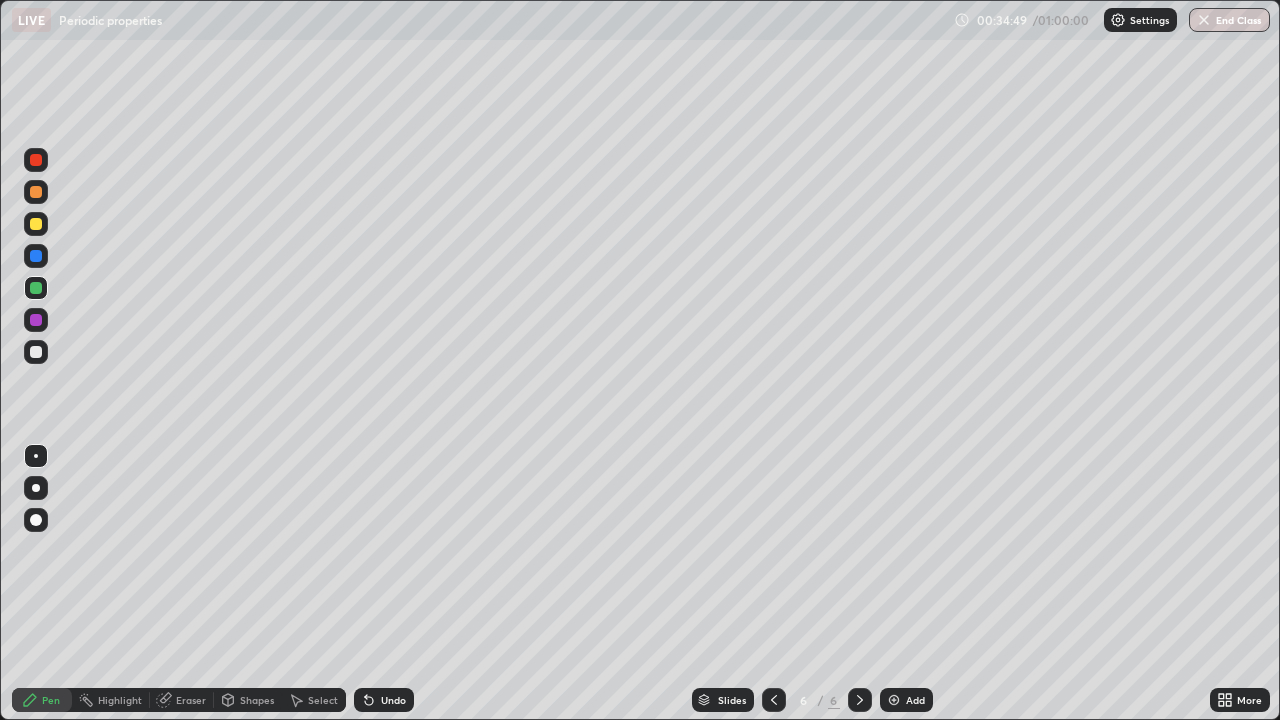 click on "Undo" at bounding box center (393, 700) 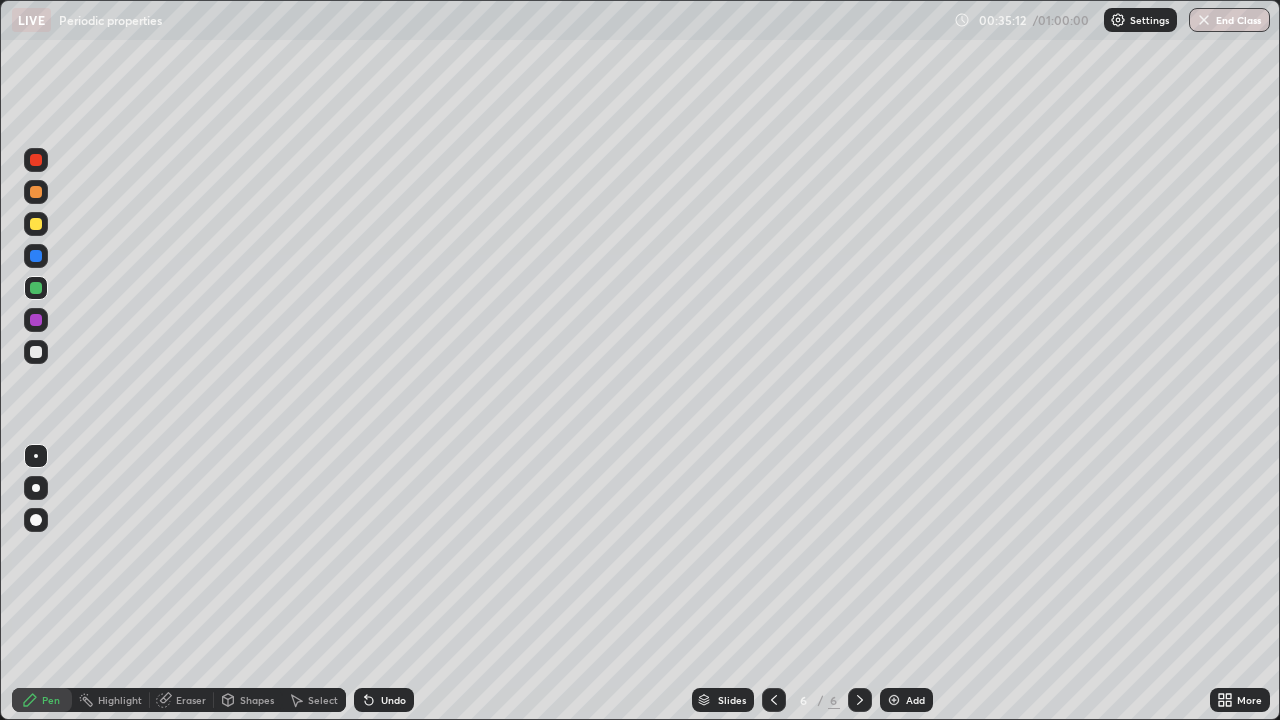 click at bounding box center [36, 352] 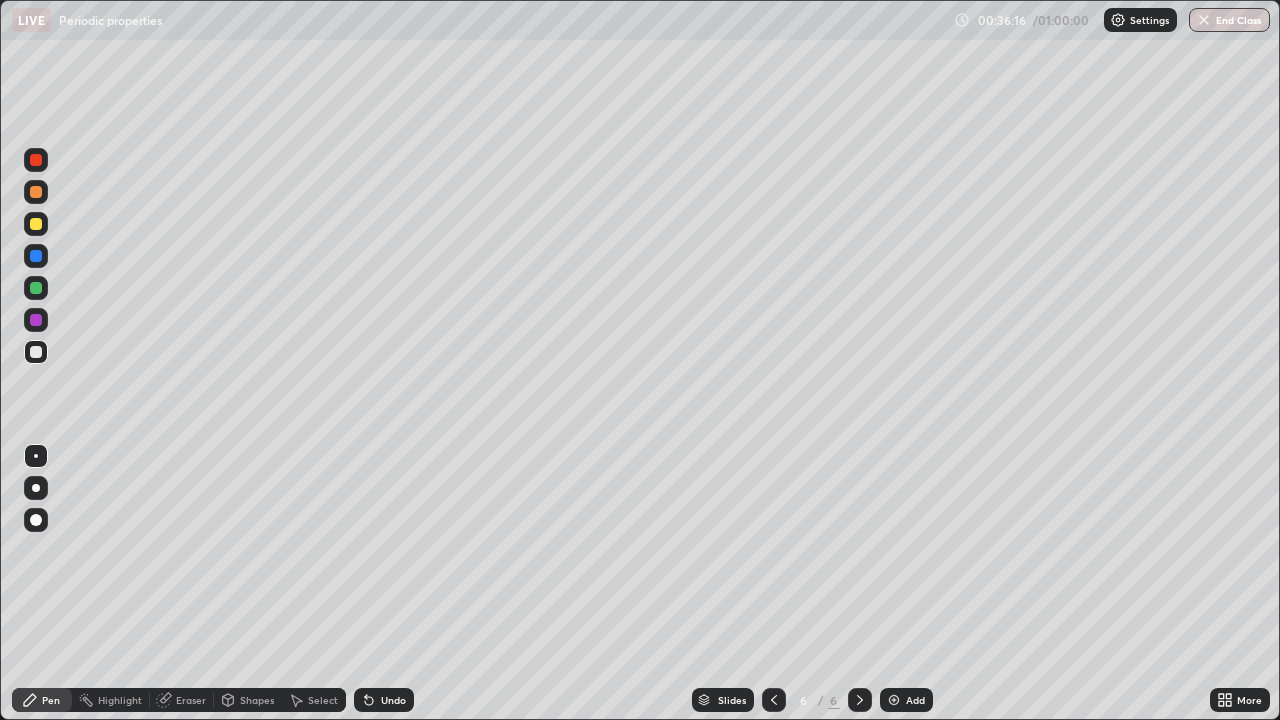click at bounding box center [36, 320] 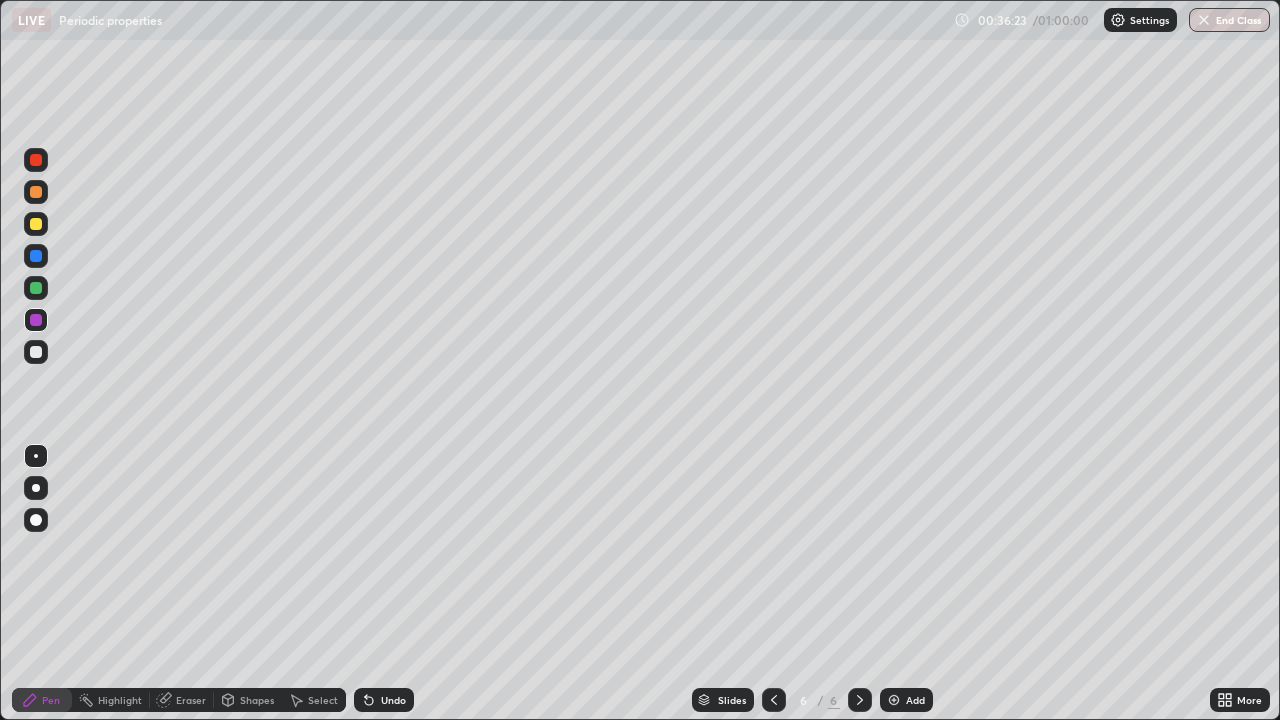 click at bounding box center [36, 352] 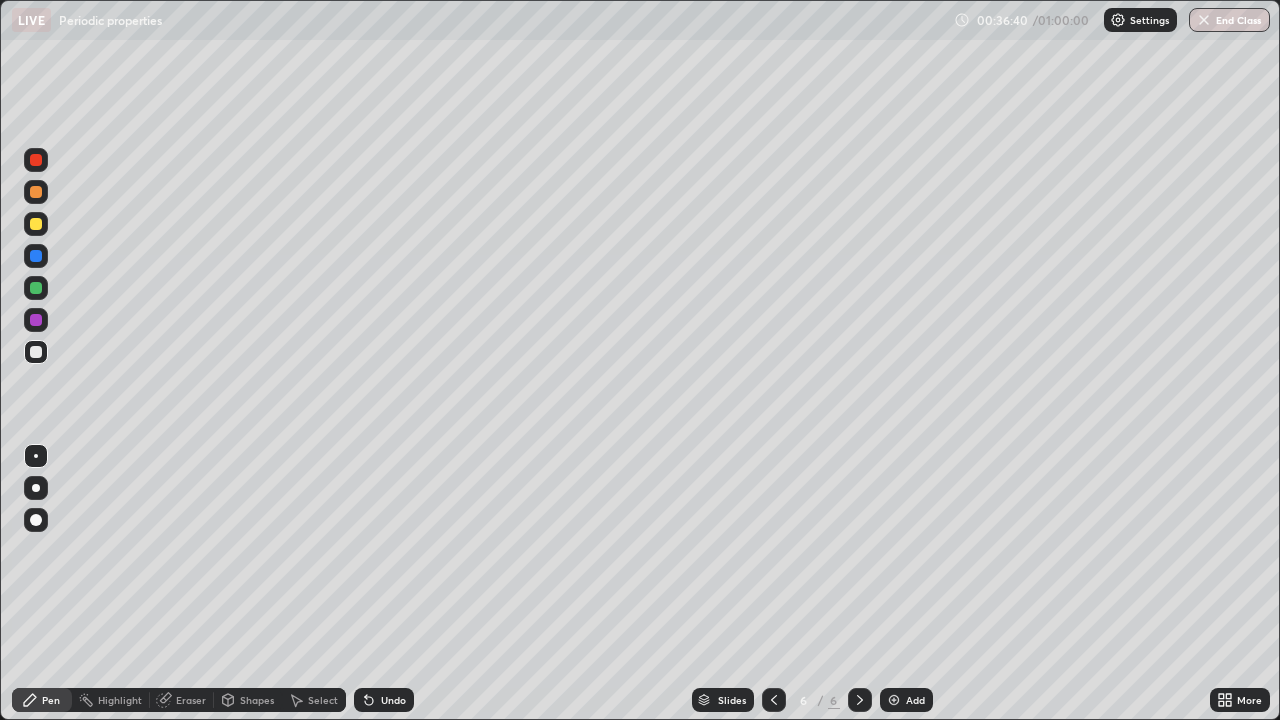 click at bounding box center [36, 224] 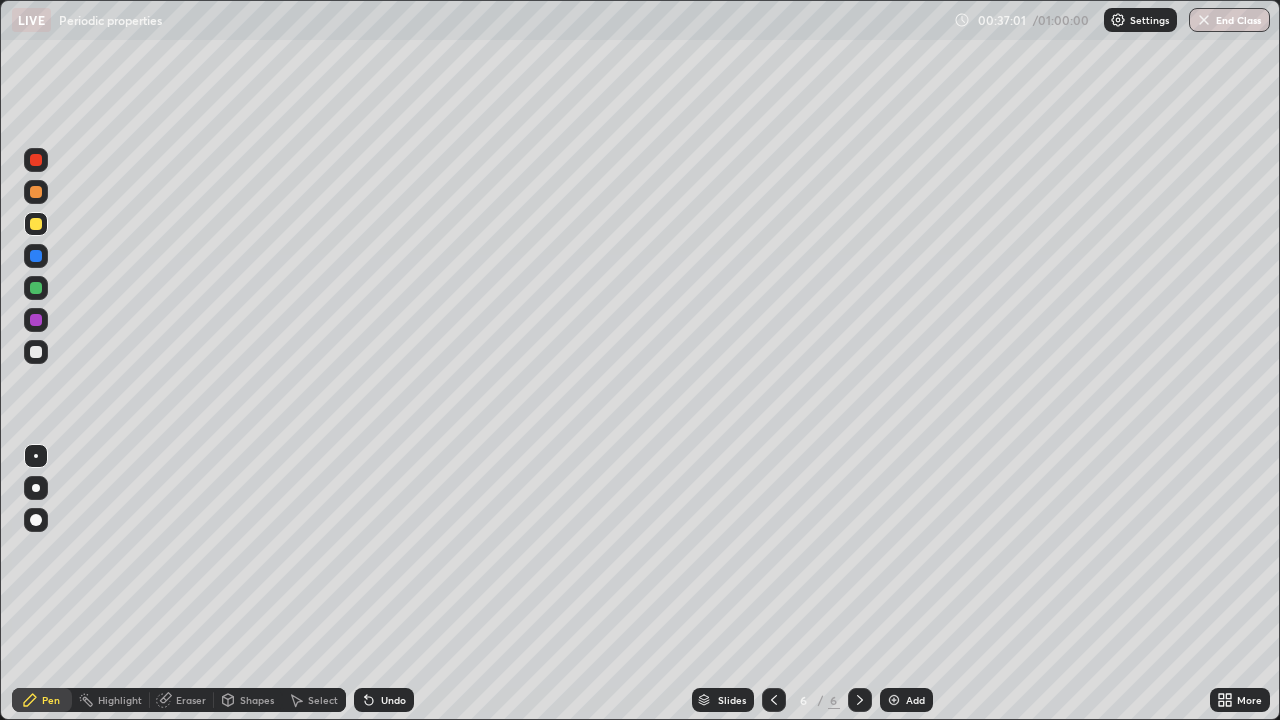 click on "Undo" at bounding box center [393, 700] 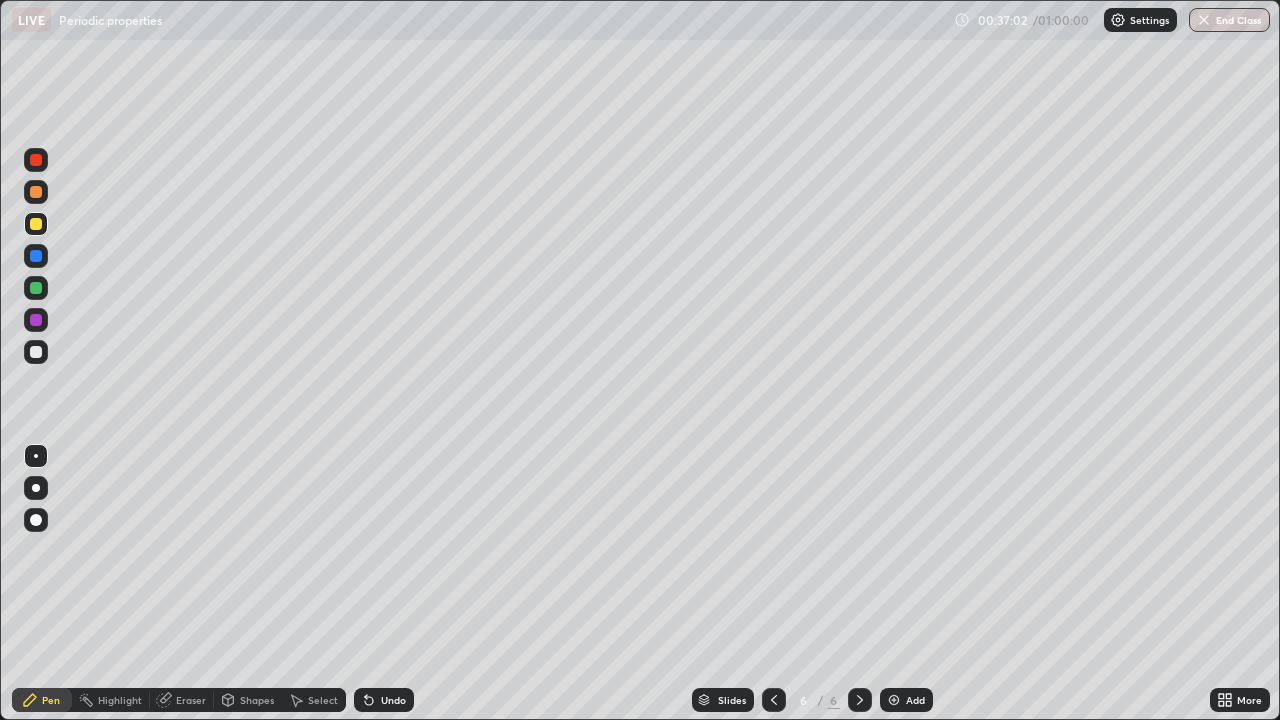 click on "Undo" at bounding box center (384, 700) 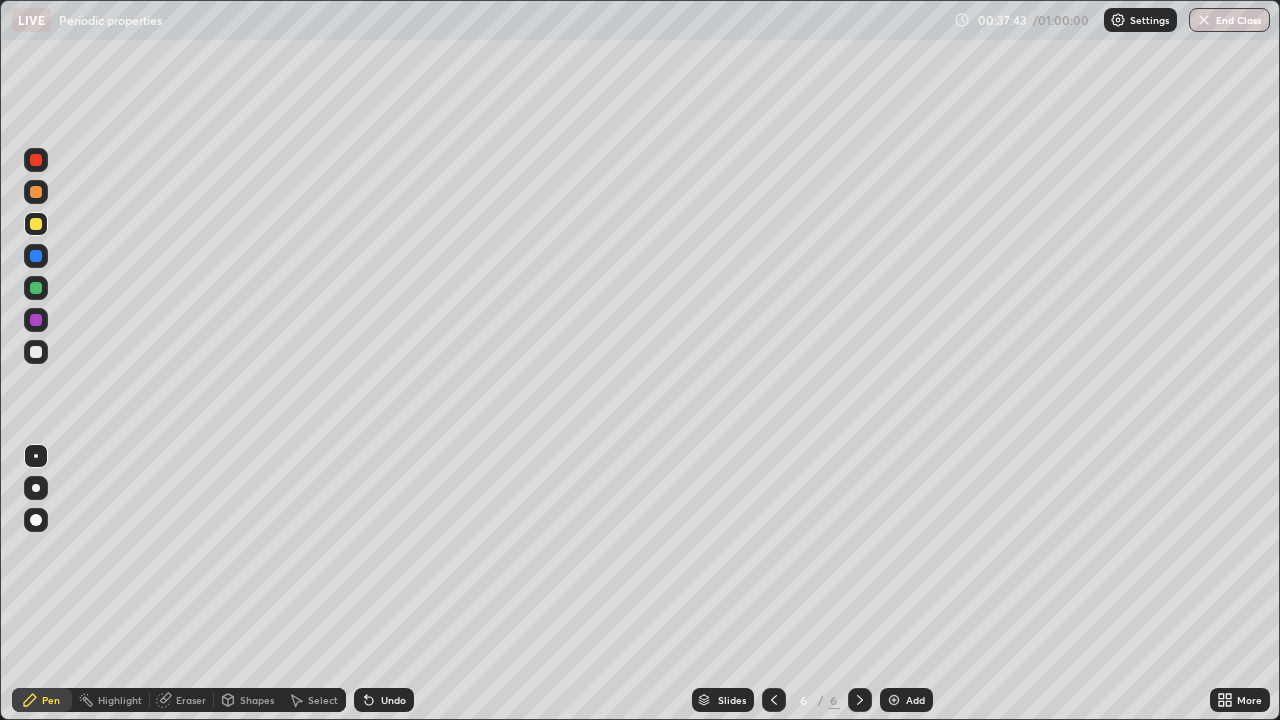 click at bounding box center (36, 320) 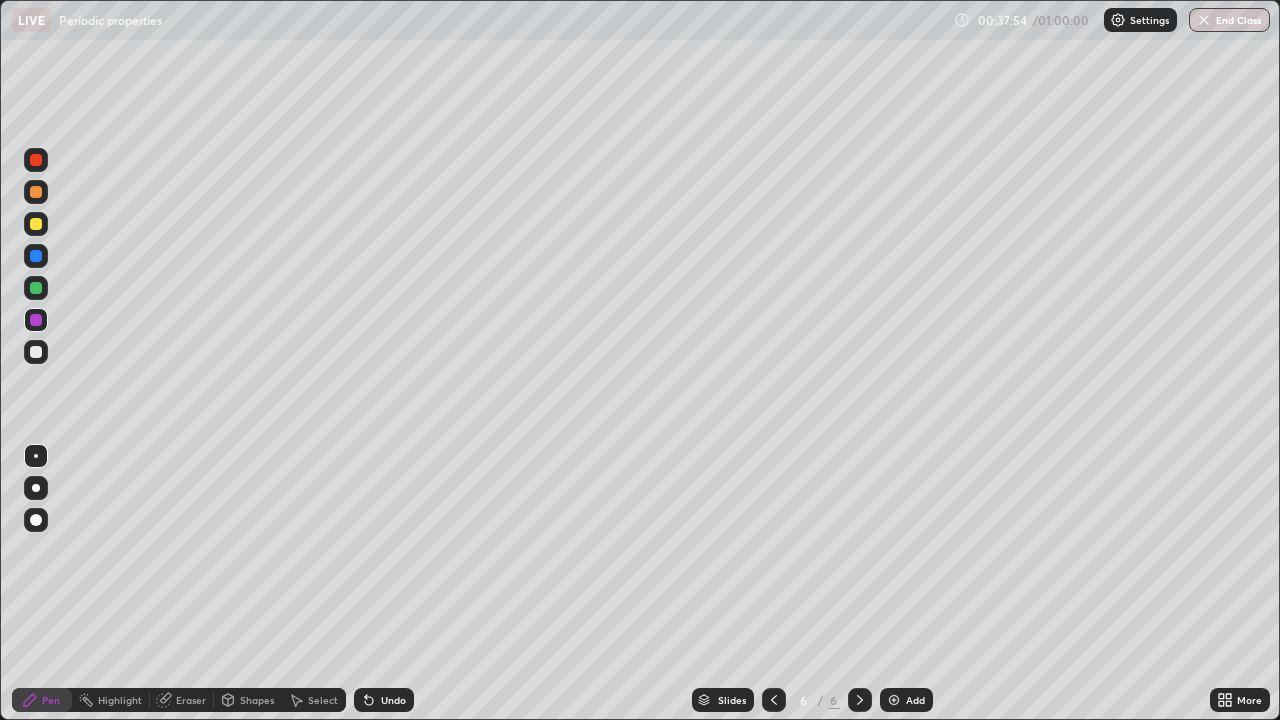 click on "Undo" at bounding box center [393, 700] 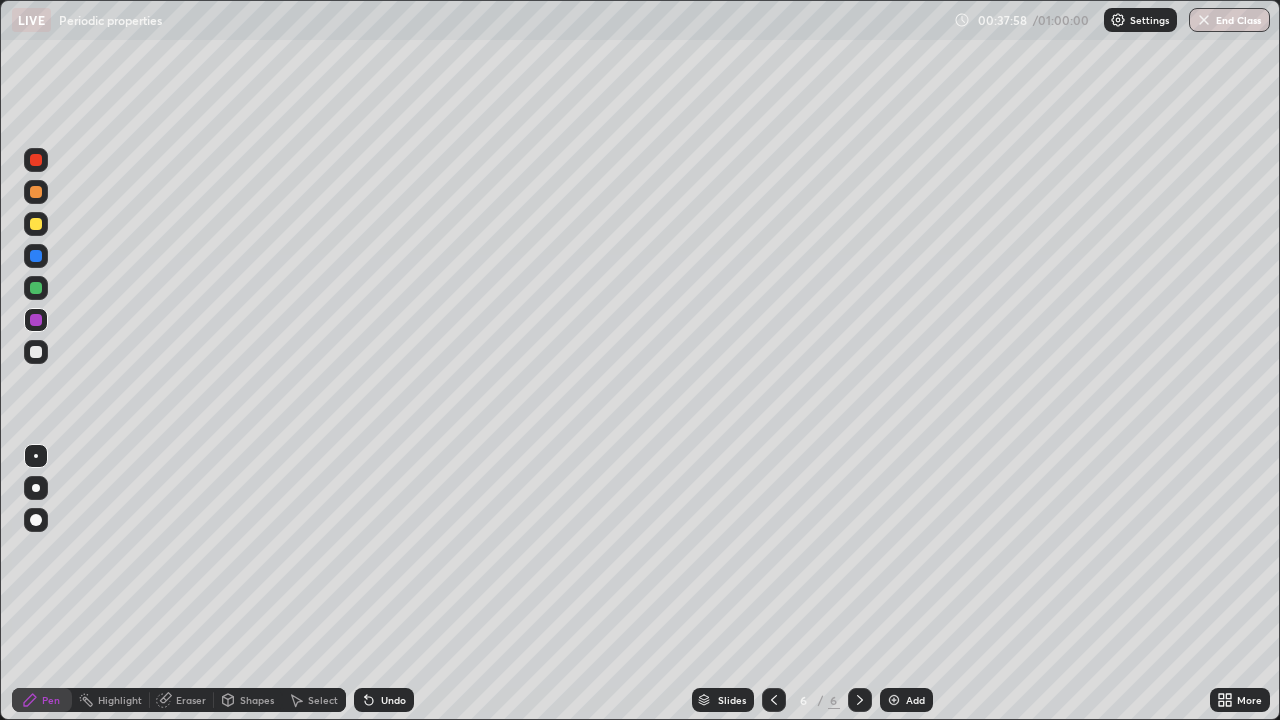 click on "Undo" at bounding box center [384, 700] 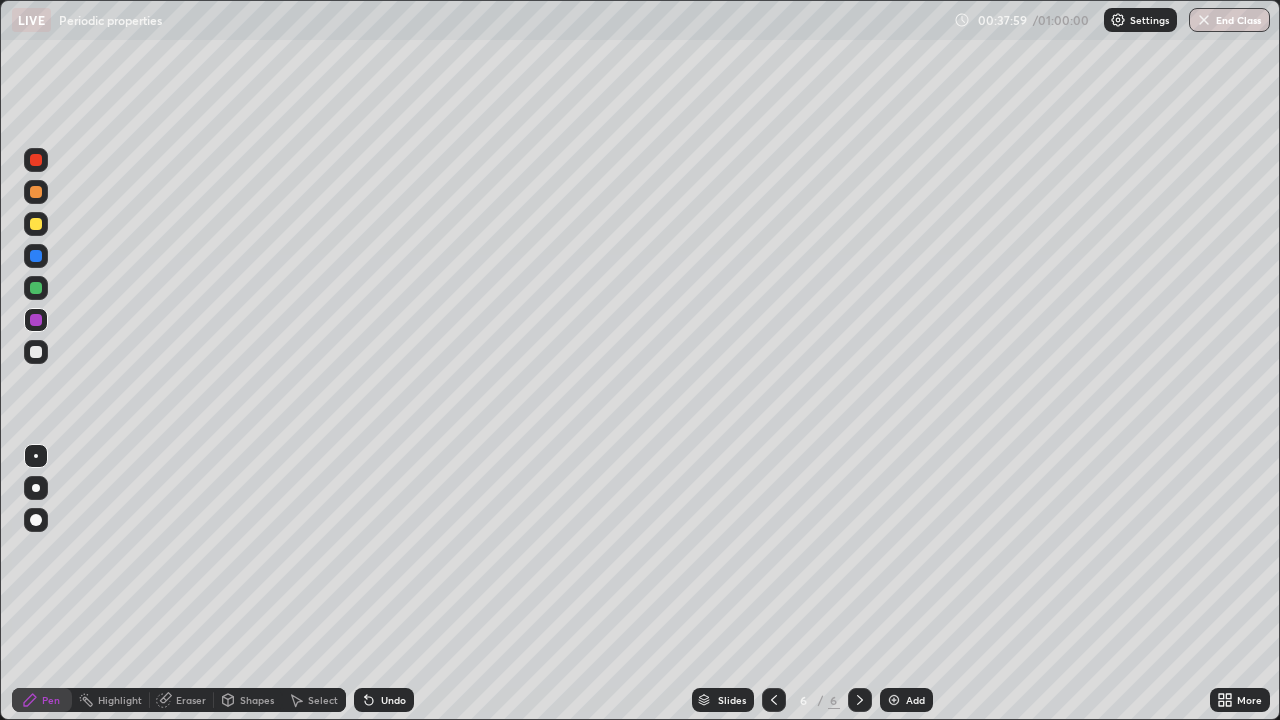 click on "Undo" at bounding box center [393, 700] 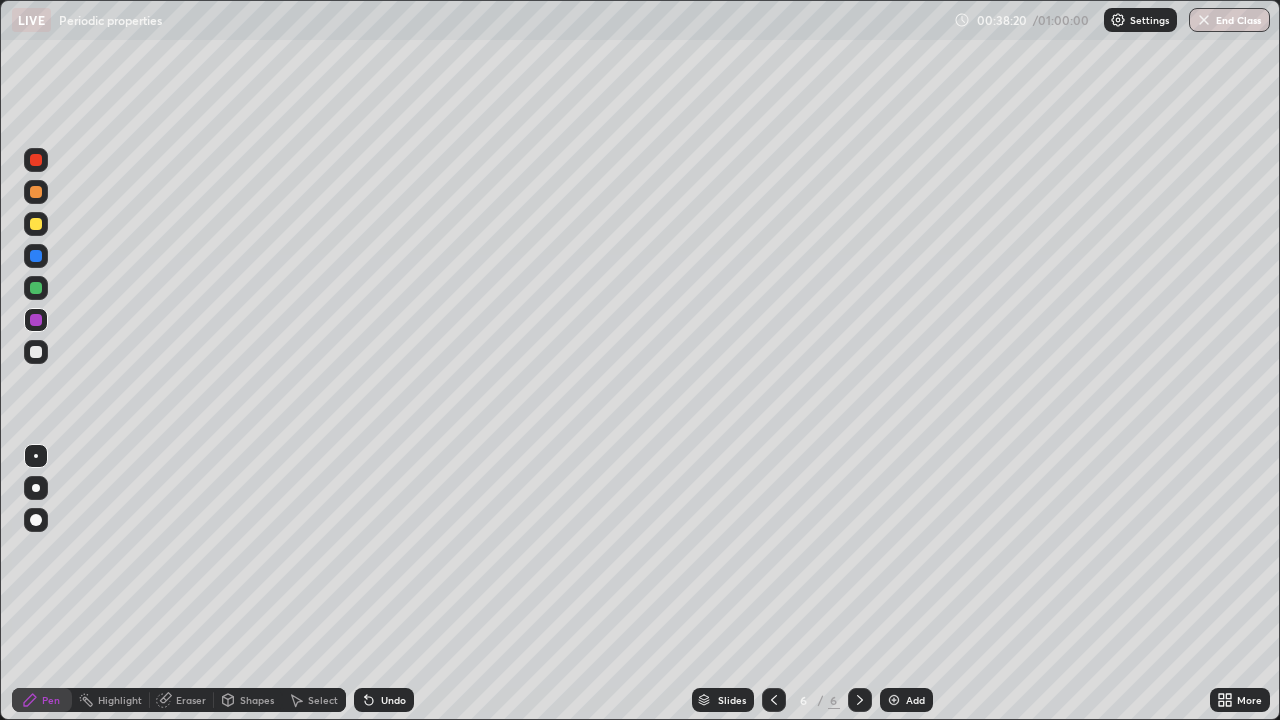 click on "Undo" at bounding box center (393, 700) 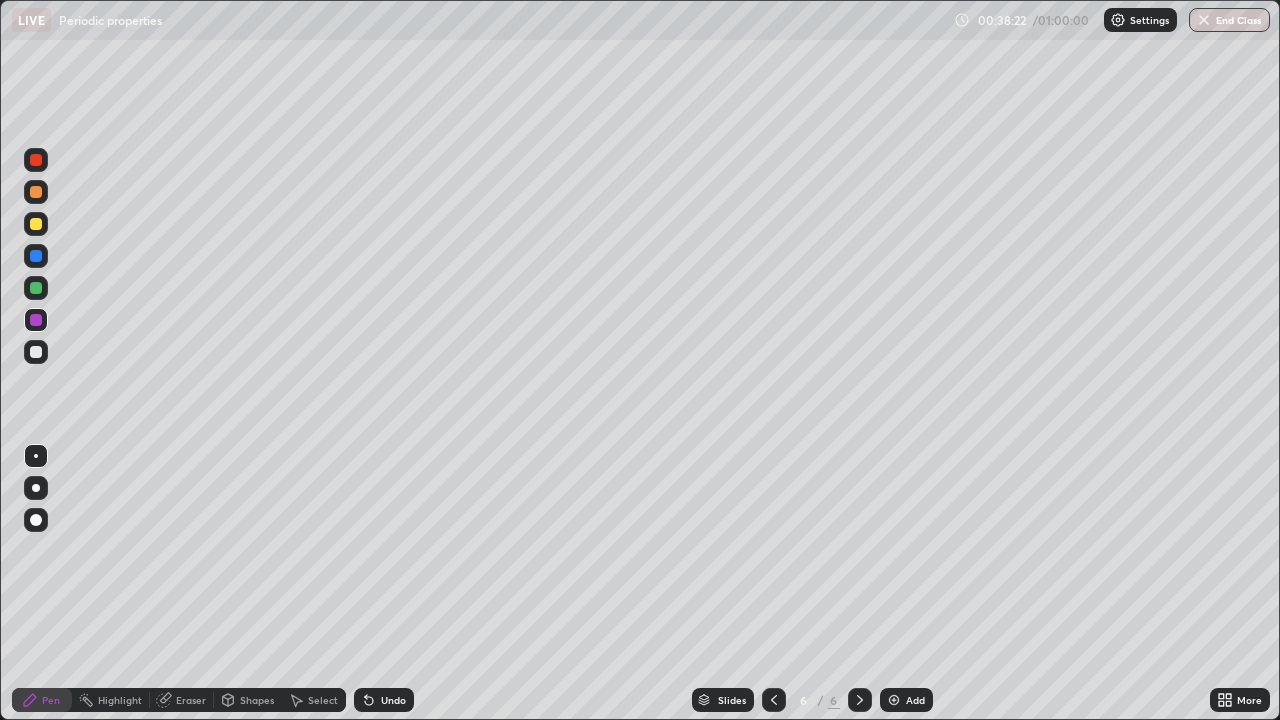 click at bounding box center [36, 352] 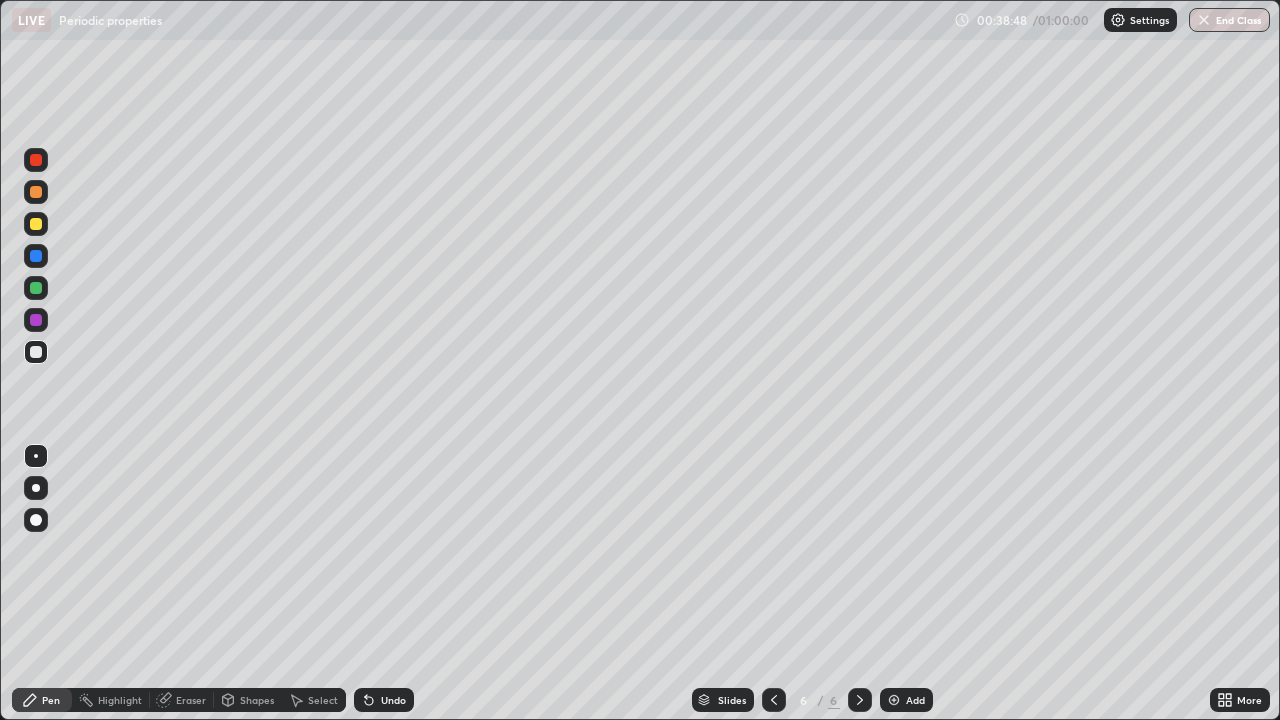 click on "Undo" at bounding box center [393, 700] 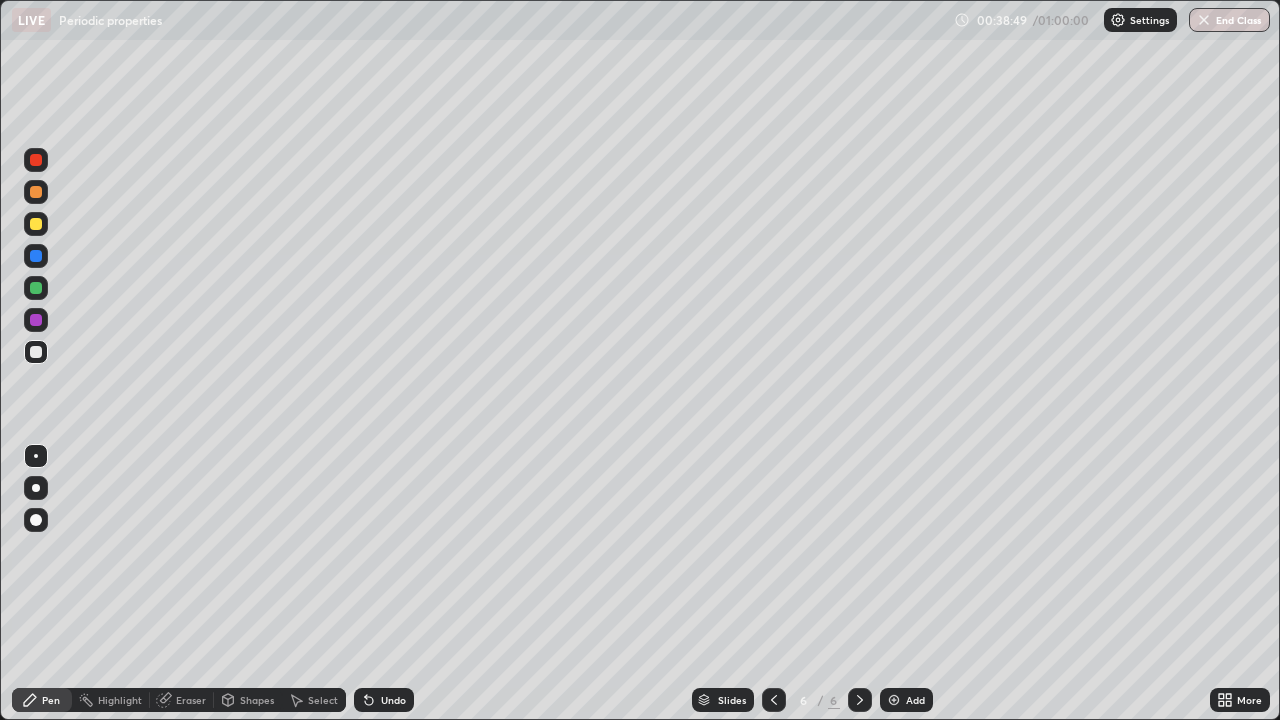 click on "Undo" at bounding box center [393, 700] 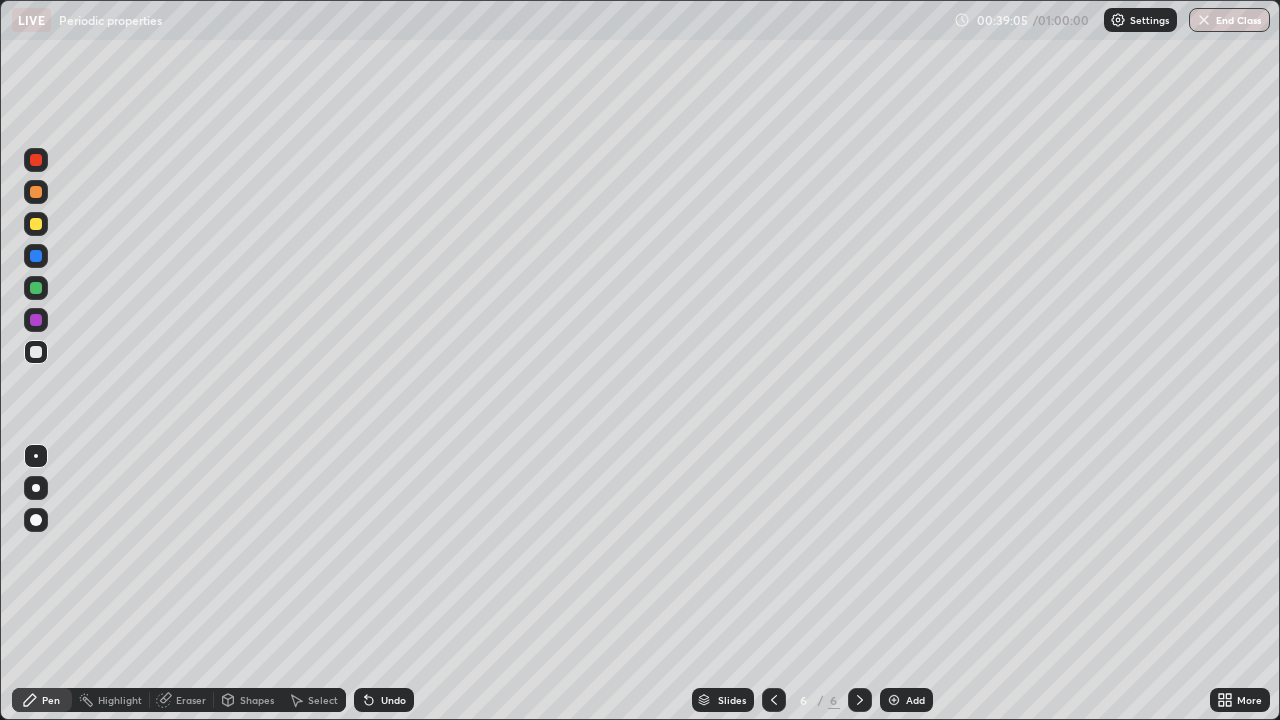click on "Undo" at bounding box center (393, 700) 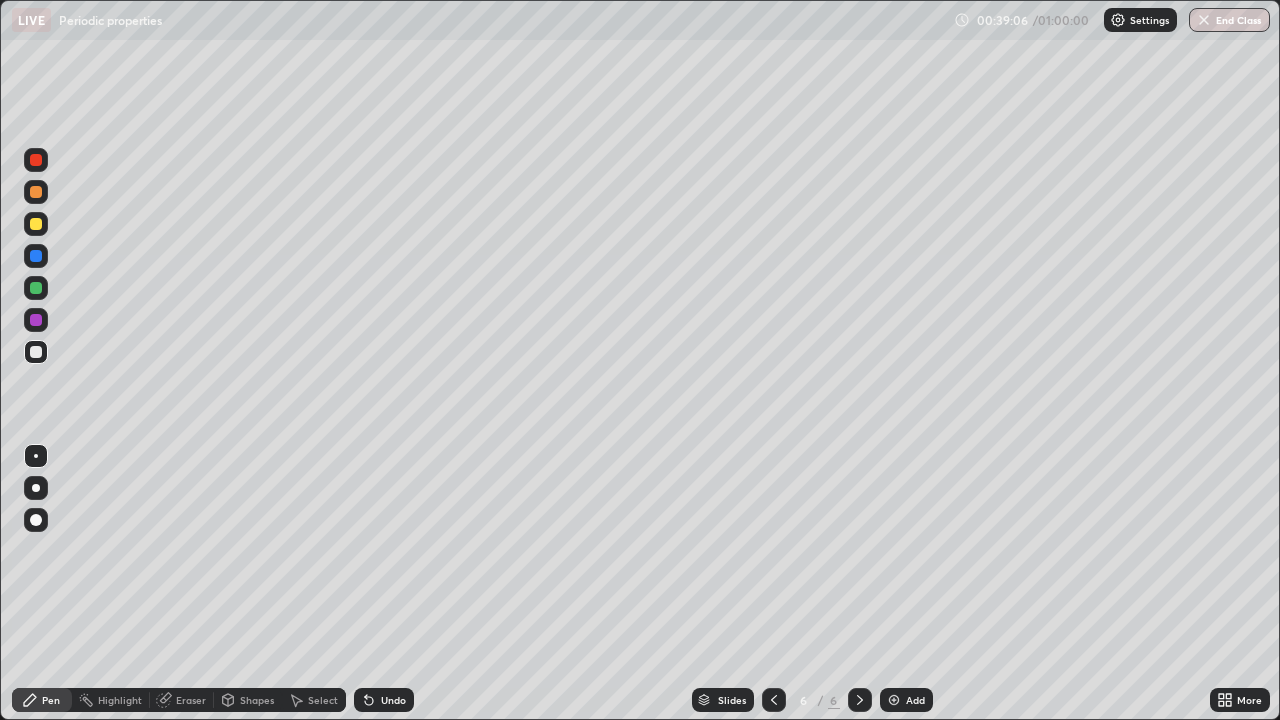 click on "Undo" at bounding box center [393, 700] 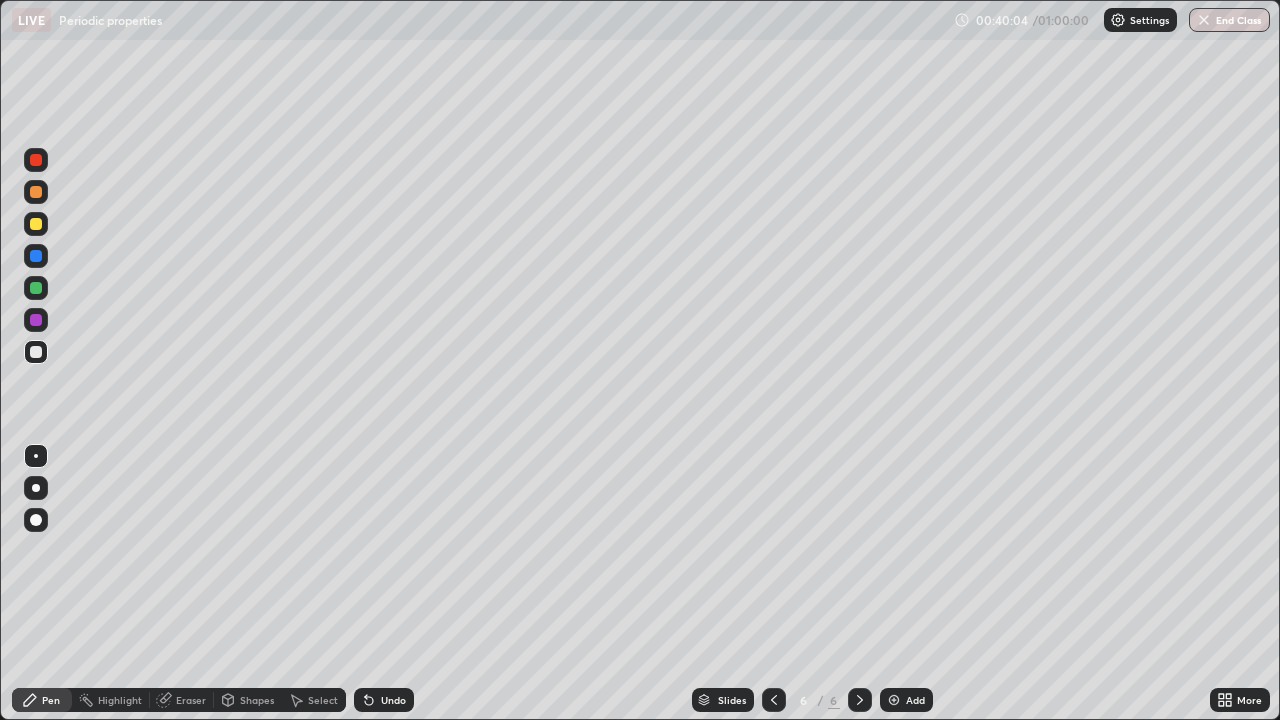 click 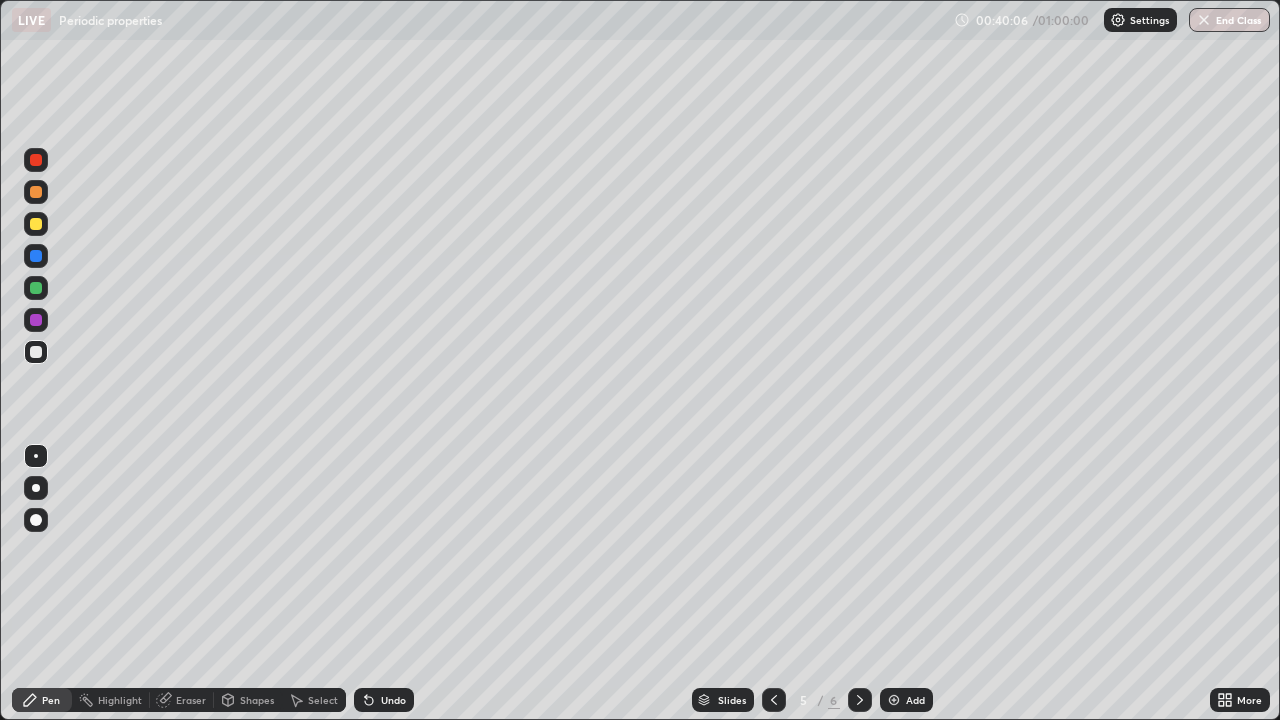click on "Select" at bounding box center [314, 700] 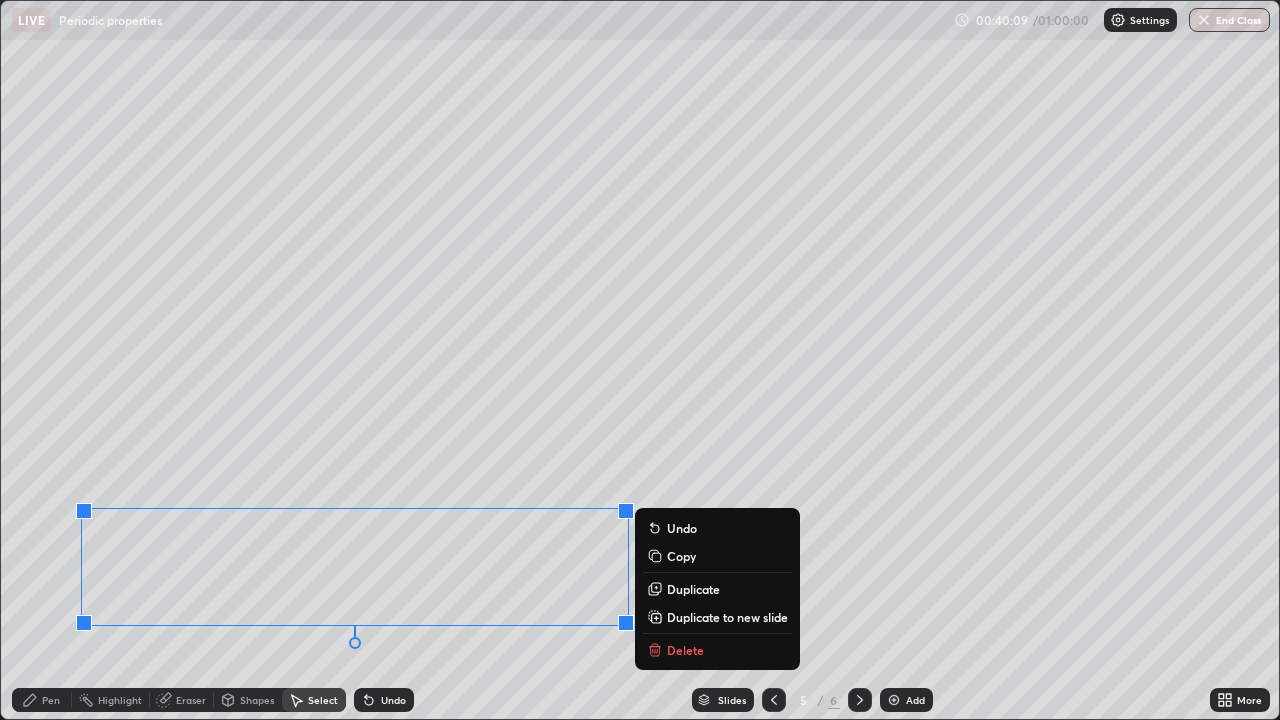 click on "Duplicate to new slide" at bounding box center [727, 617] 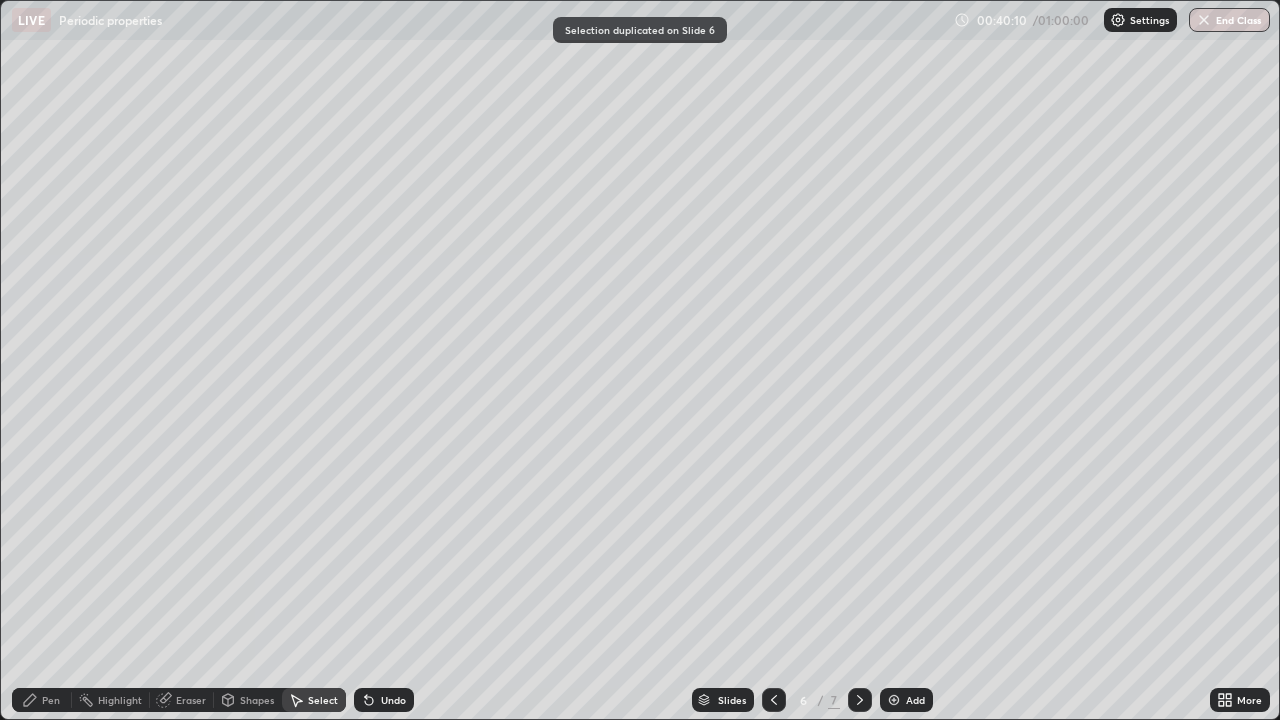 click on "Pen" at bounding box center [51, 700] 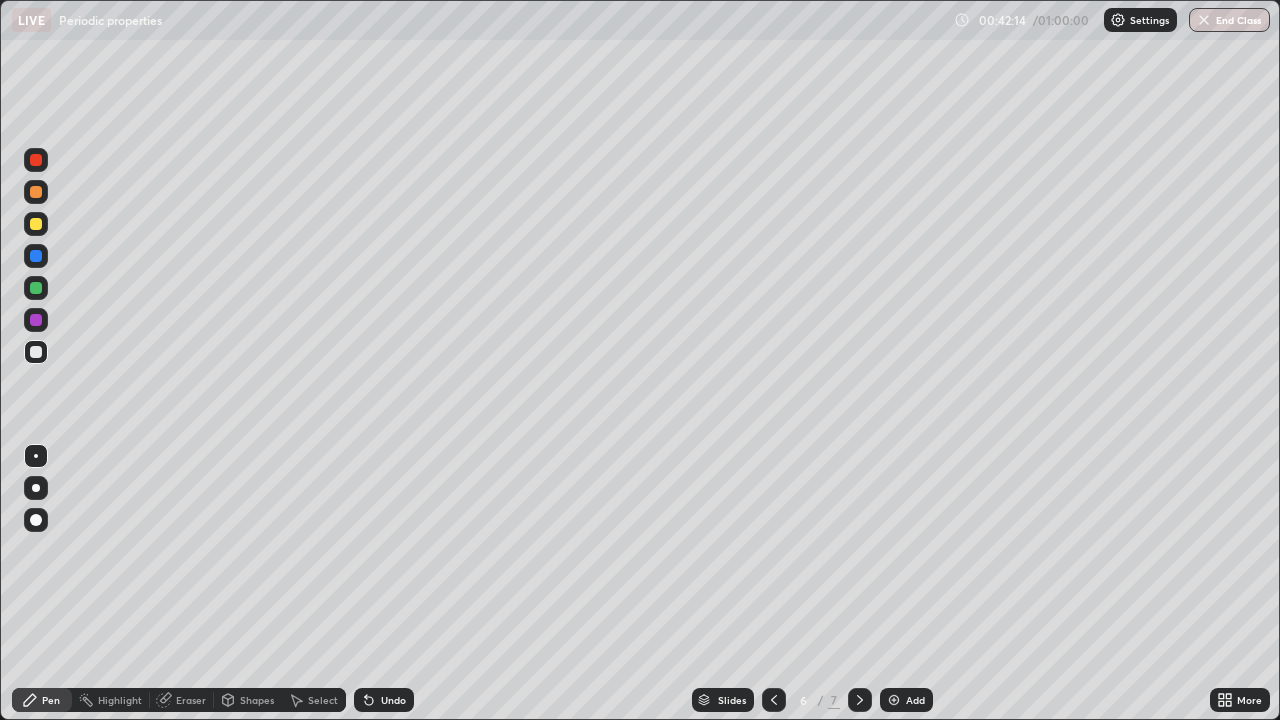click on "Slides 6 / 7 Add" at bounding box center [812, 700] 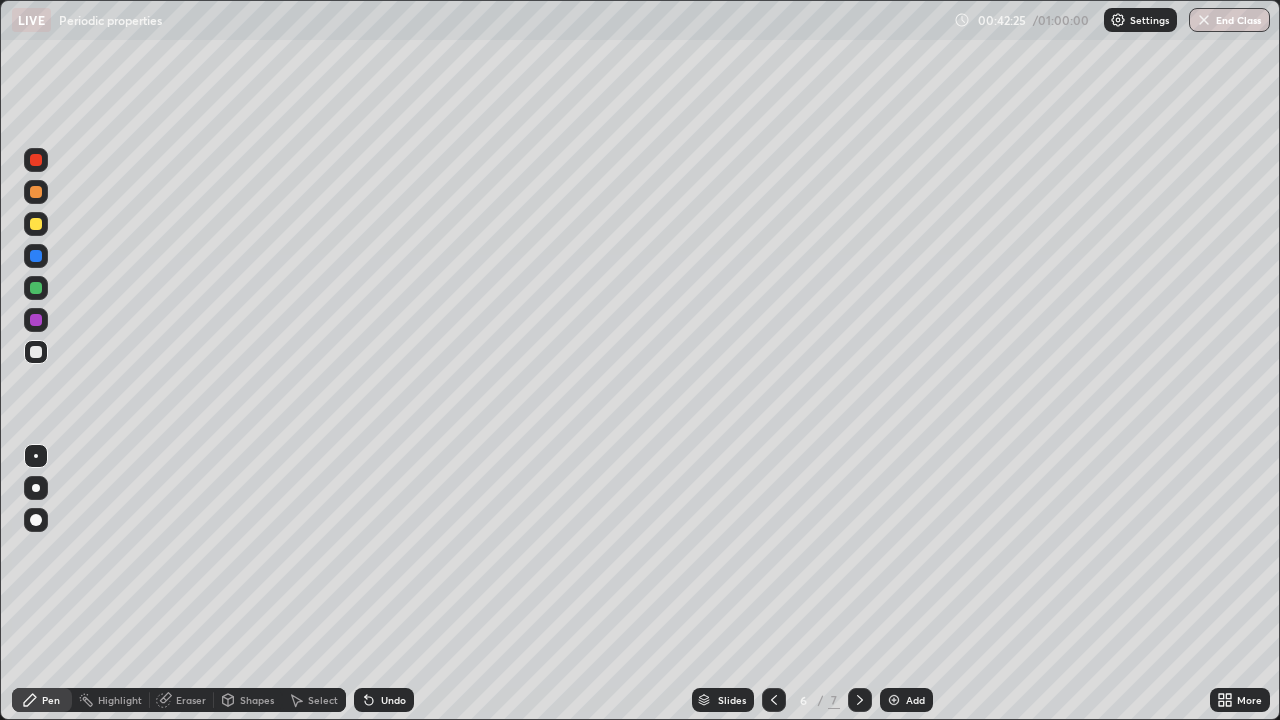 click on "More" at bounding box center [1240, 700] 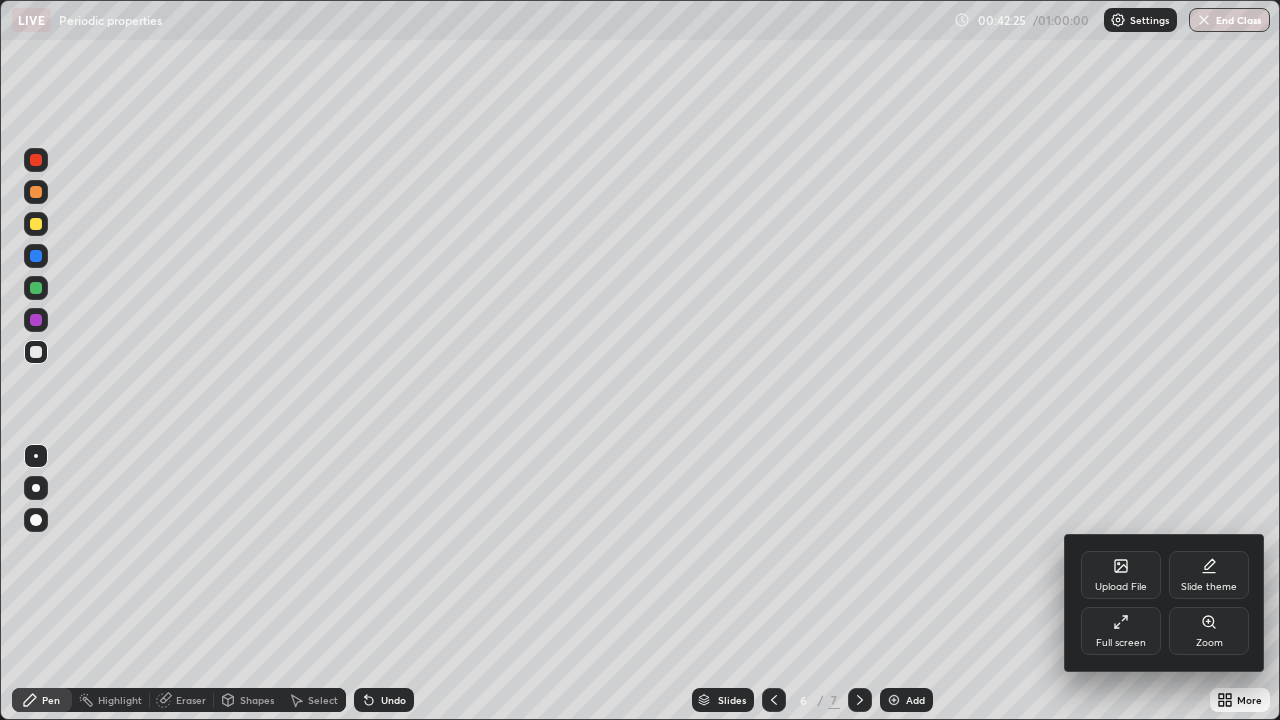 click on "Zoom" at bounding box center (1209, 631) 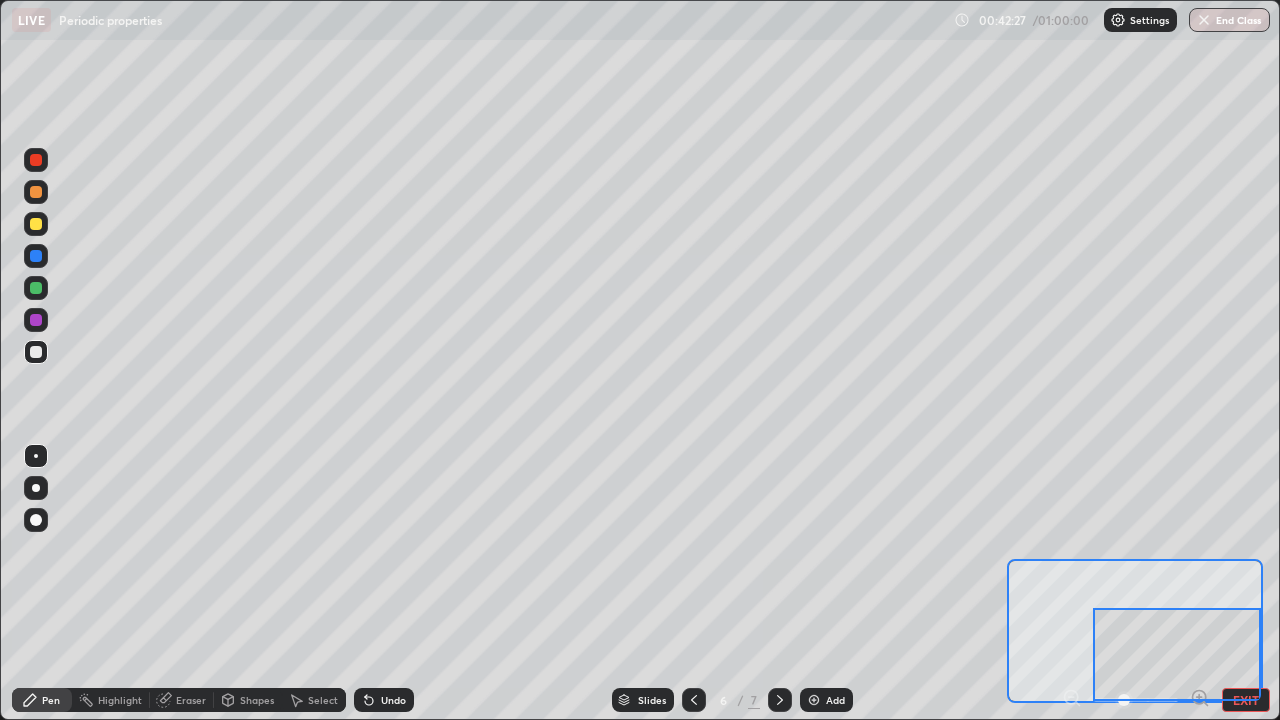 click on "EXIT" at bounding box center (1246, 700) 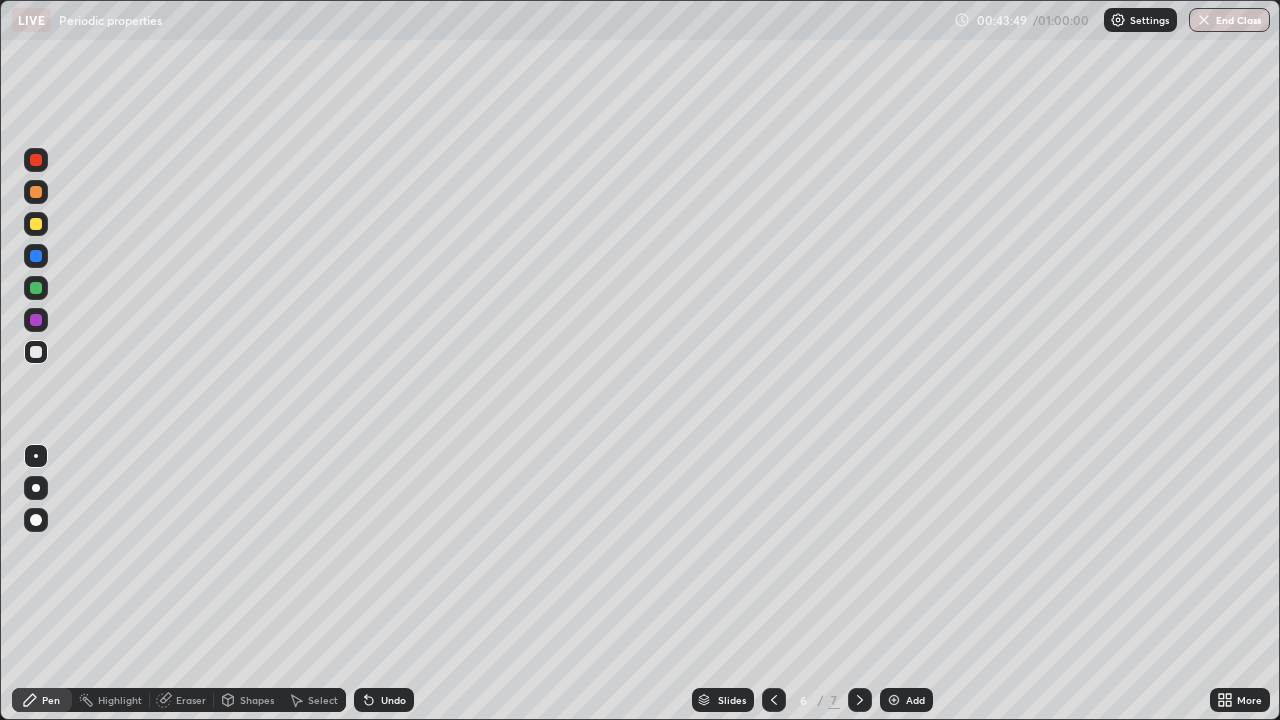 click 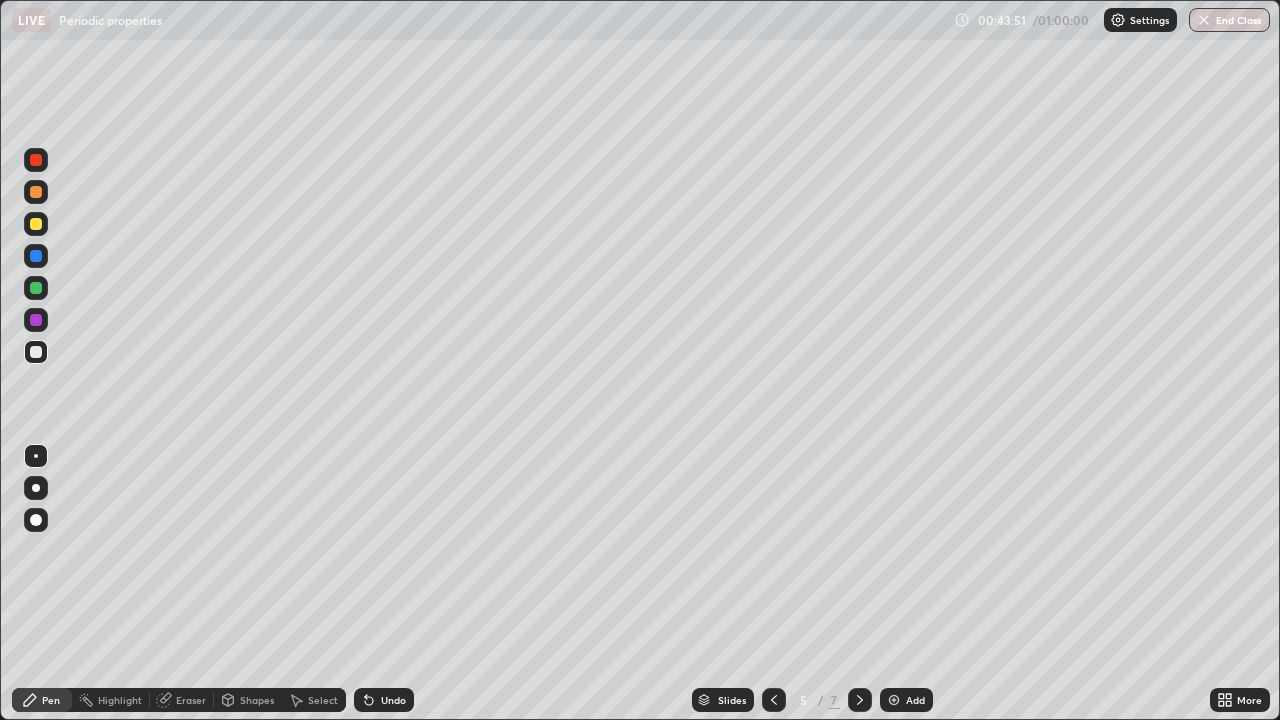 click on "Select" at bounding box center [323, 700] 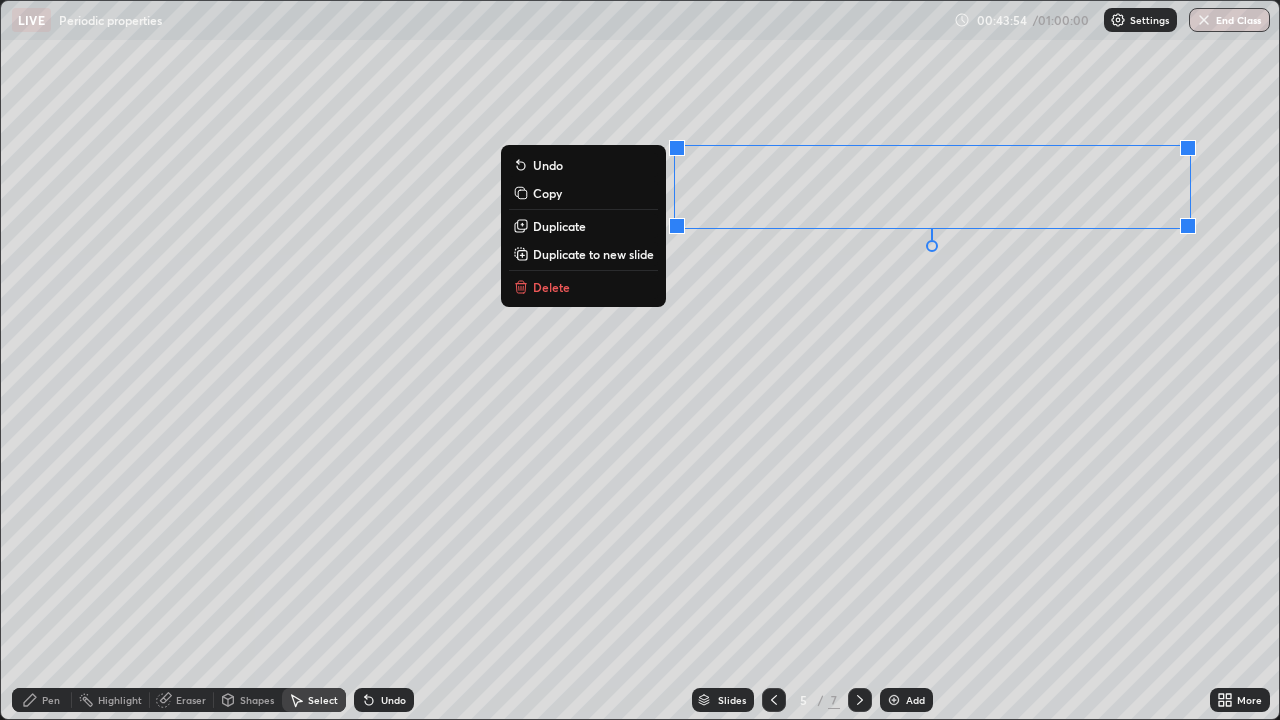 click on "Duplicate to new slide" at bounding box center [593, 254] 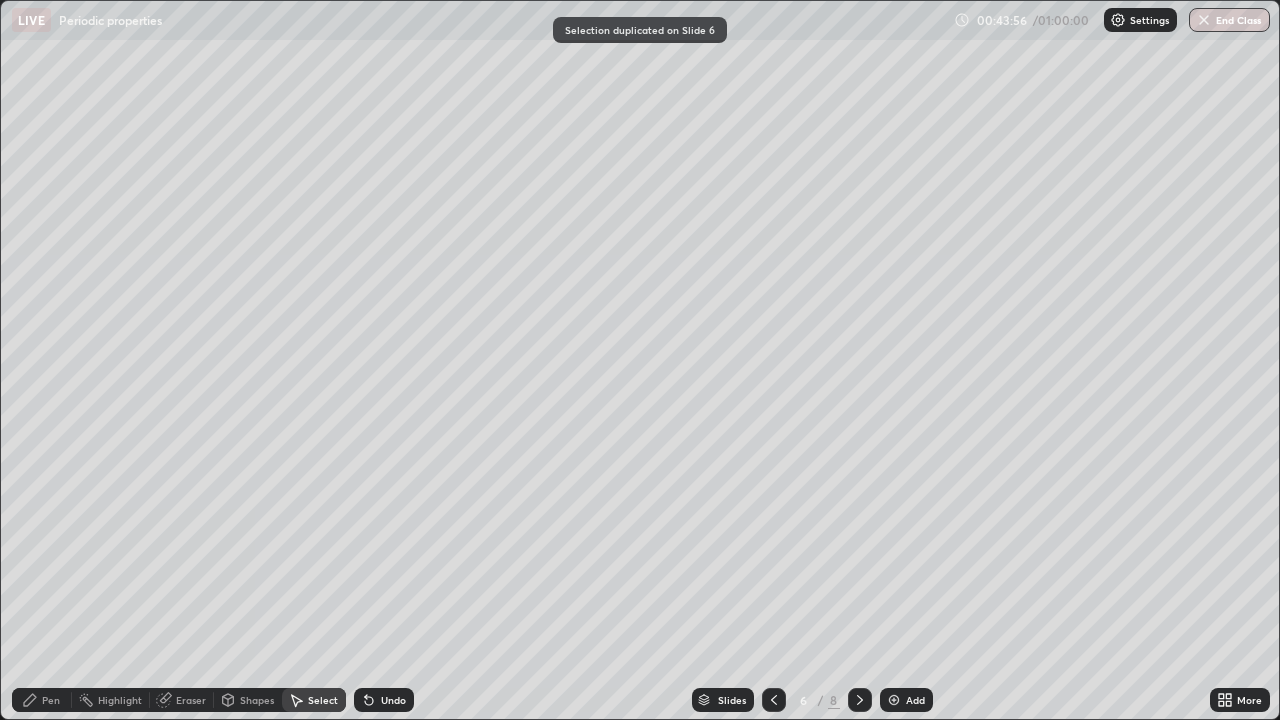 click on "Pen" at bounding box center [51, 700] 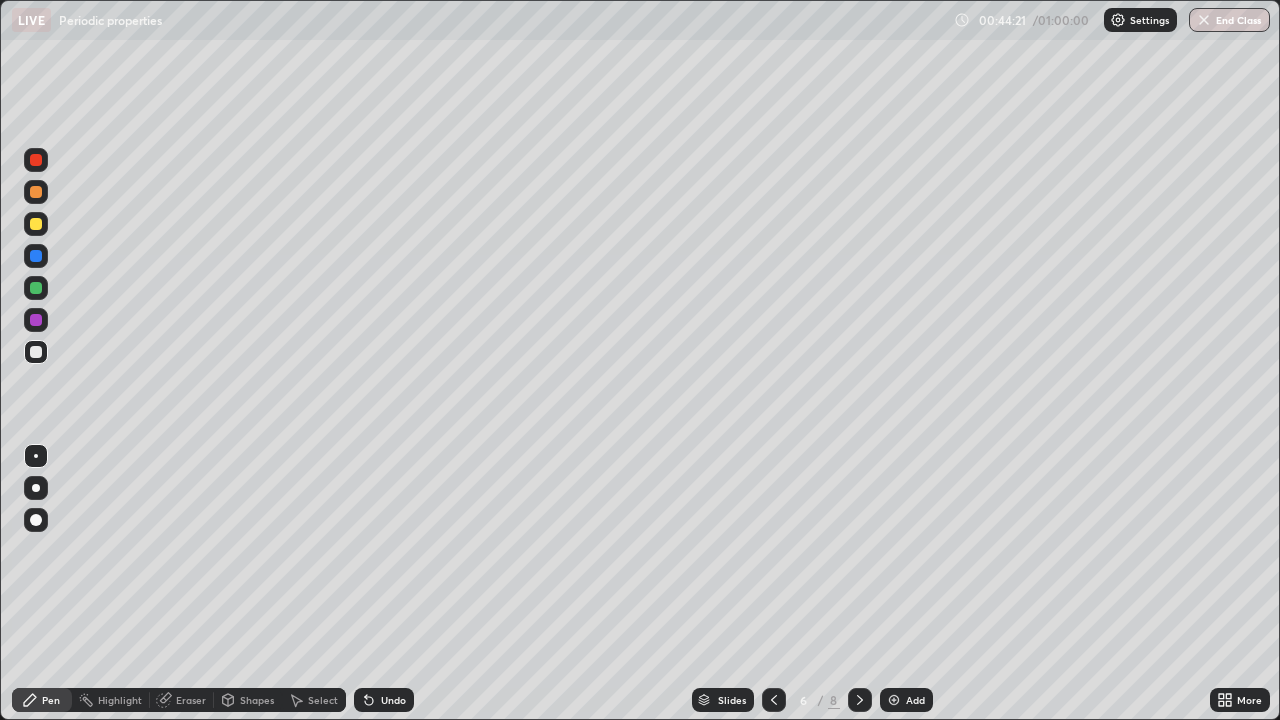 click at bounding box center (36, 352) 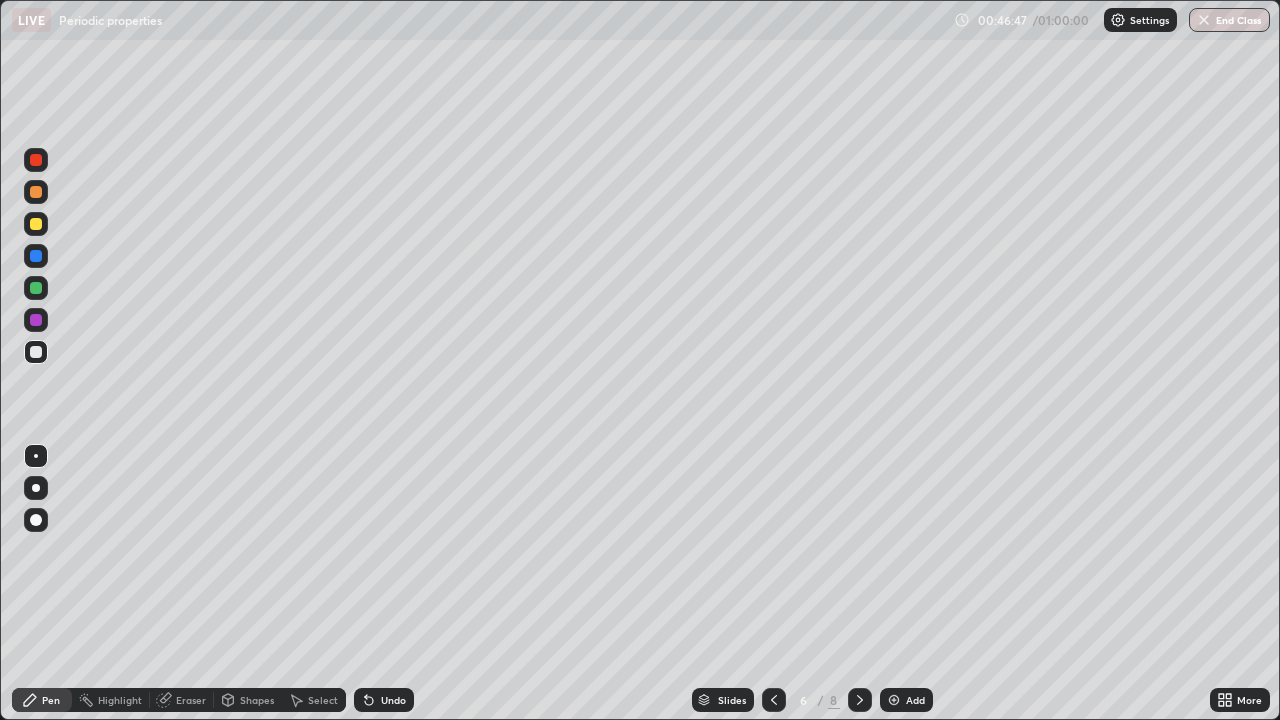 click on "Undo" at bounding box center (384, 700) 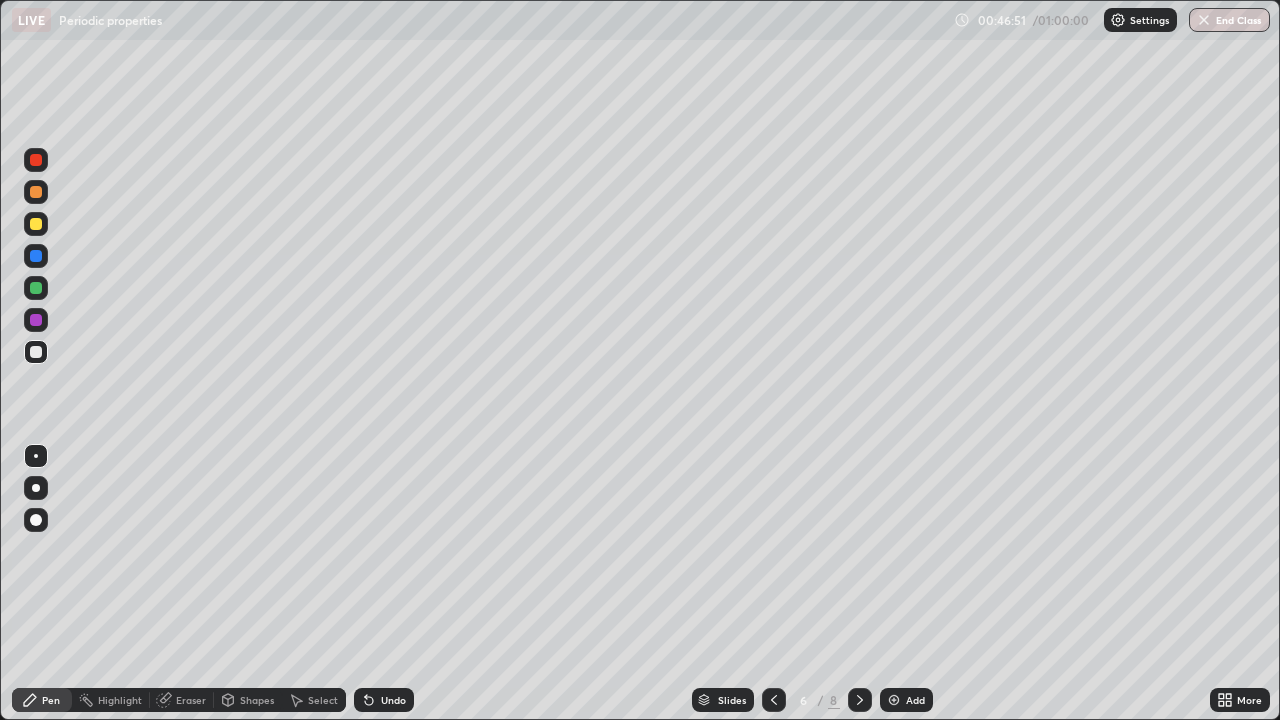 click at bounding box center (36, 224) 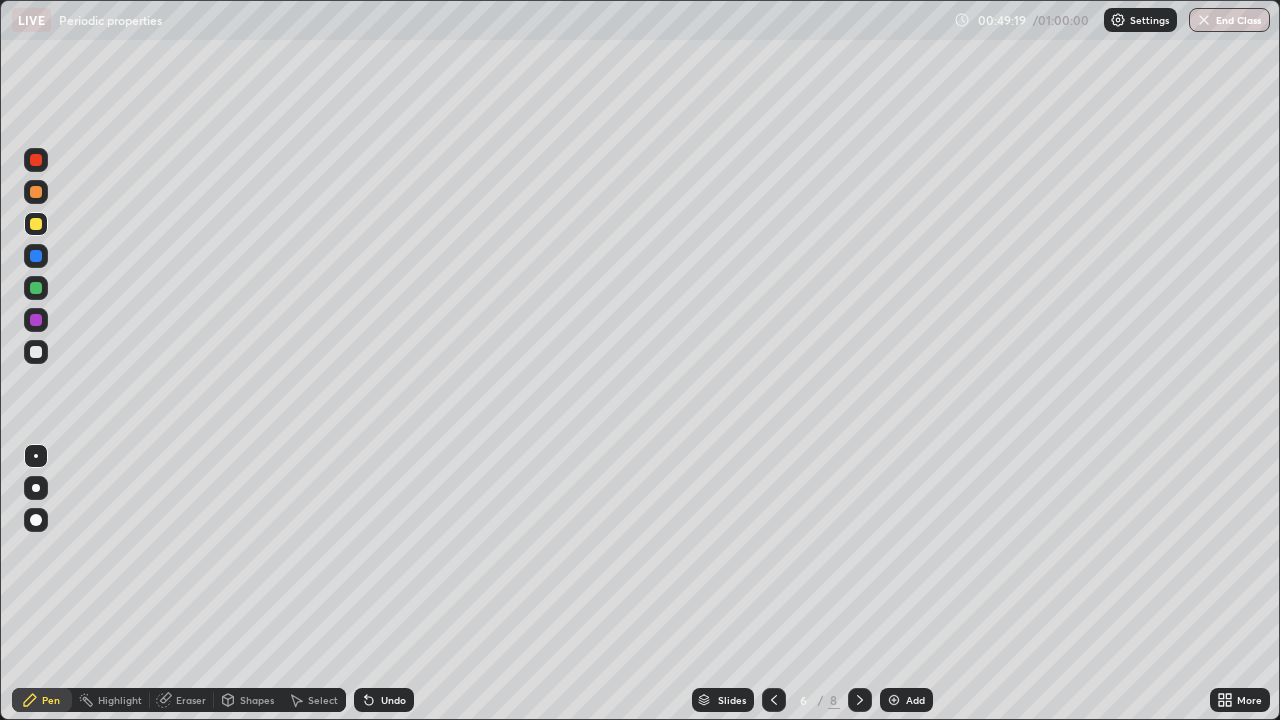 click 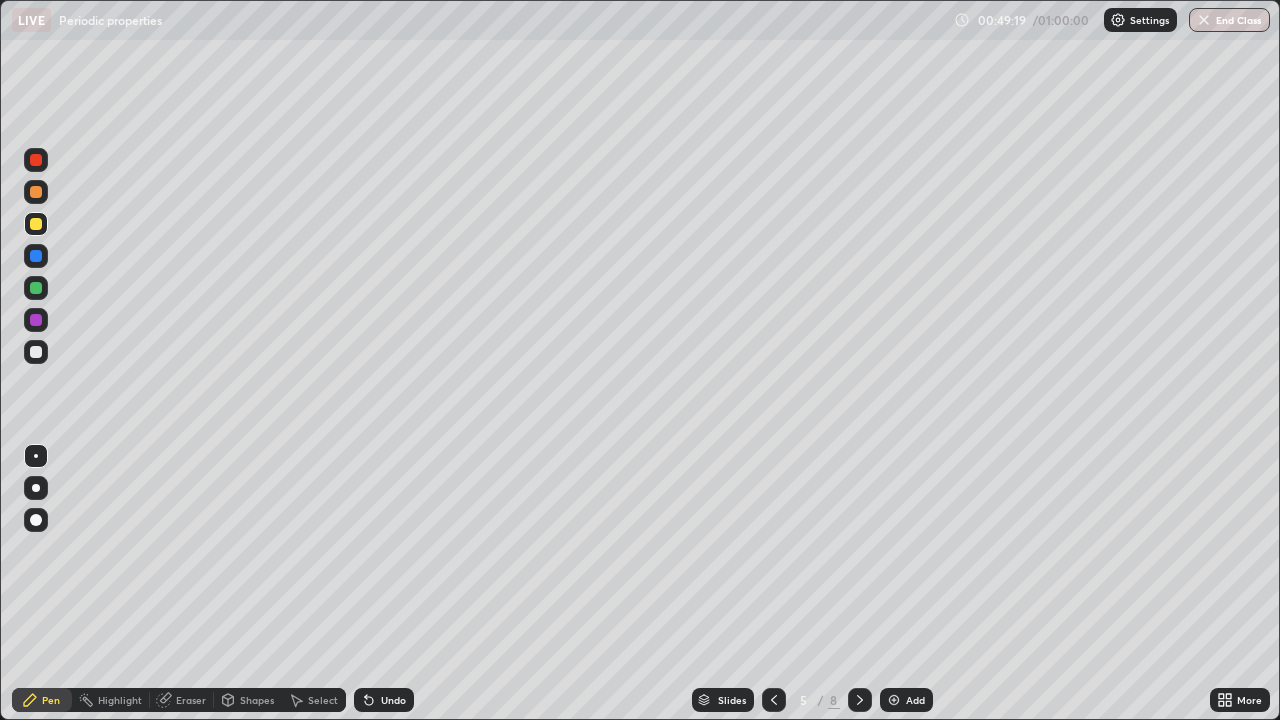 click 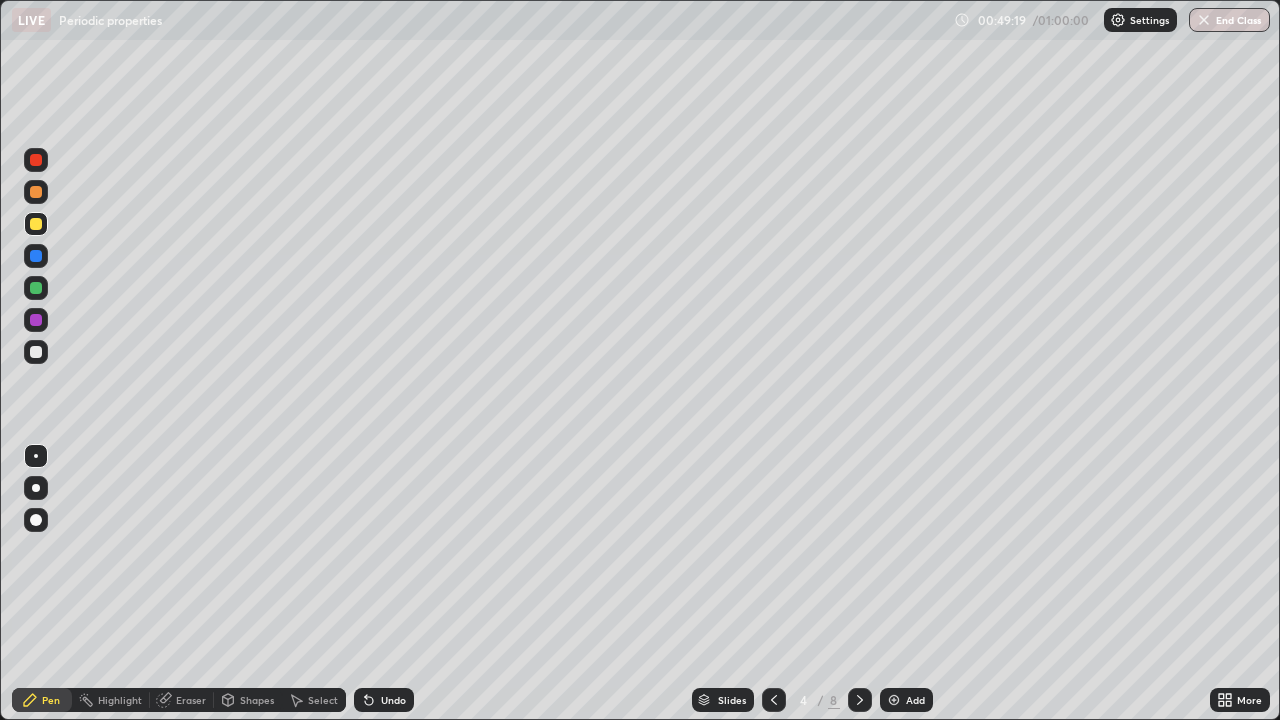 click at bounding box center [860, 700] 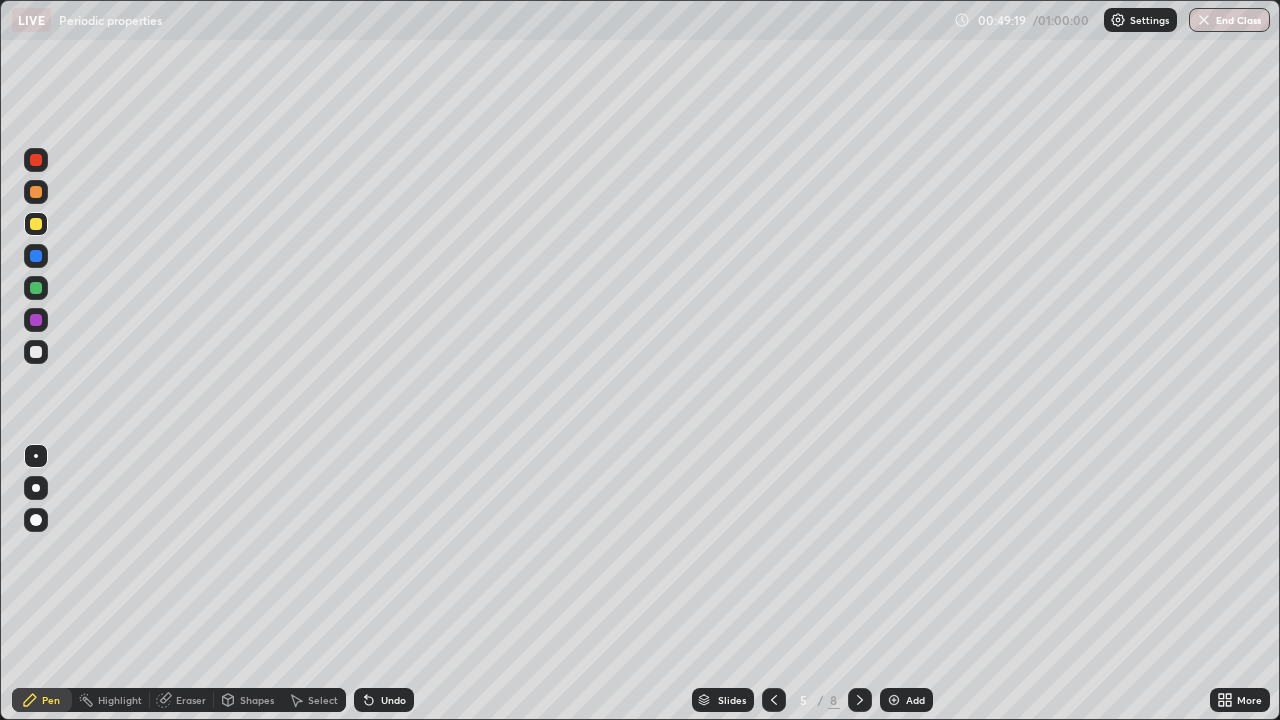 click 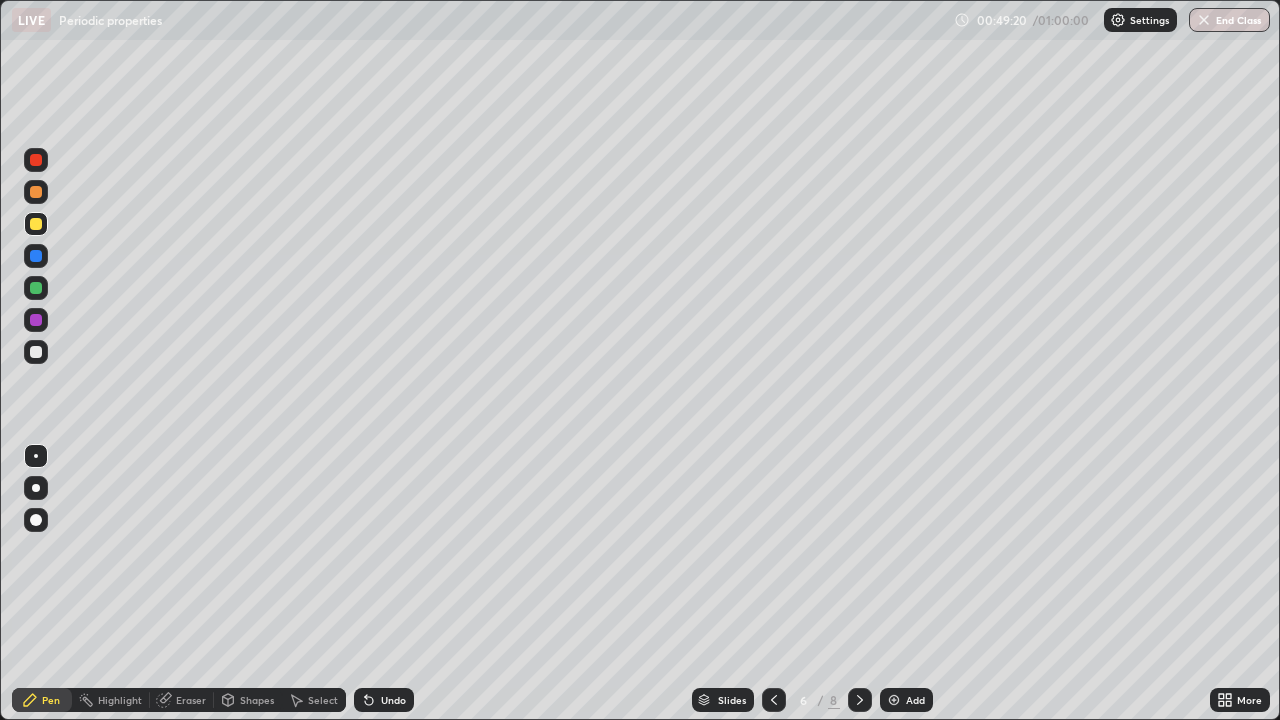 click 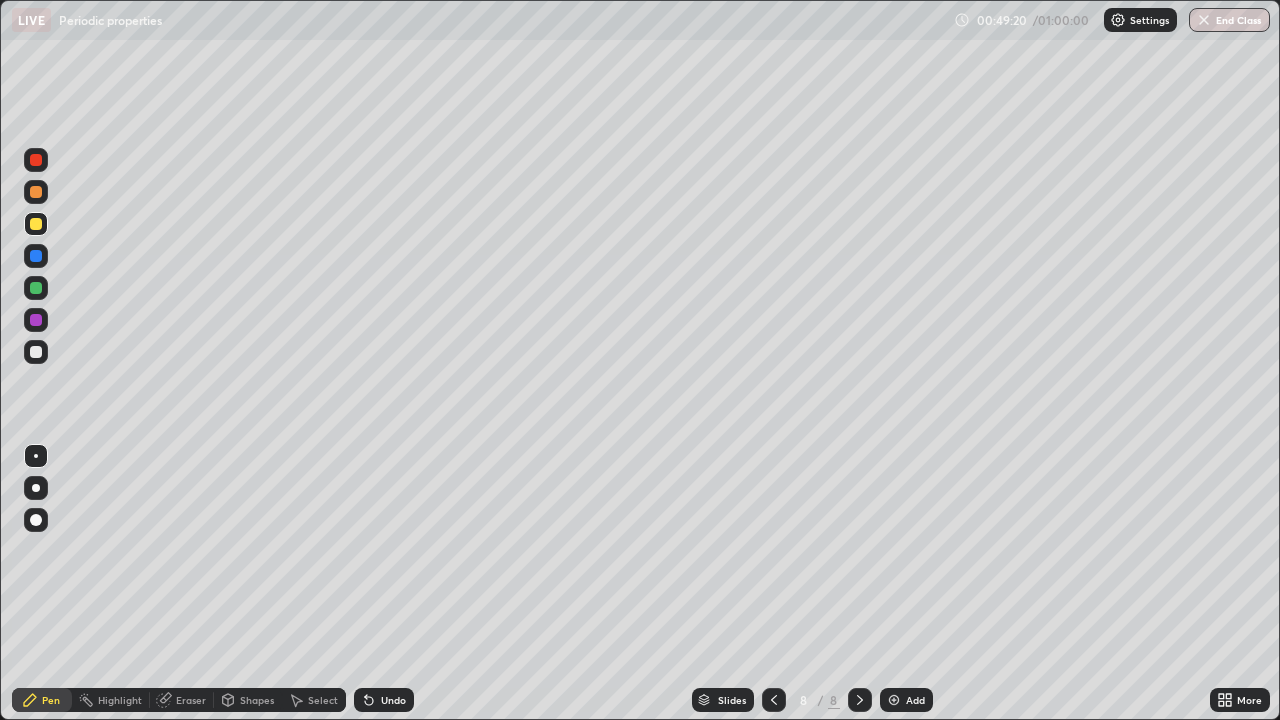 click 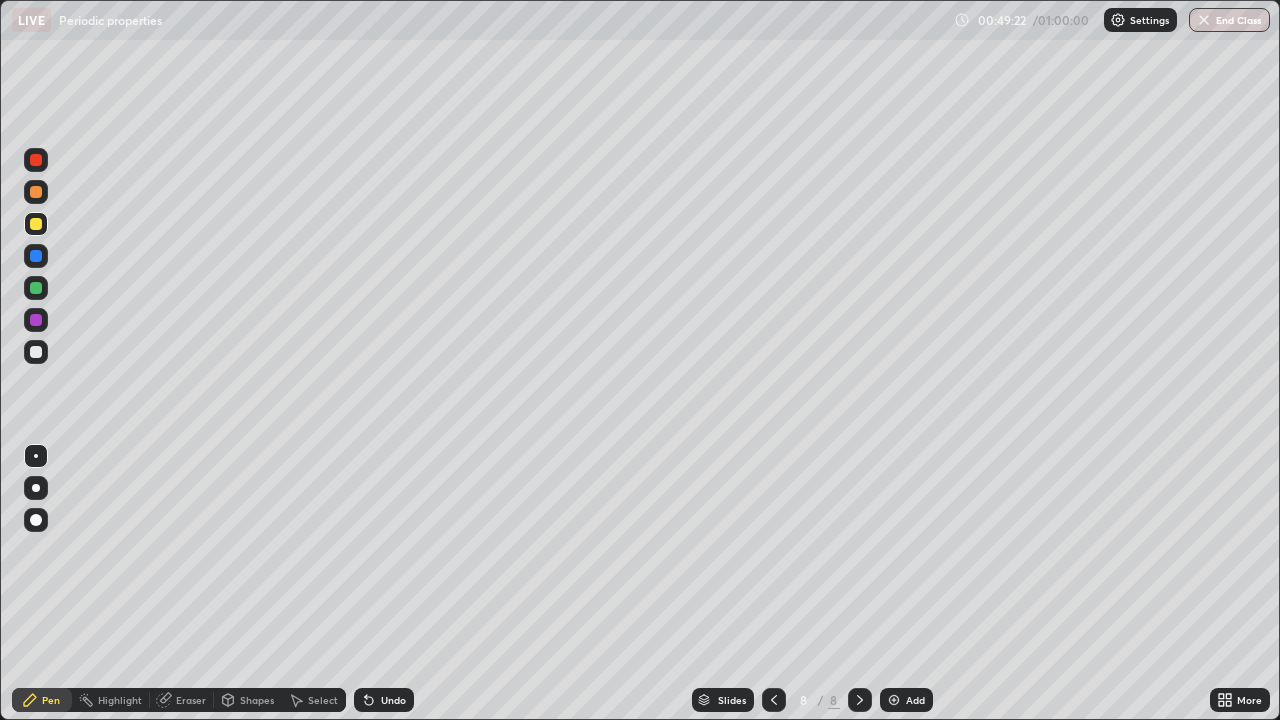 click 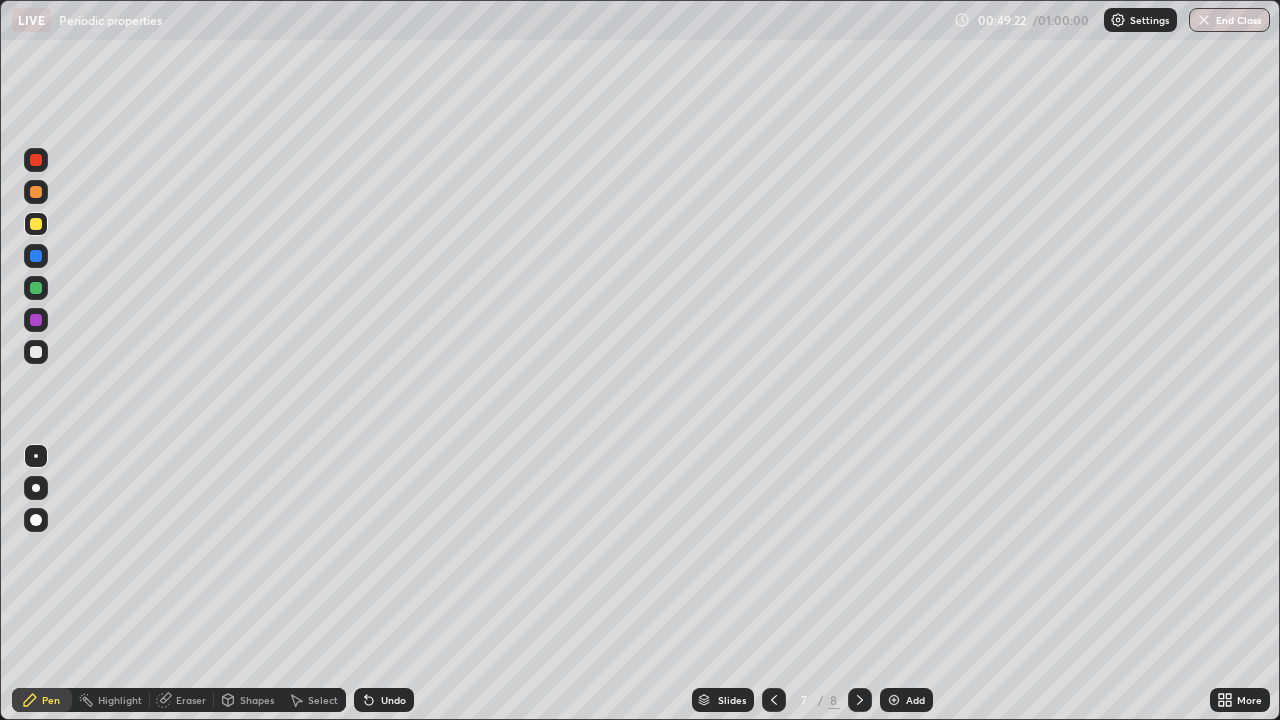 click 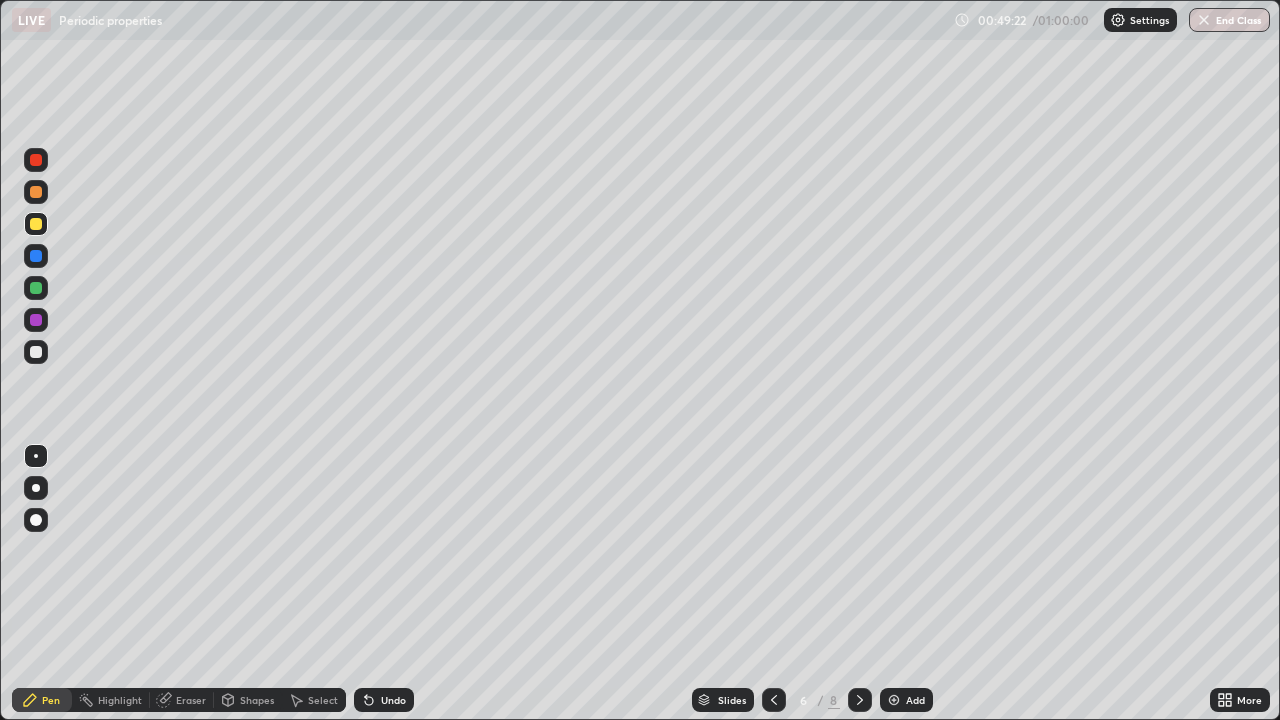 click 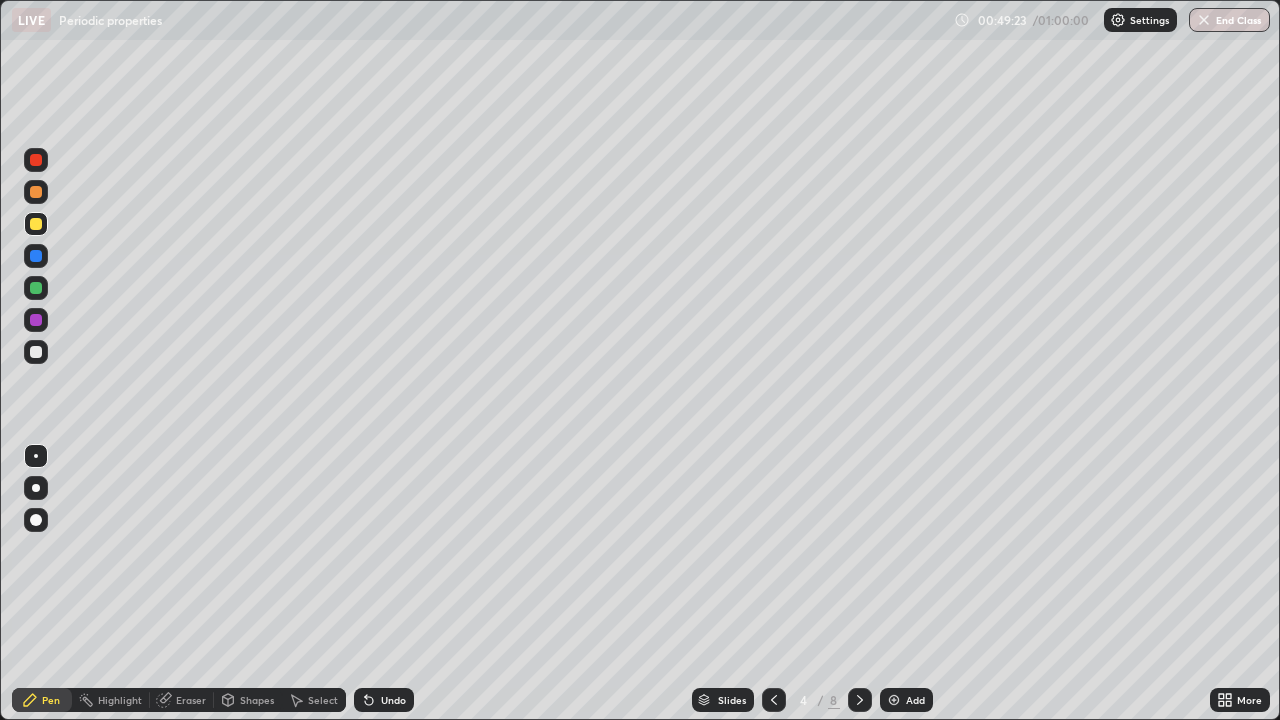 click 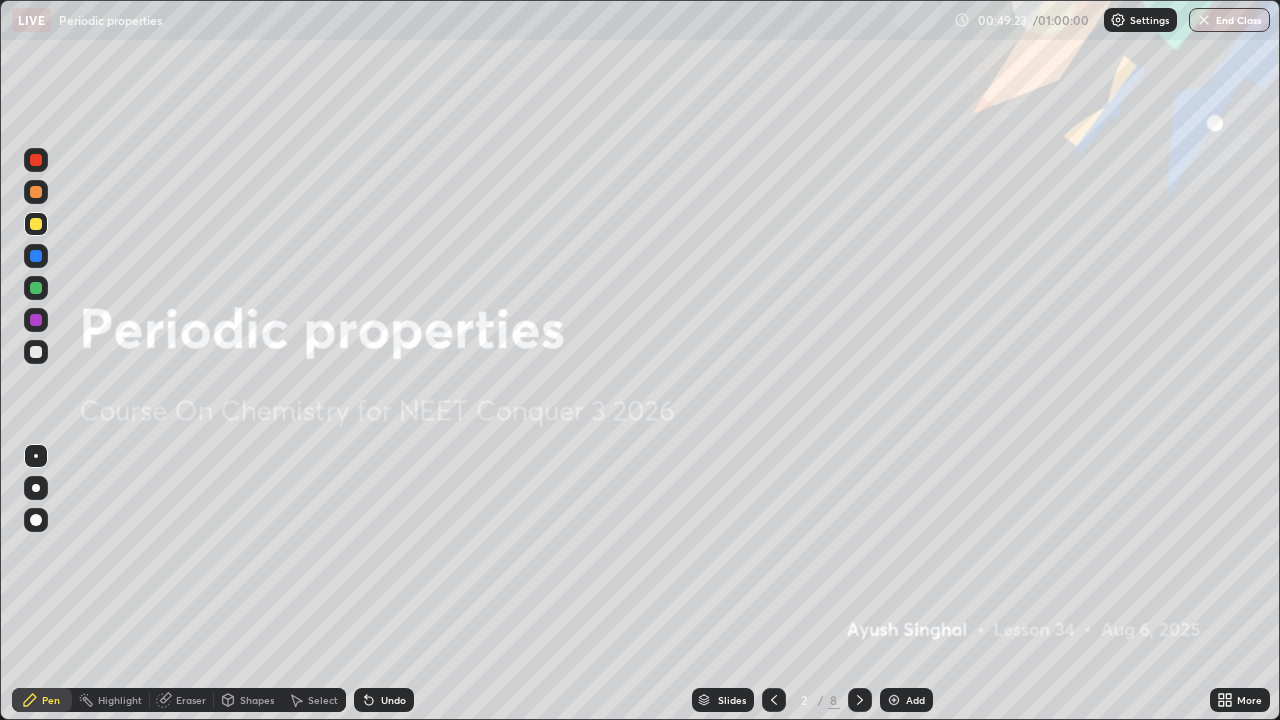 click 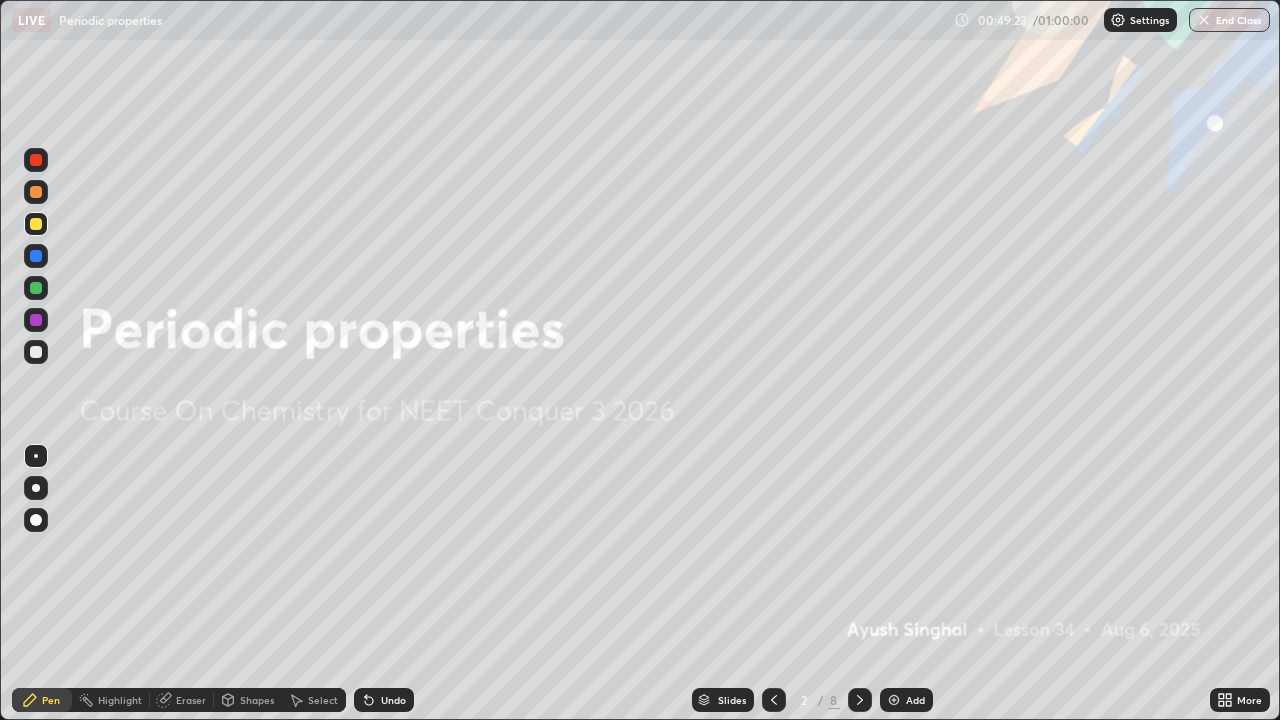 click 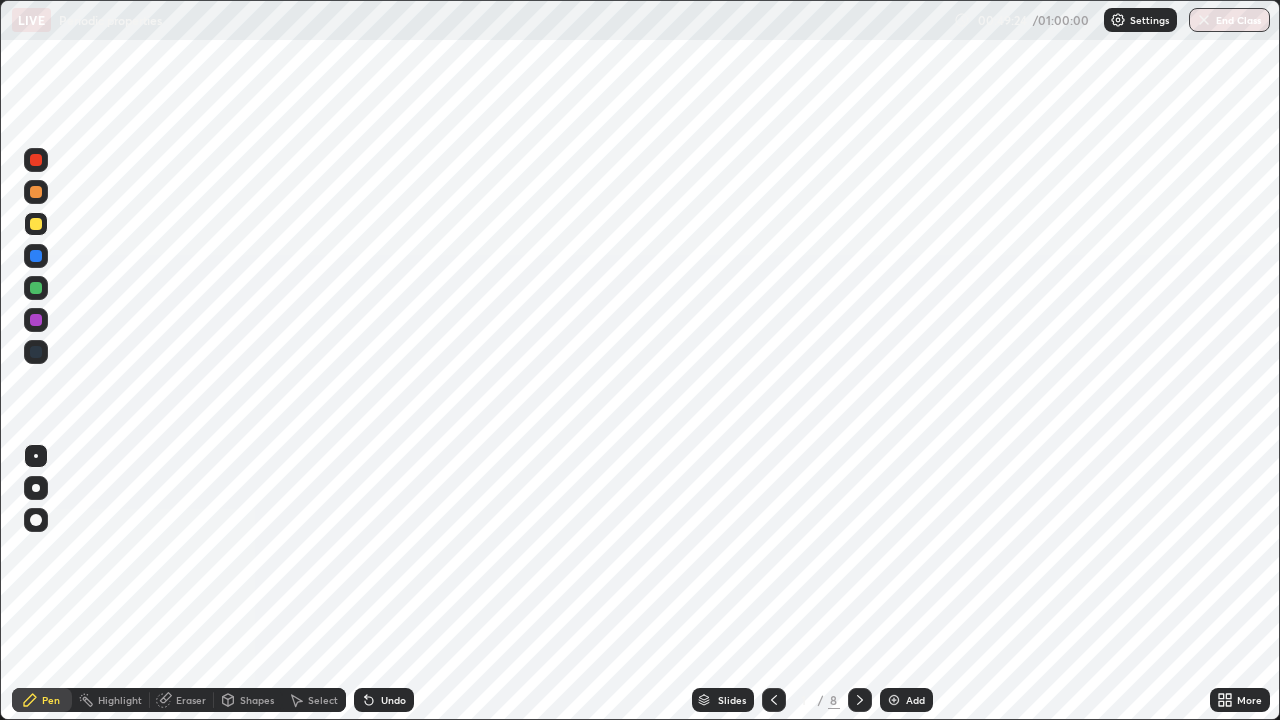 click 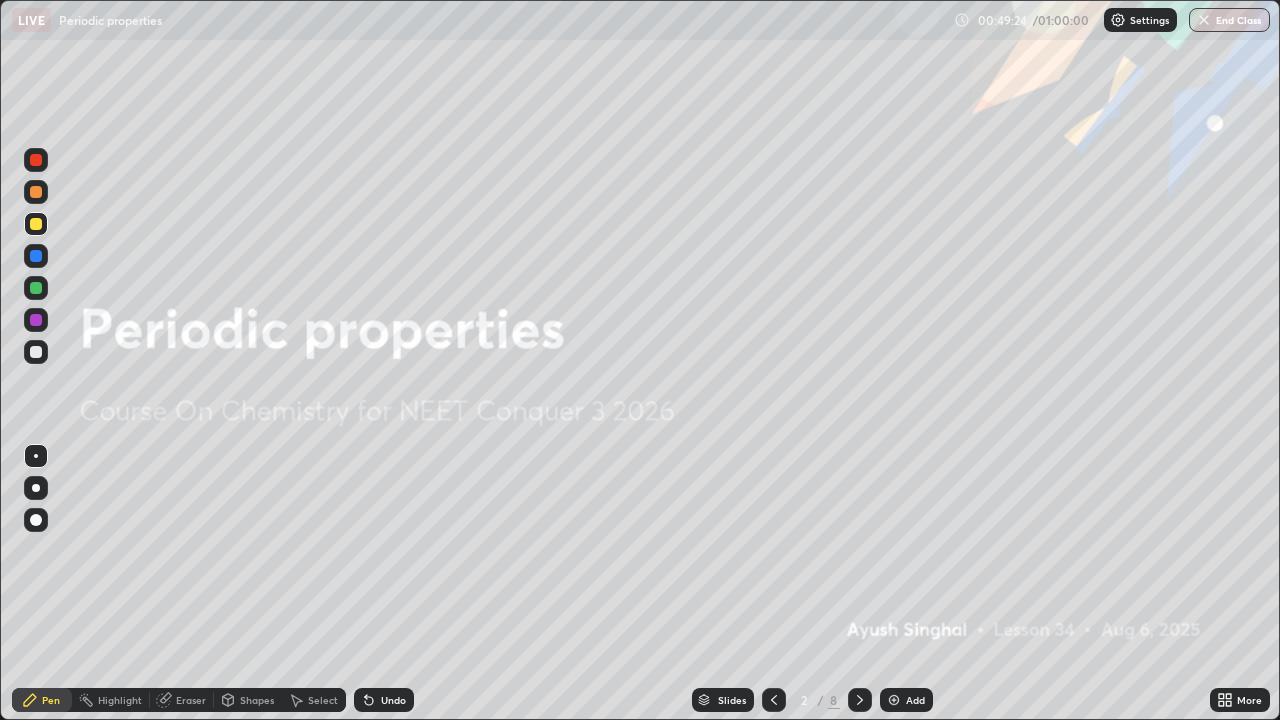 click 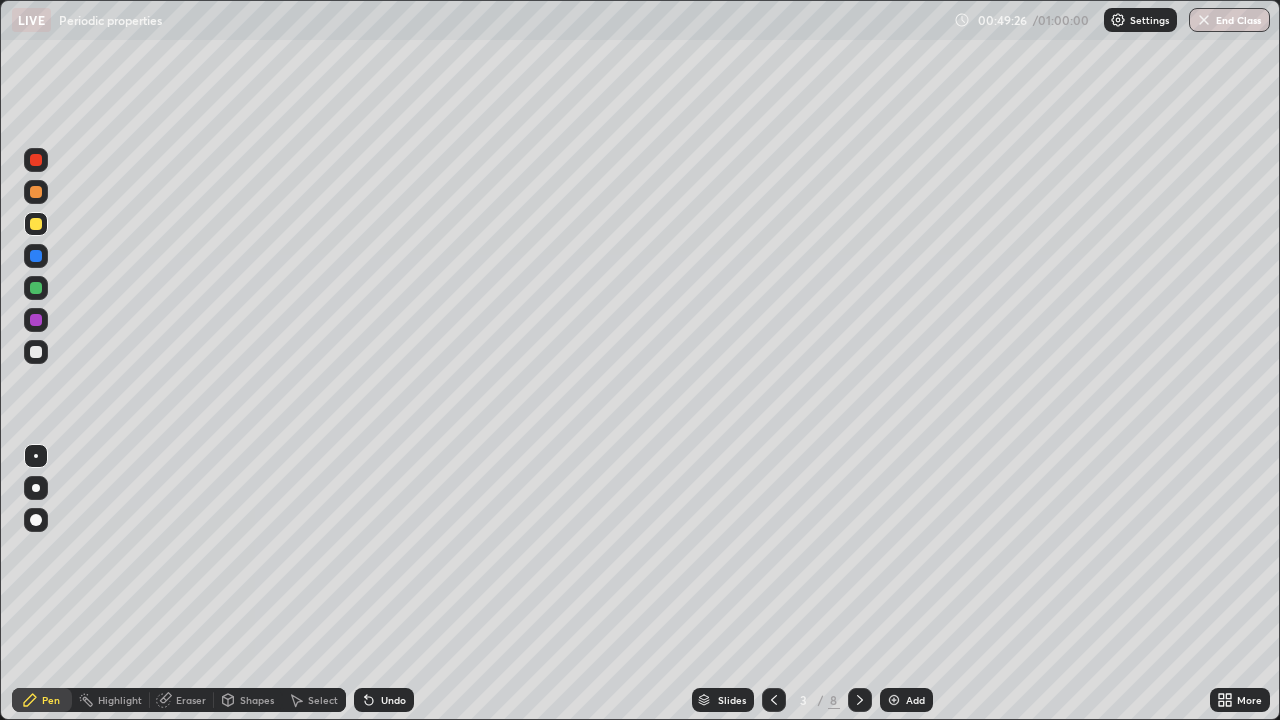 click 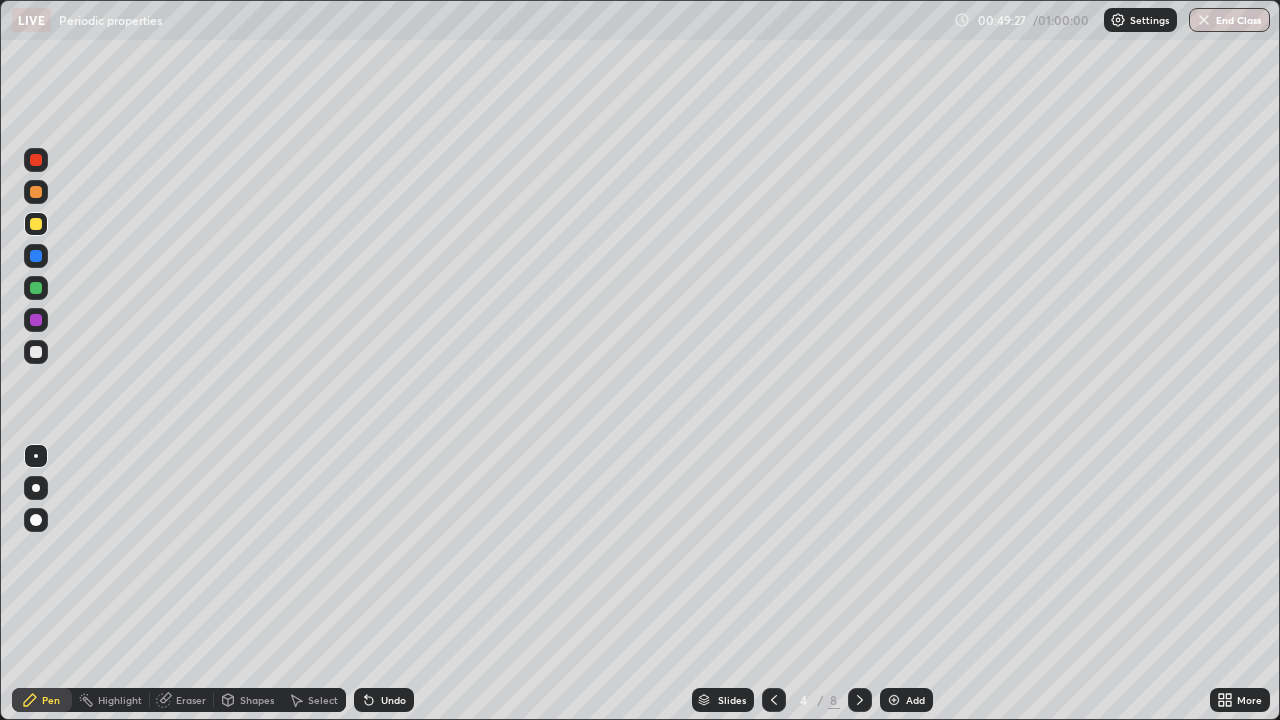 click 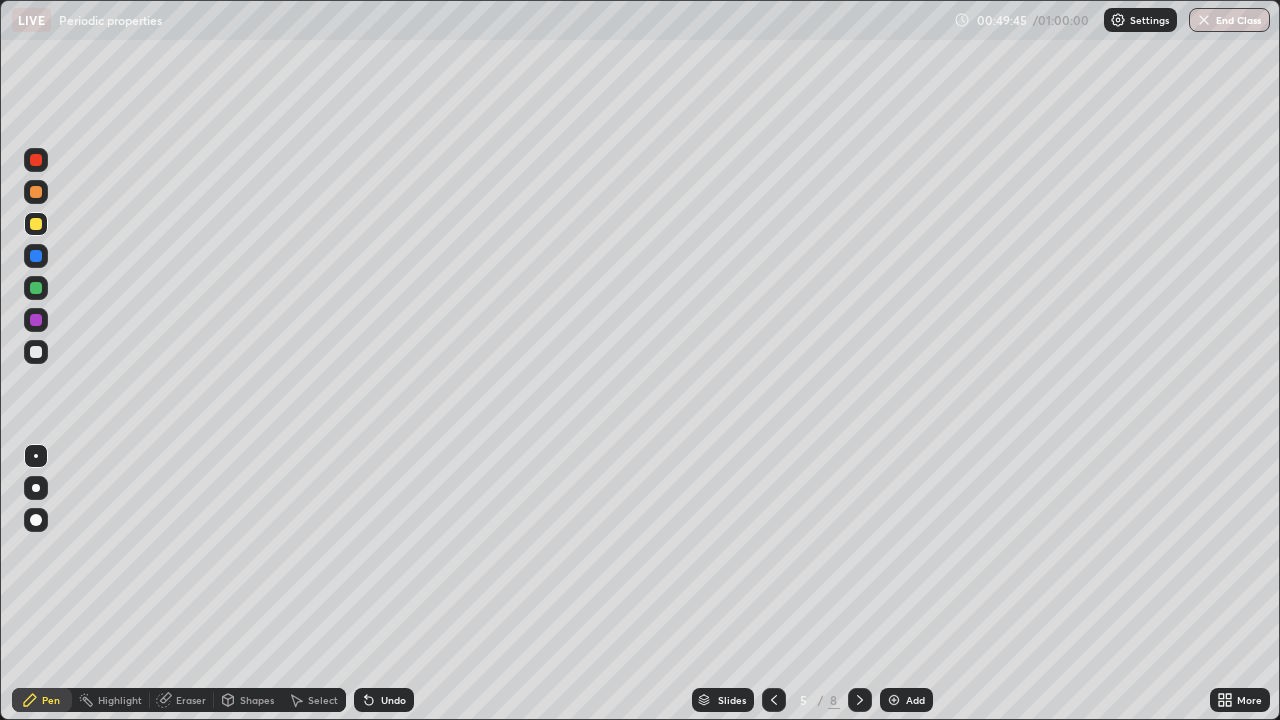 click 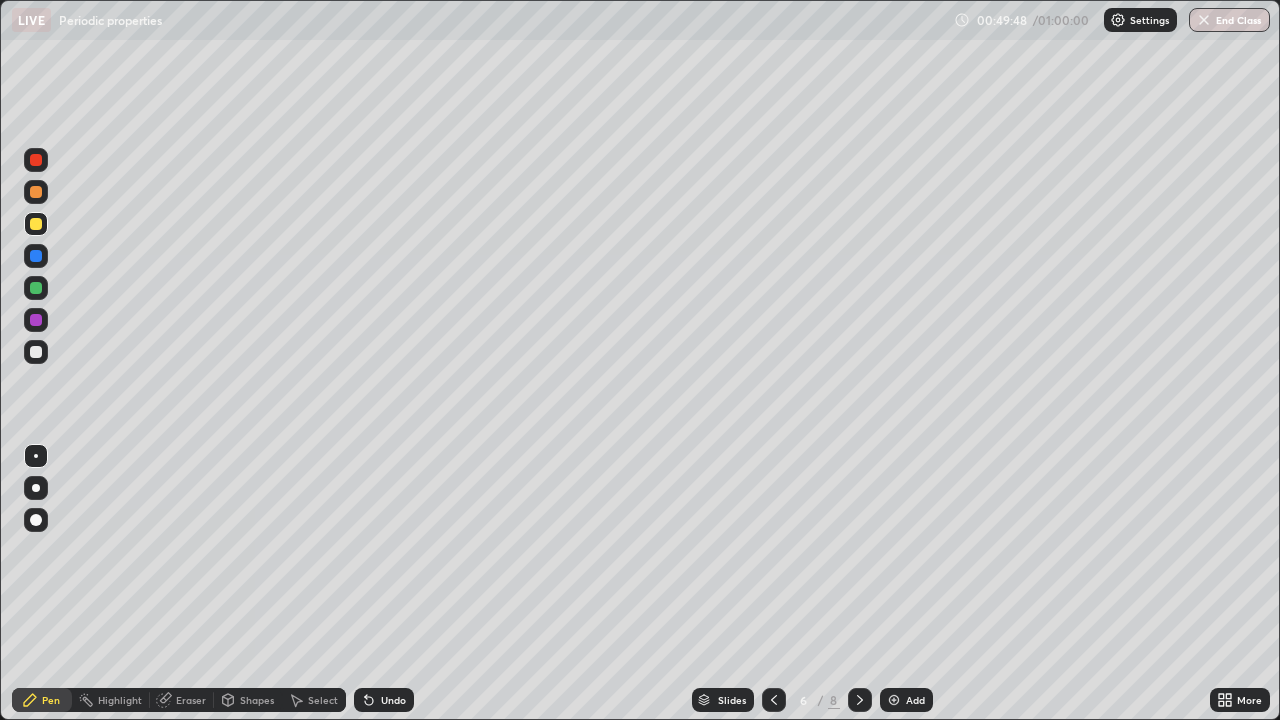 click 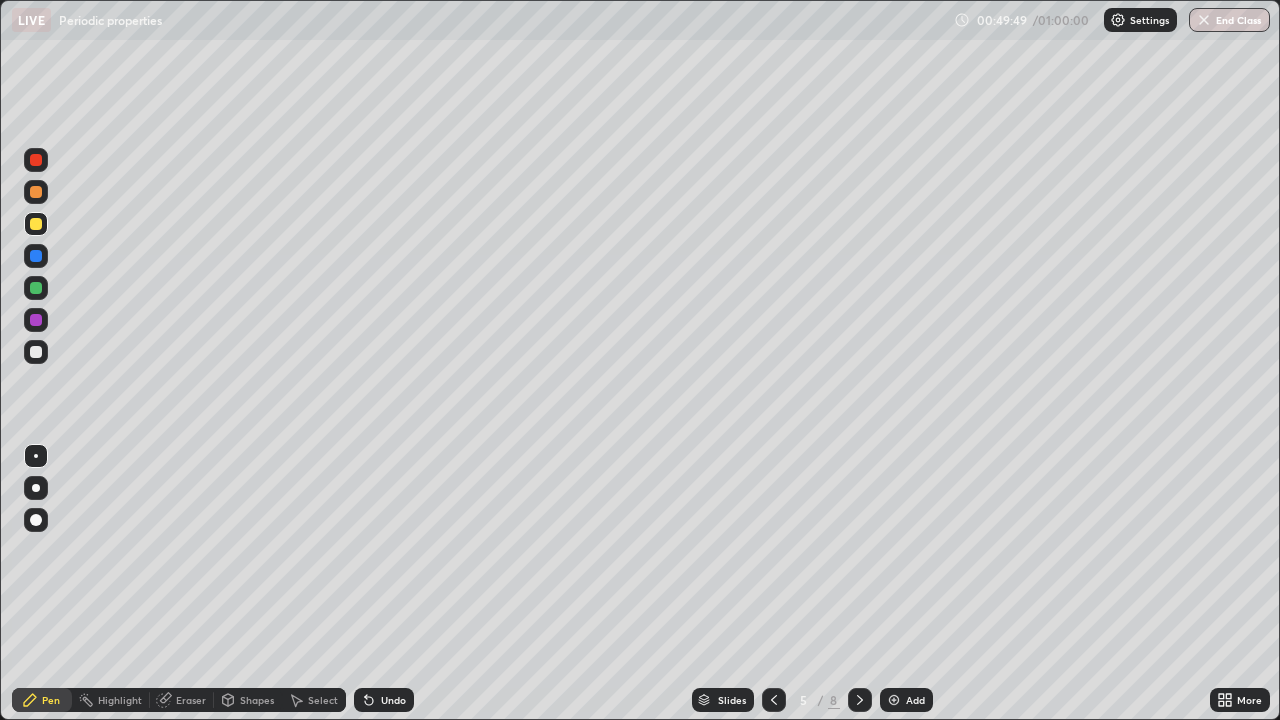 click 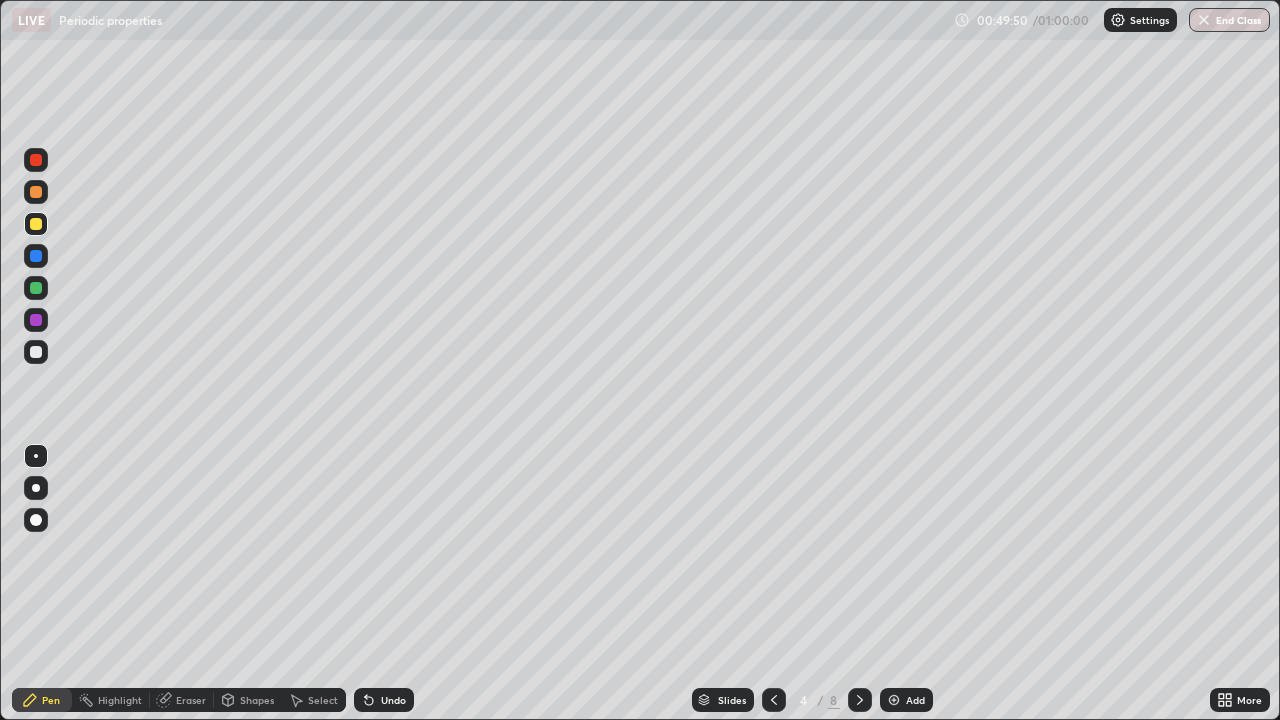 click 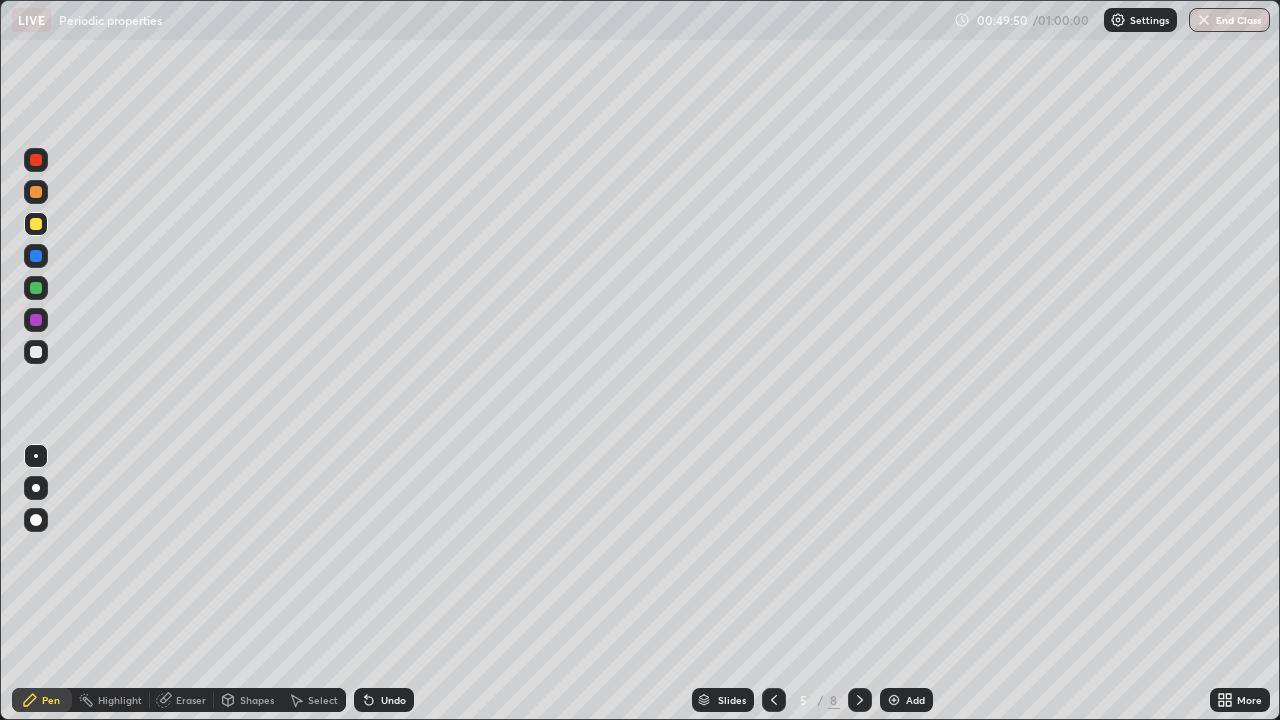 click 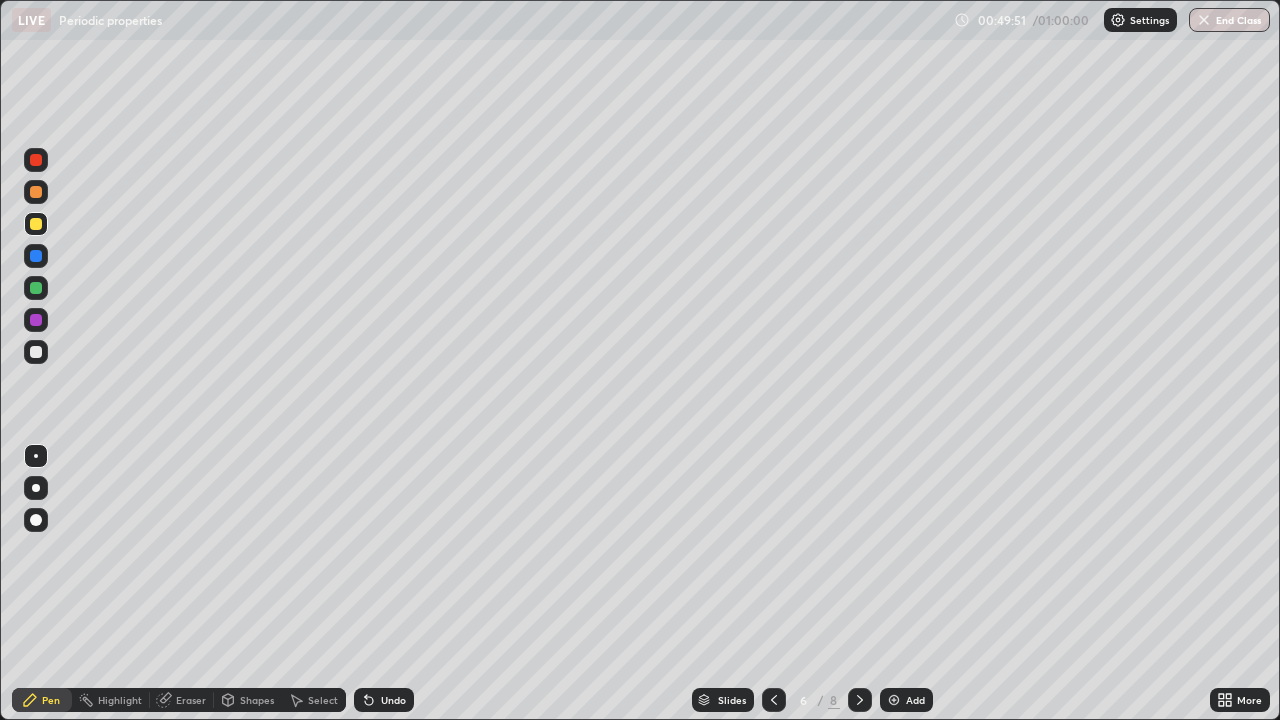 click 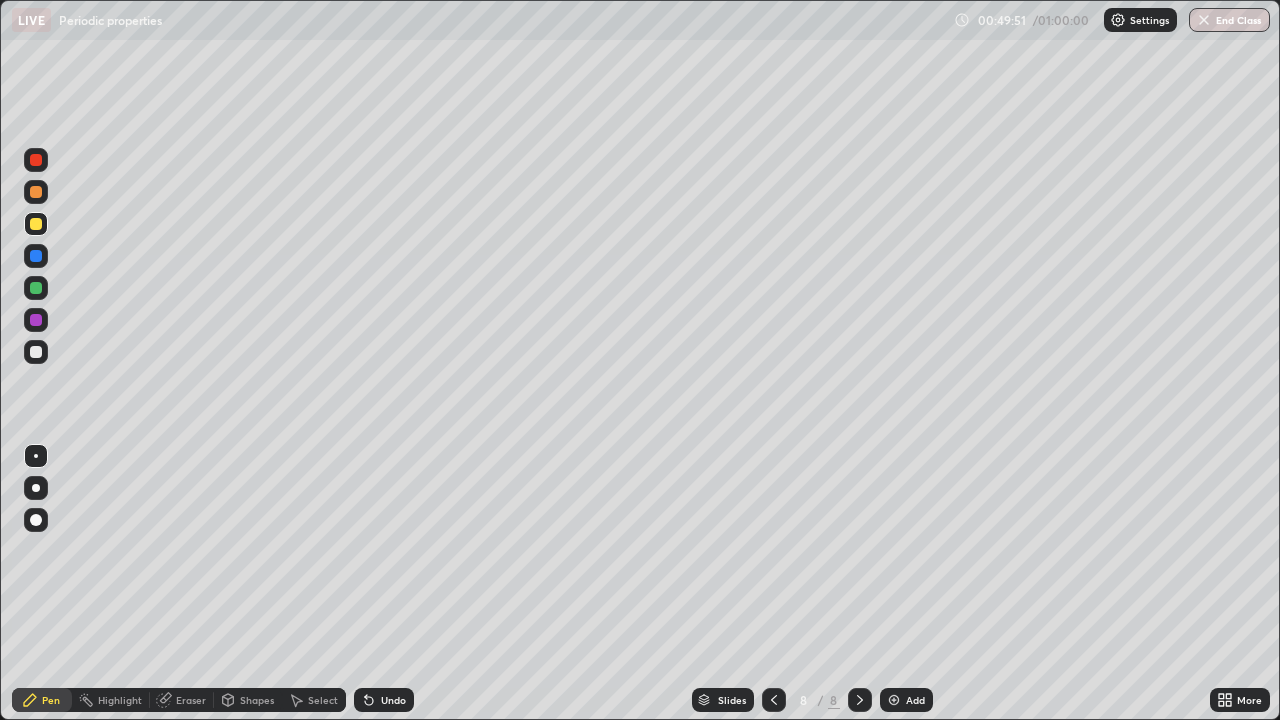 click 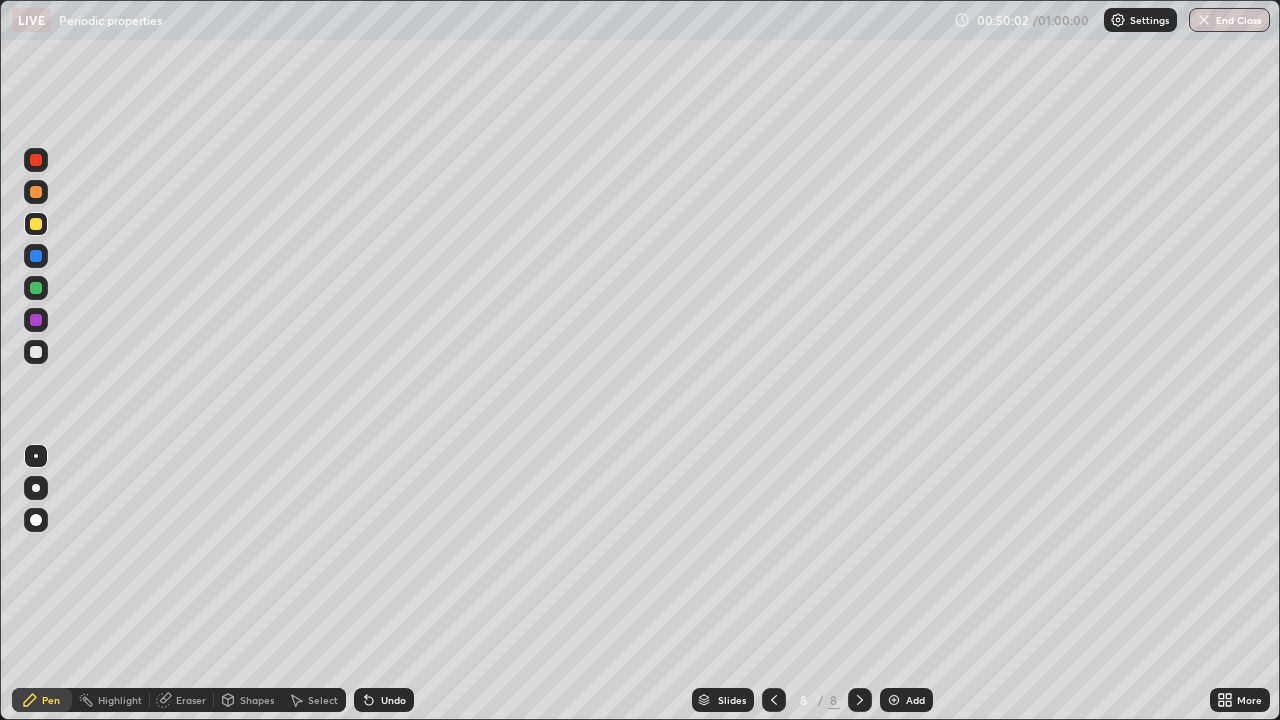 click 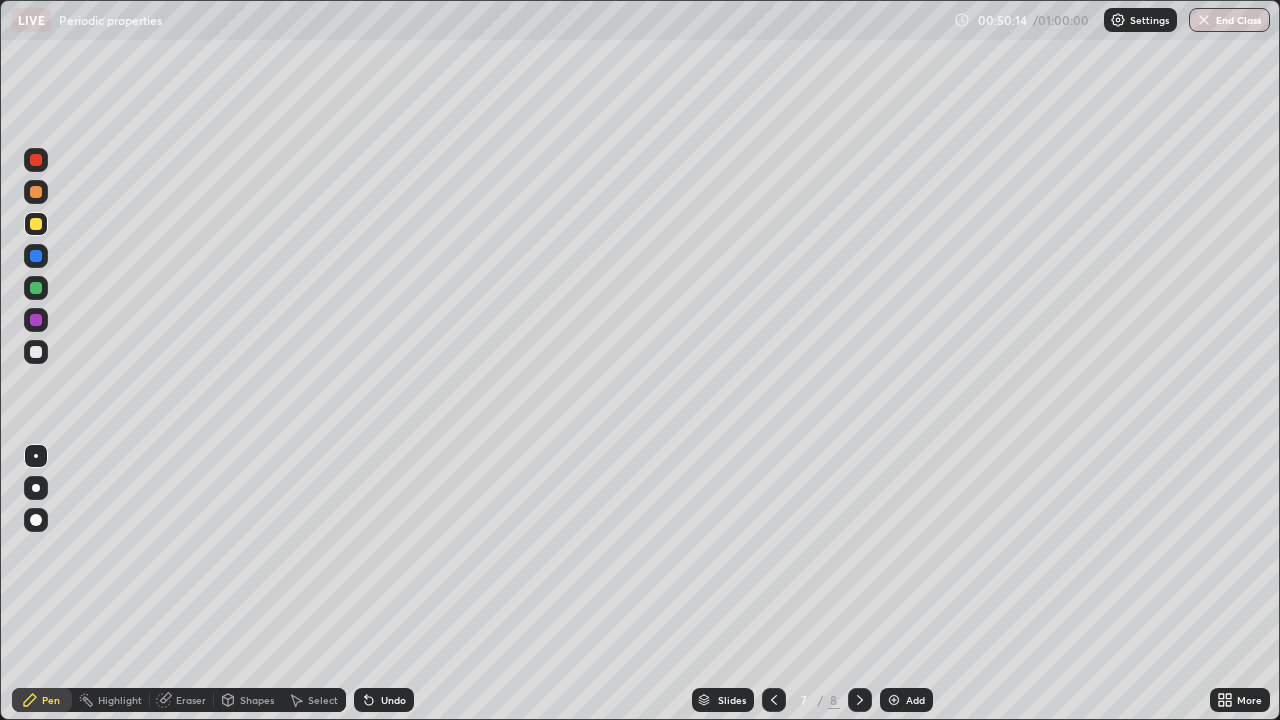click 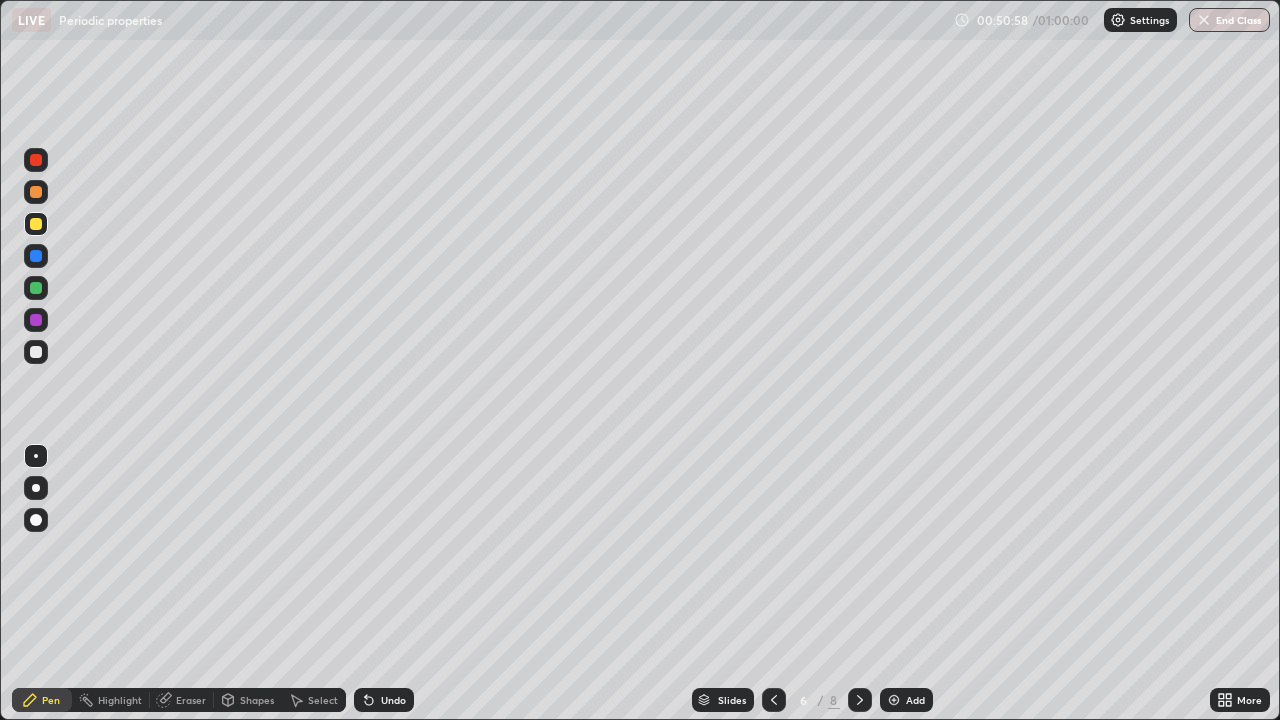 click 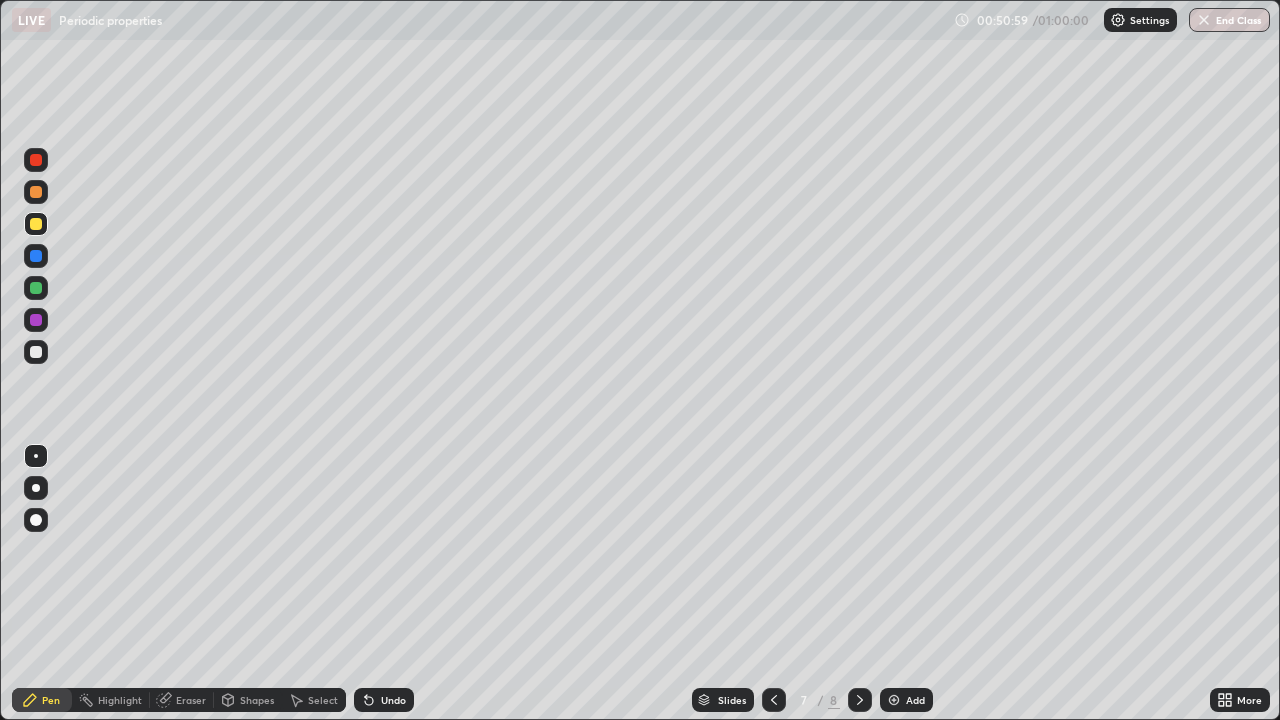 click 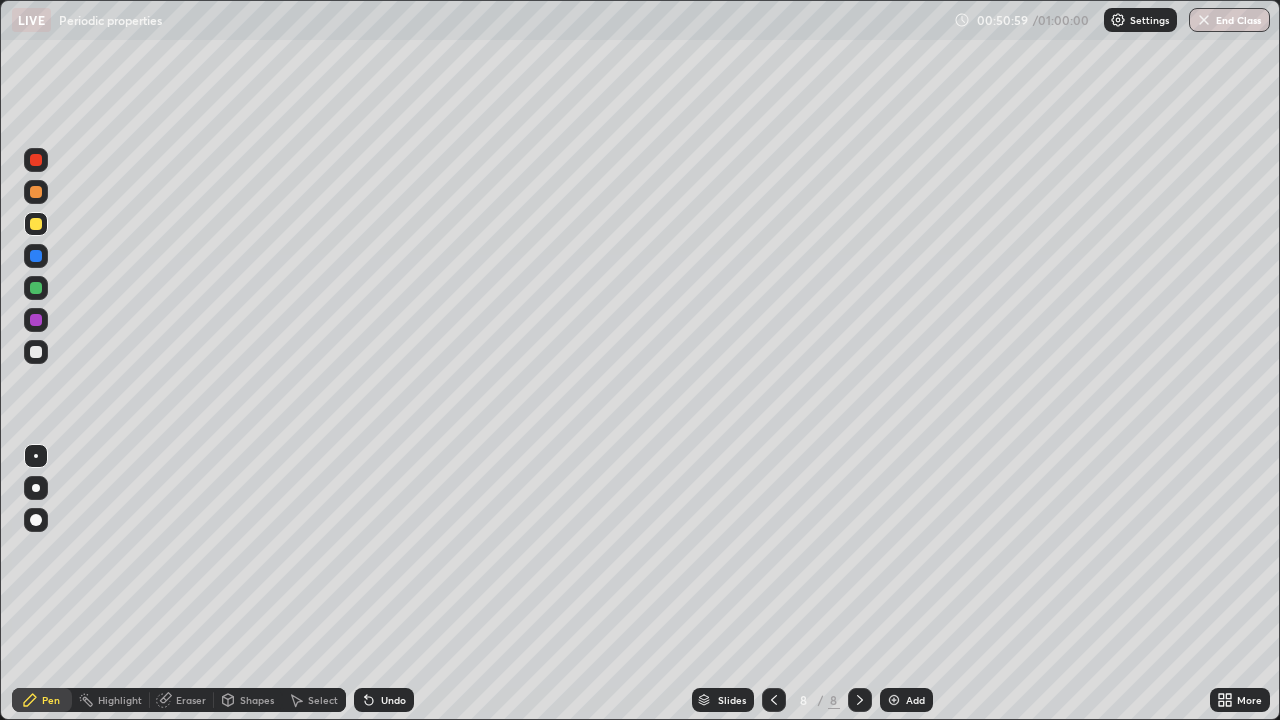 click 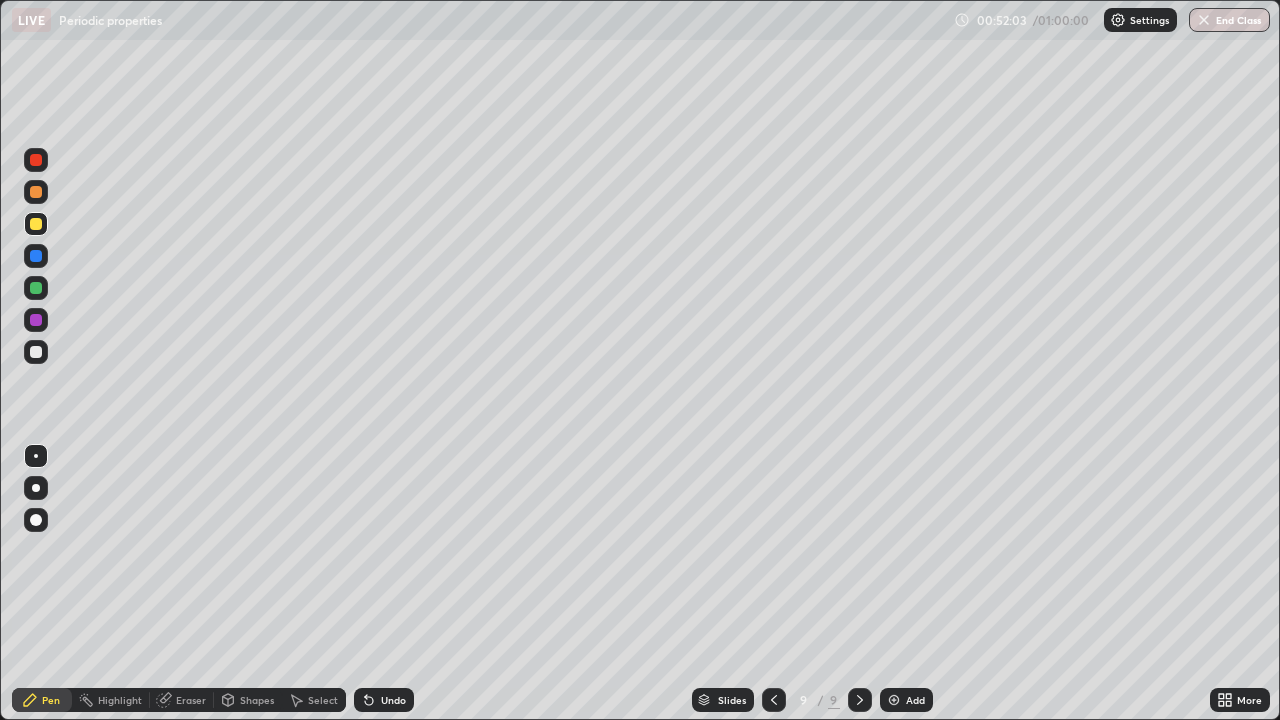 click at bounding box center (36, 352) 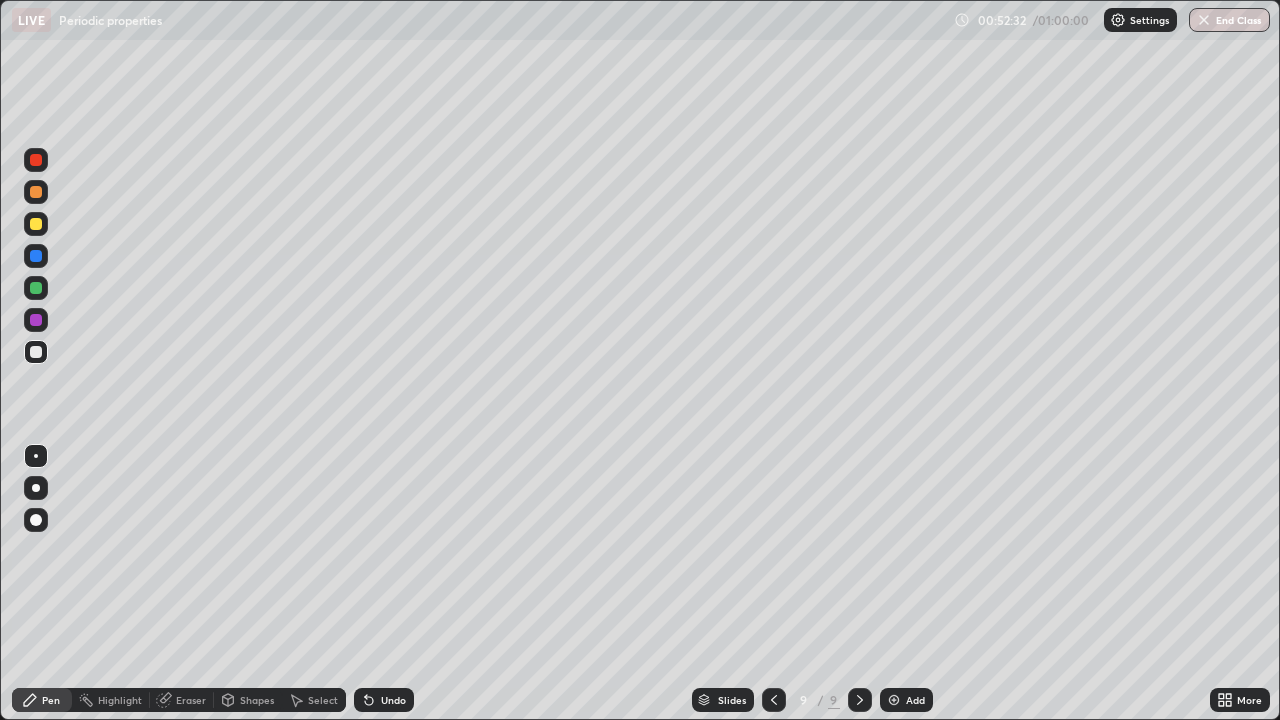 click 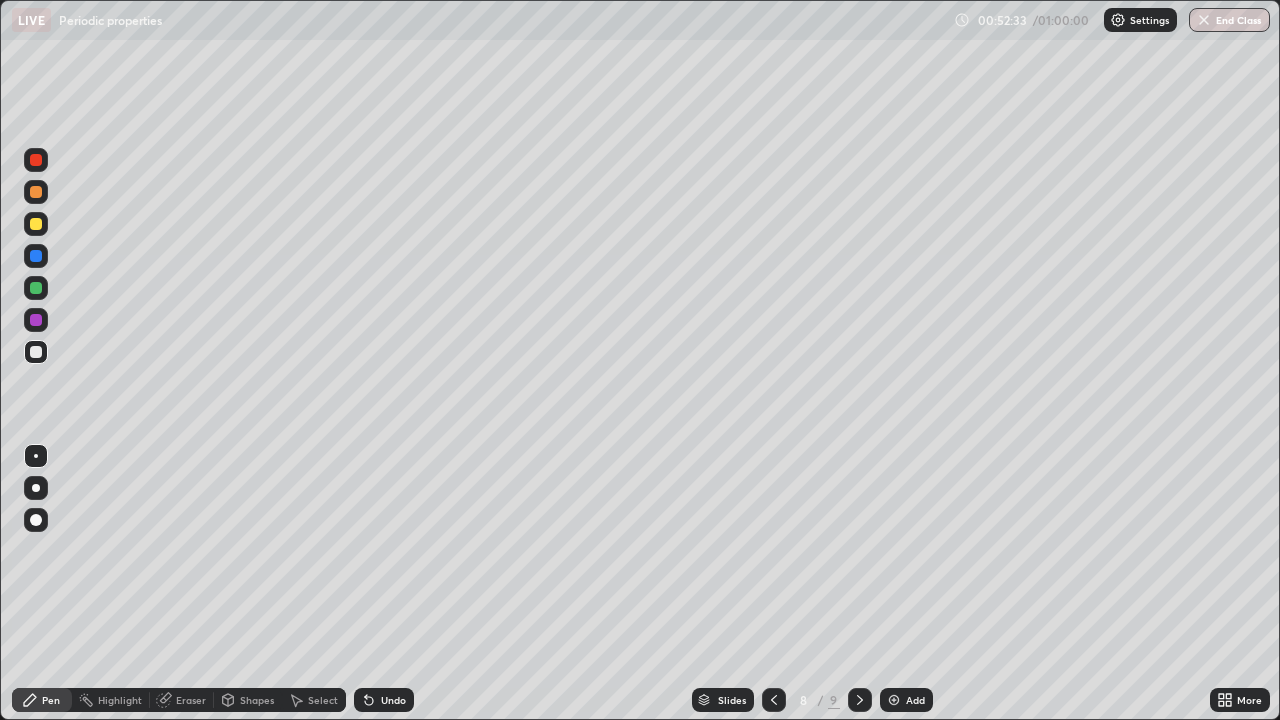 click 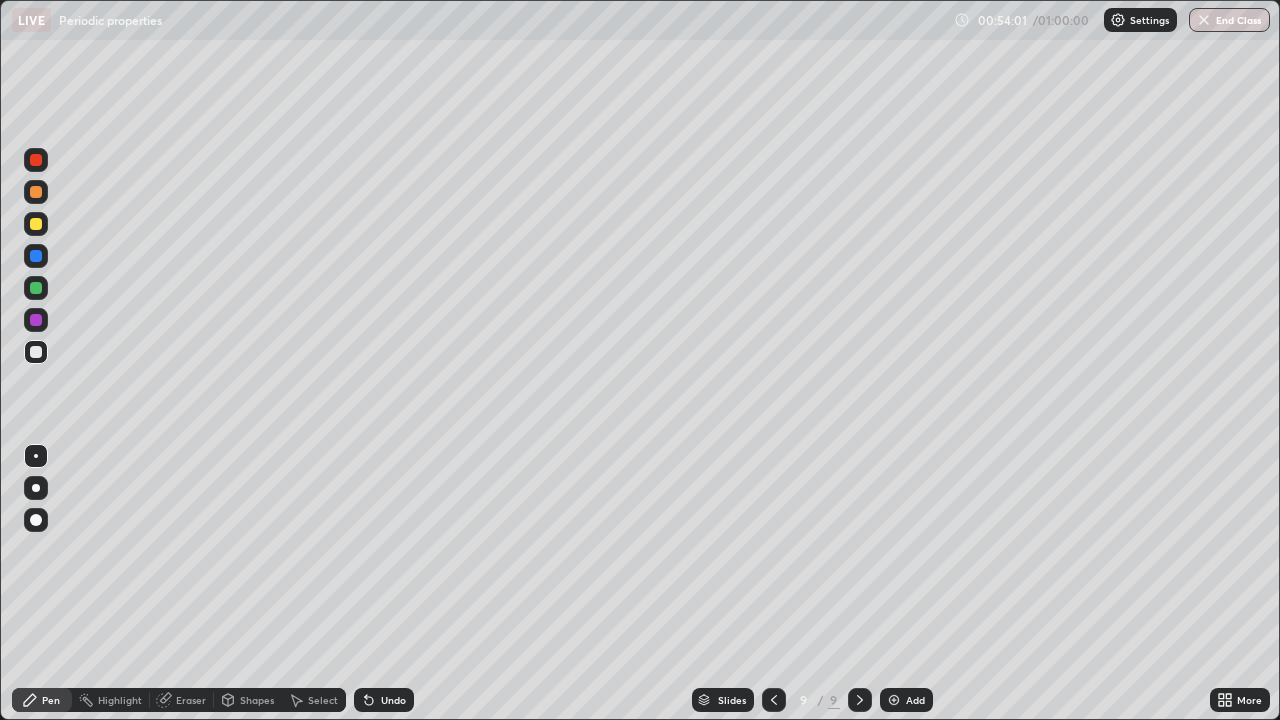 click at bounding box center [36, 288] 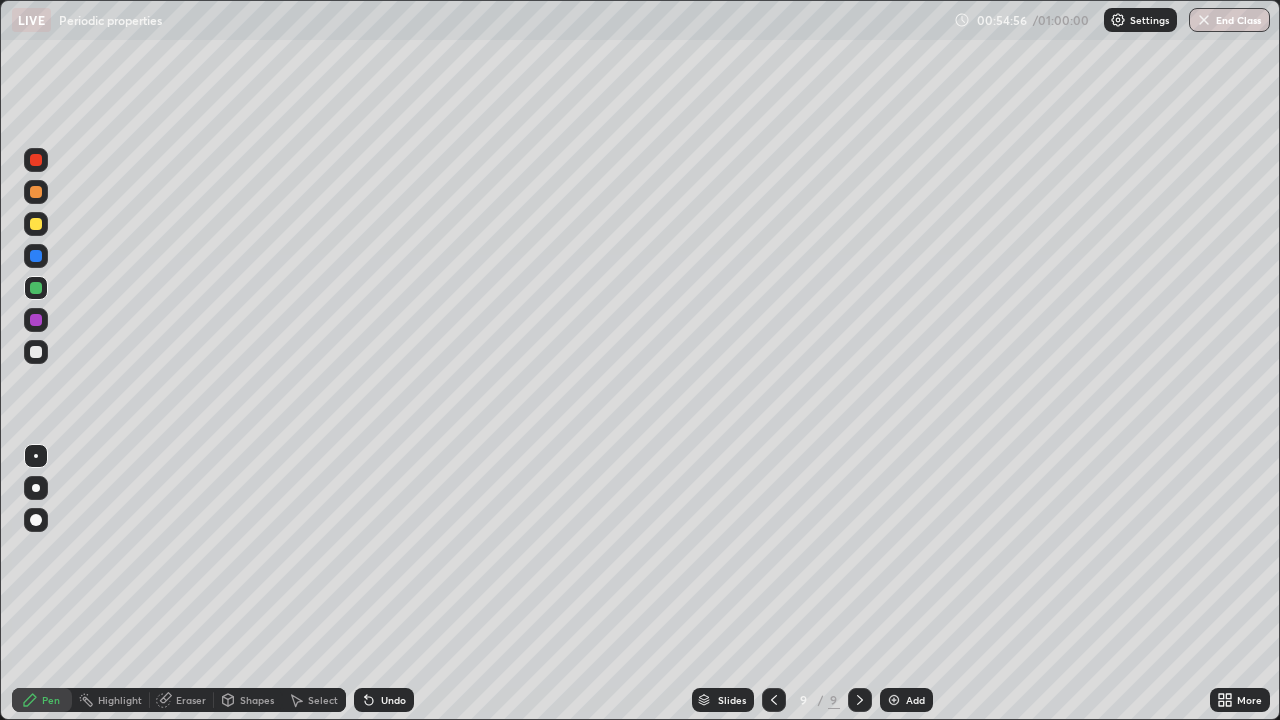 click at bounding box center (36, 352) 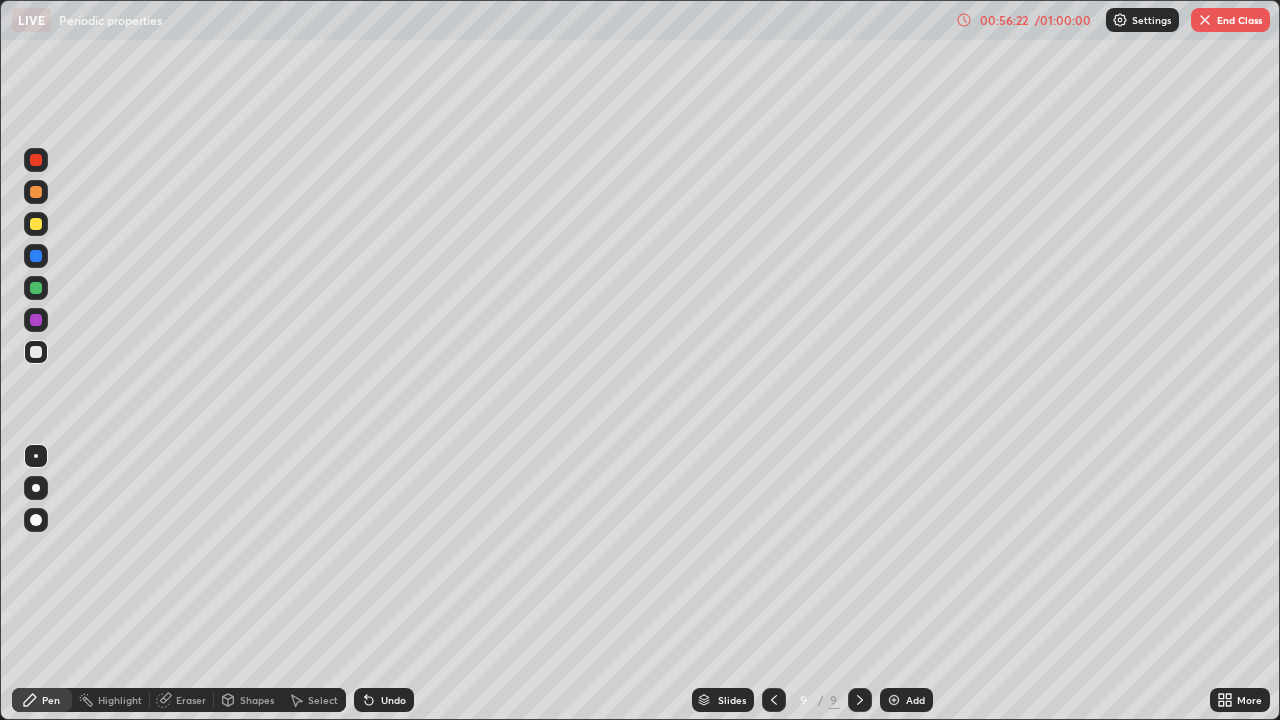 click on "End Class" at bounding box center (1230, 20) 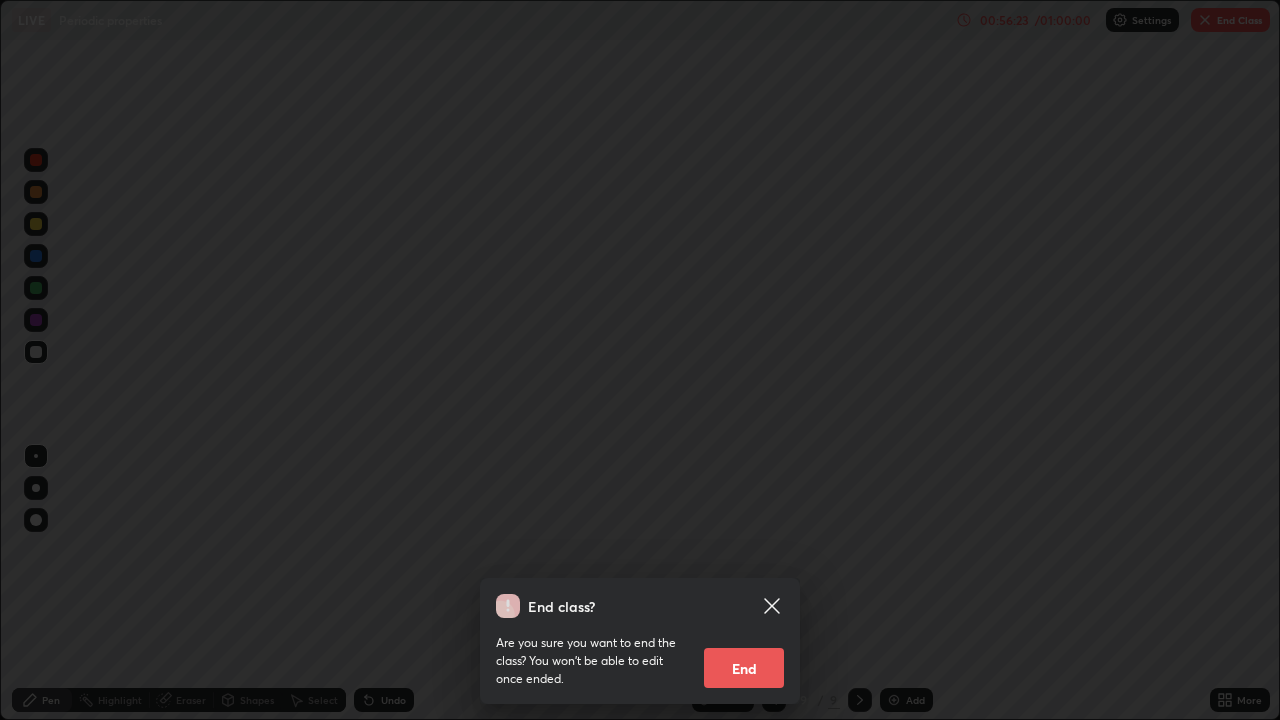 click on "End" at bounding box center [744, 668] 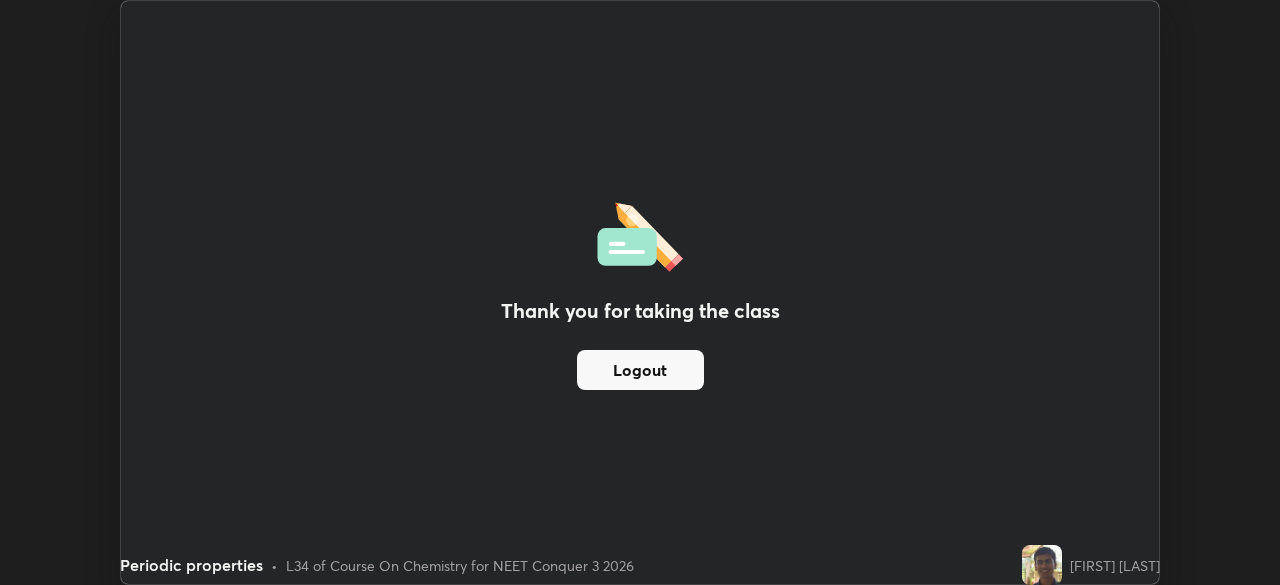 scroll, scrollTop: 585, scrollLeft: 1280, axis: both 